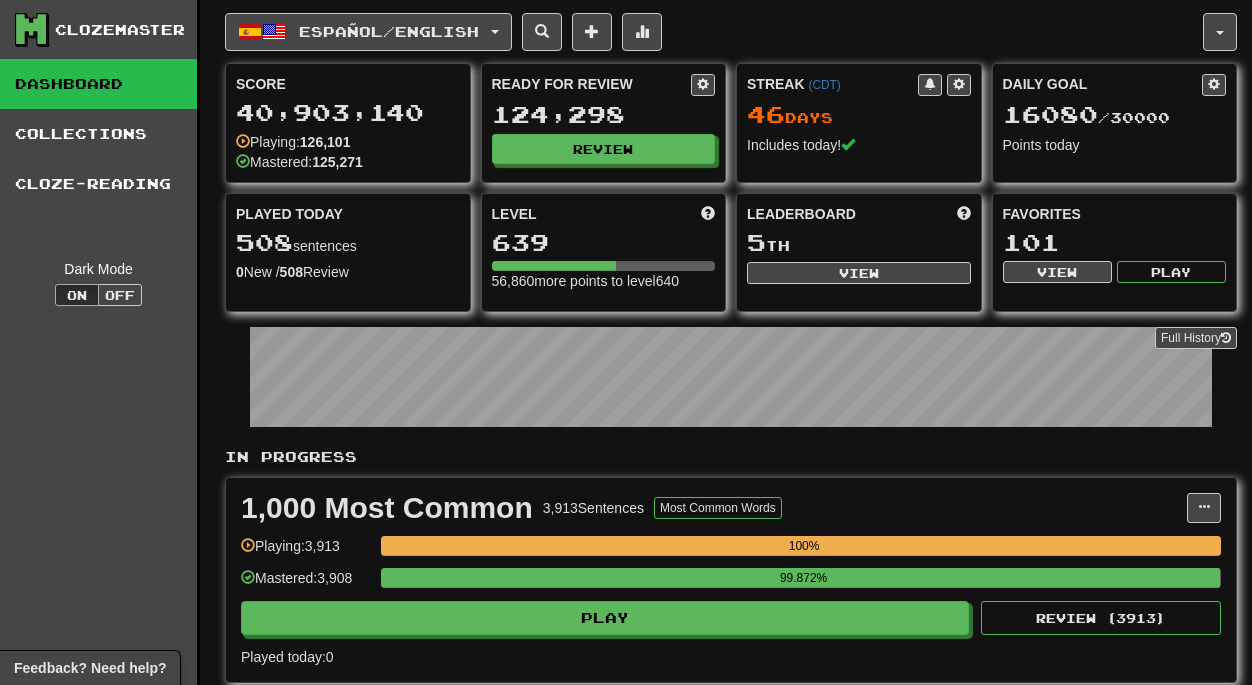 scroll, scrollTop: 0, scrollLeft: 0, axis: both 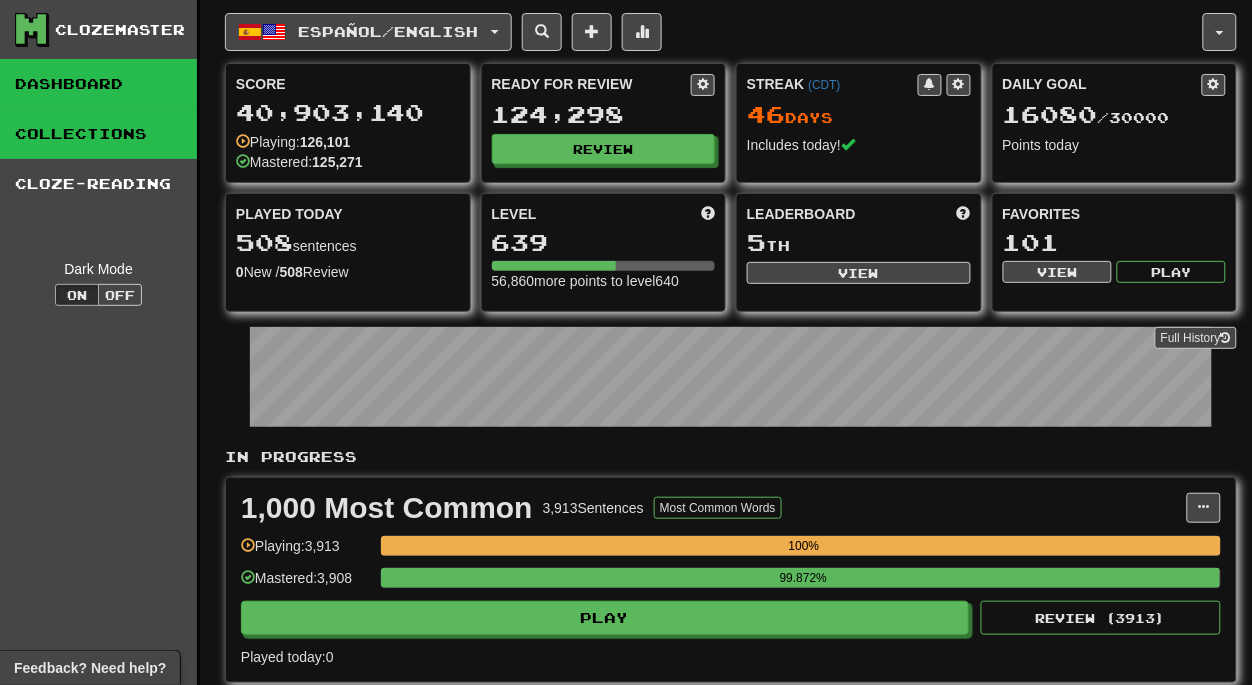 click on "Collections" at bounding box center (98, 134) 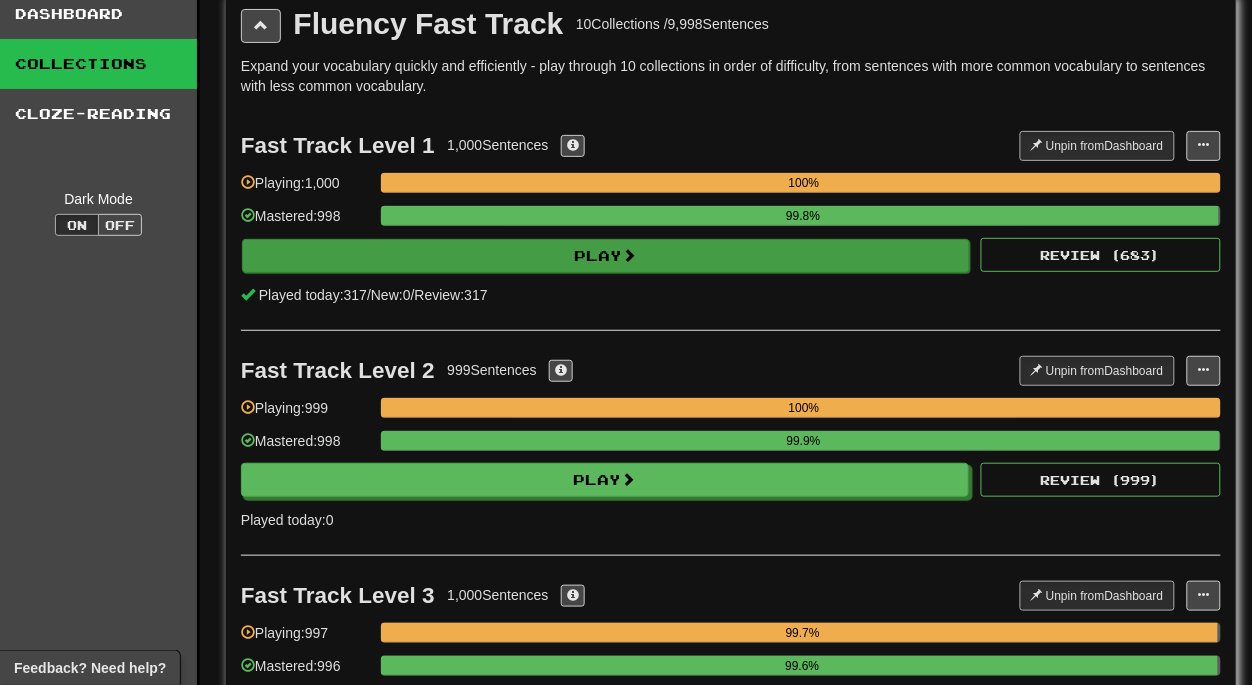 scroll, scrollTop: 75, scrollLeft: 0, axis: vertical 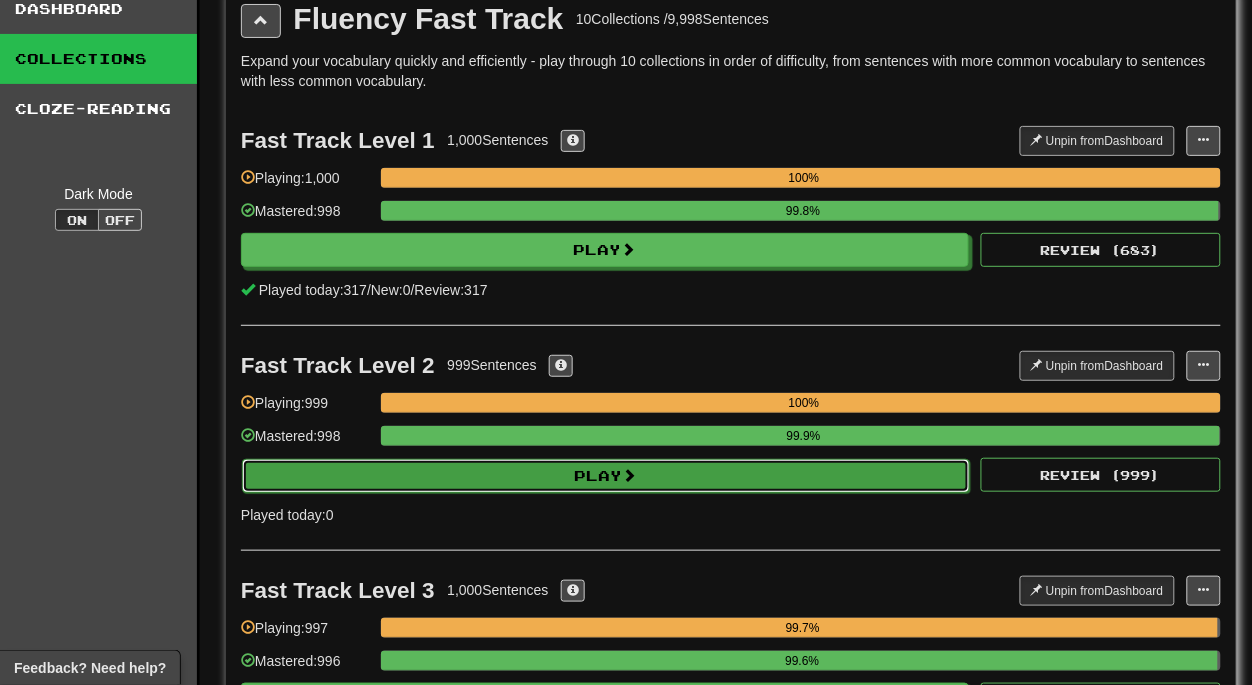 click at bounding box center [630, 475] 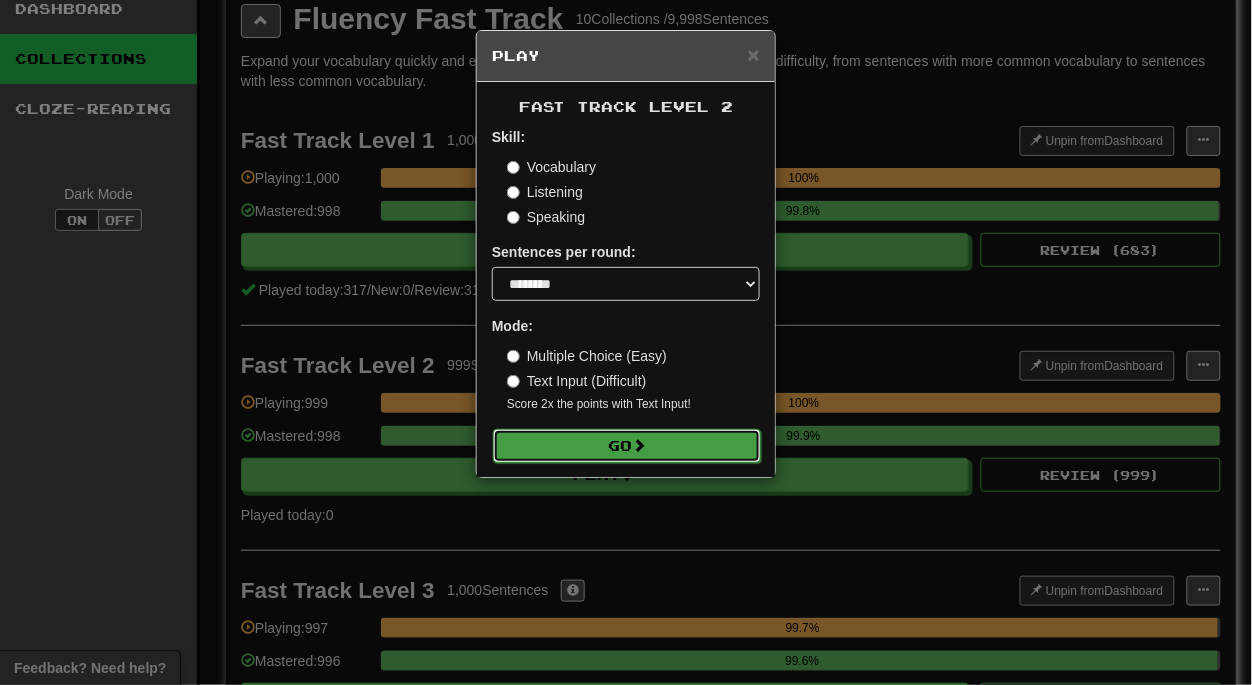 click on "Go" at bounding box center [627, 446] 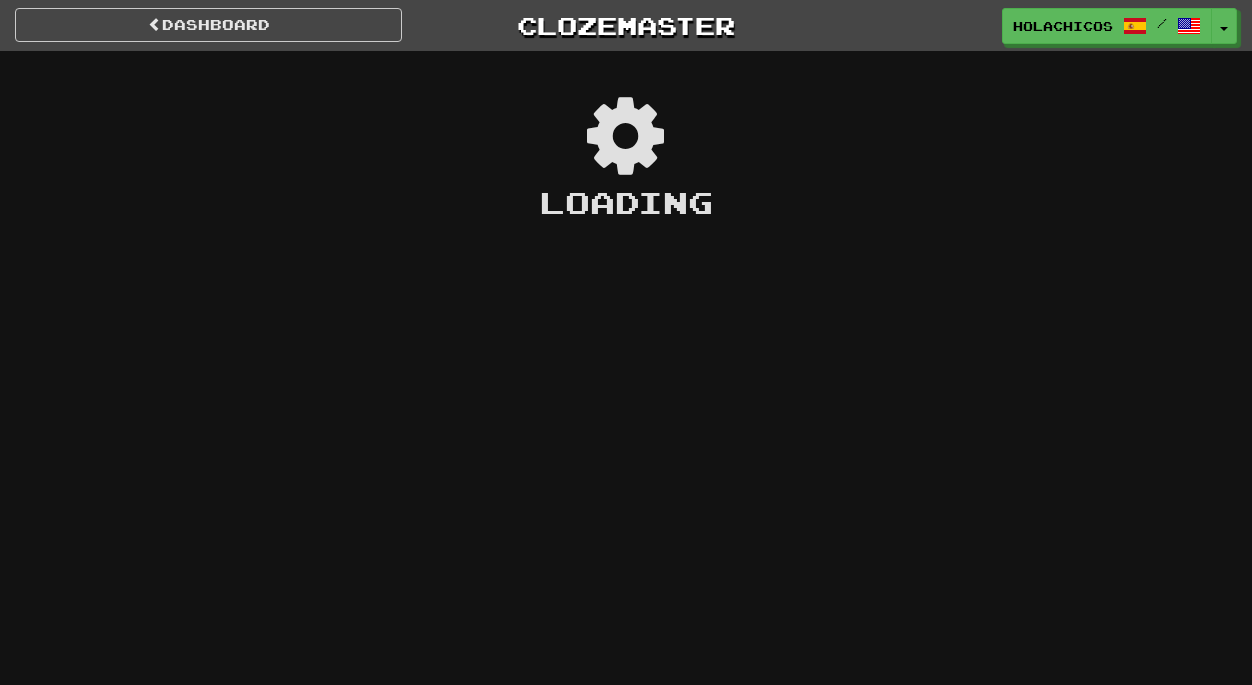 scroll, scrollTop: 0, scrollLeft: 0, axis: both 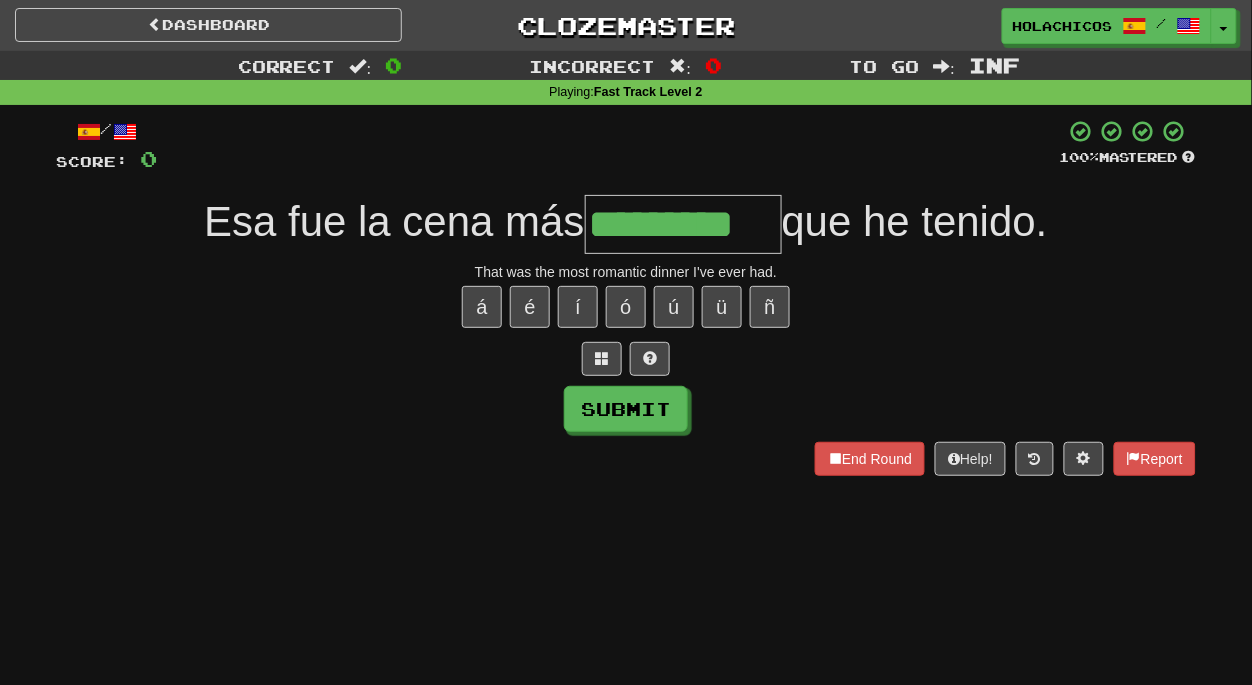 type on "*********" 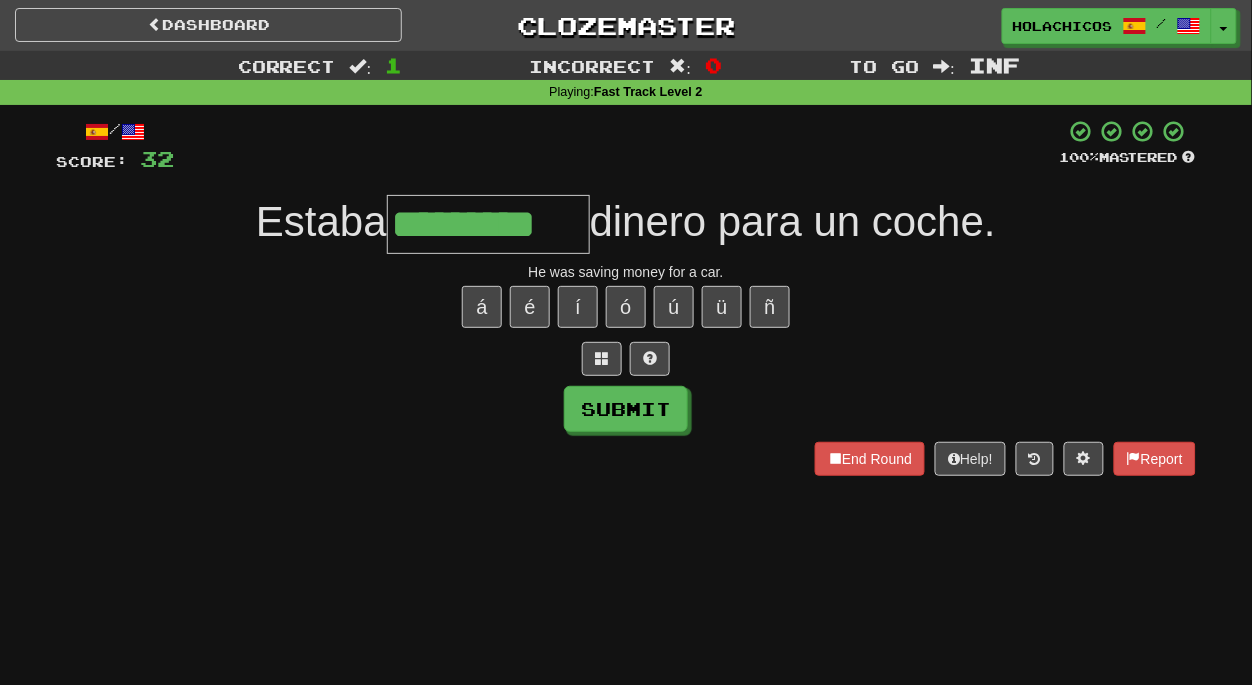 type on "*********" 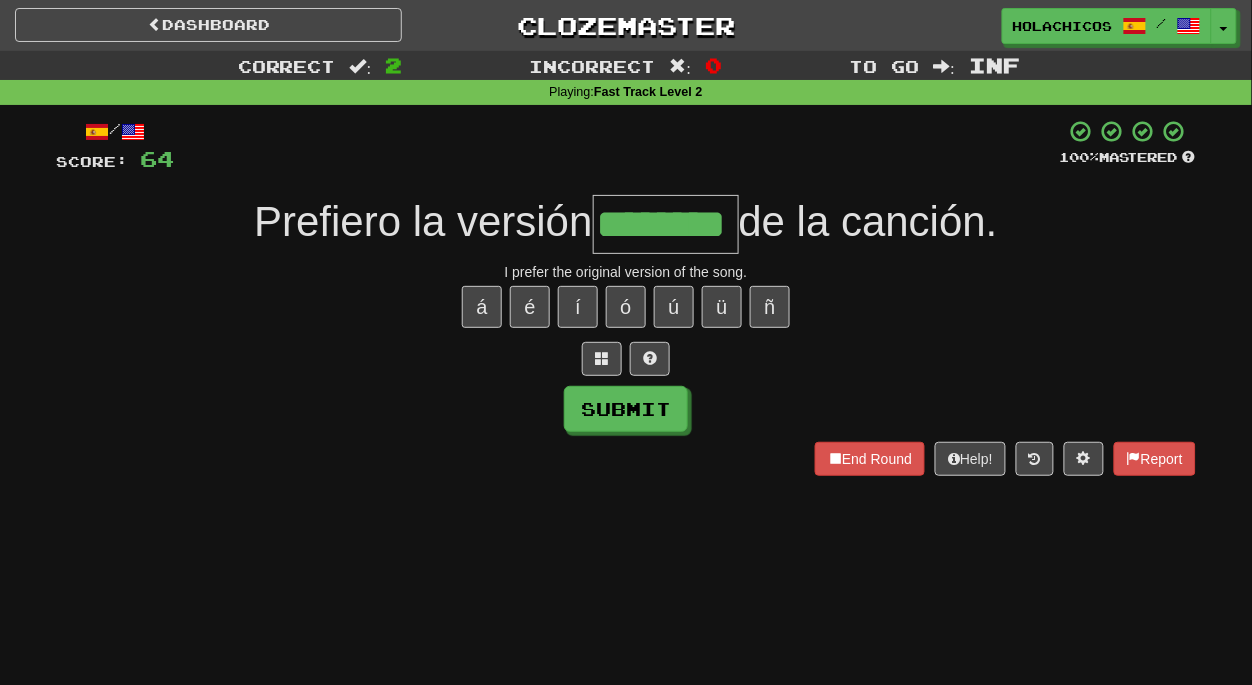 type on "********" 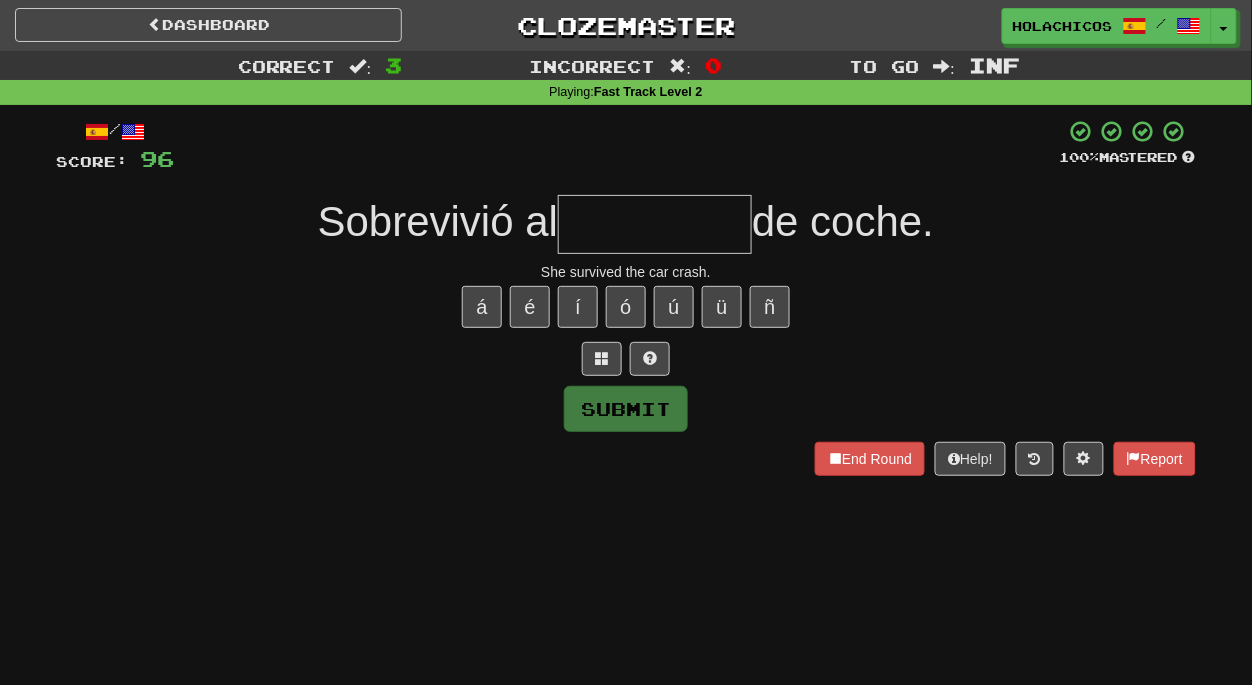 type on "*" 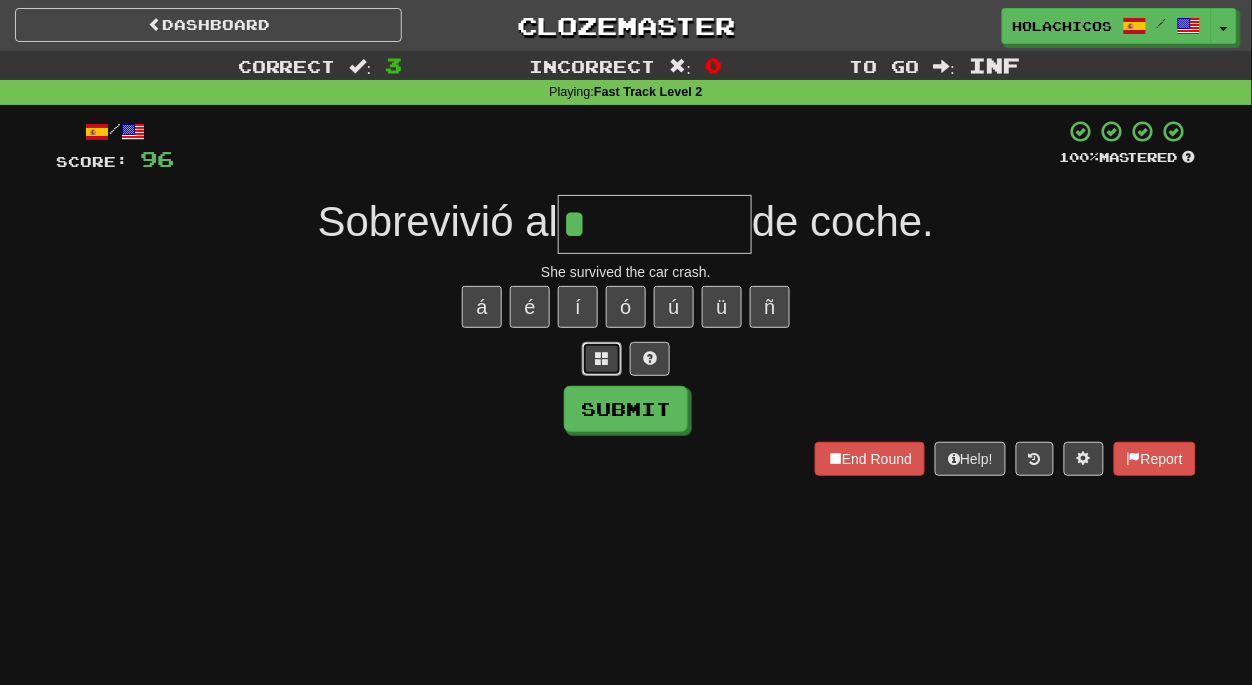 click at bounding box center [602, 359] 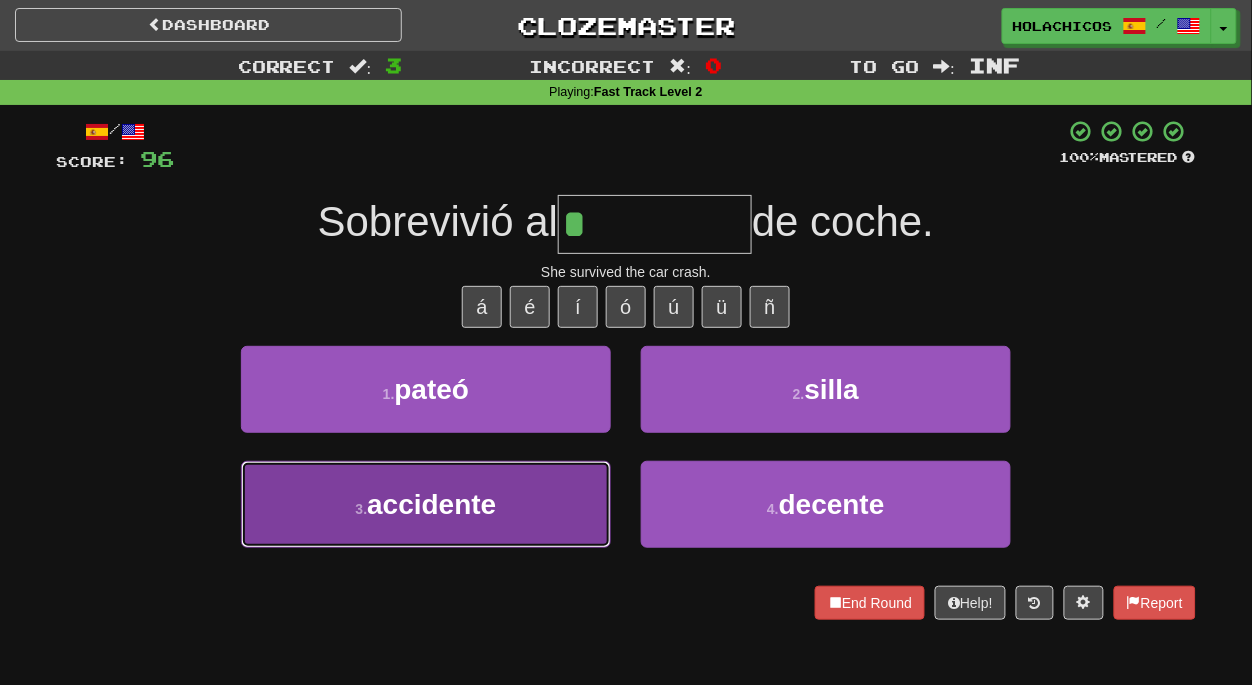click on "3 .  accidente" at bounding box center [426, 504] 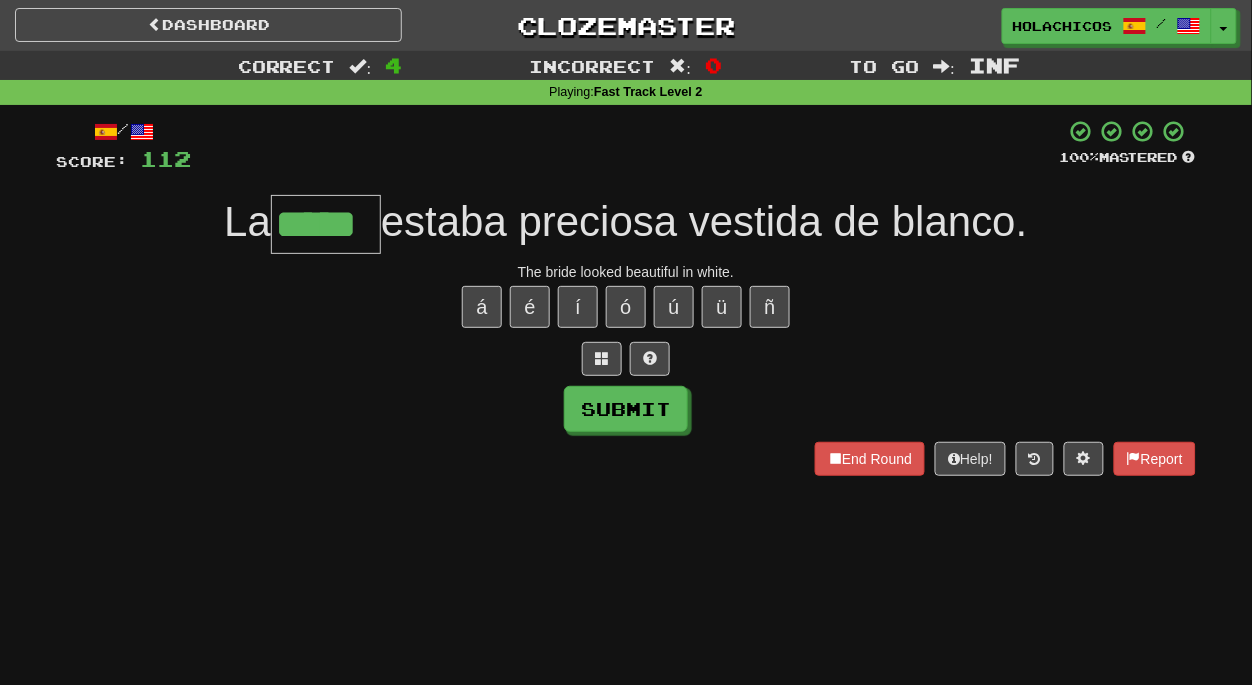 type on "*****" 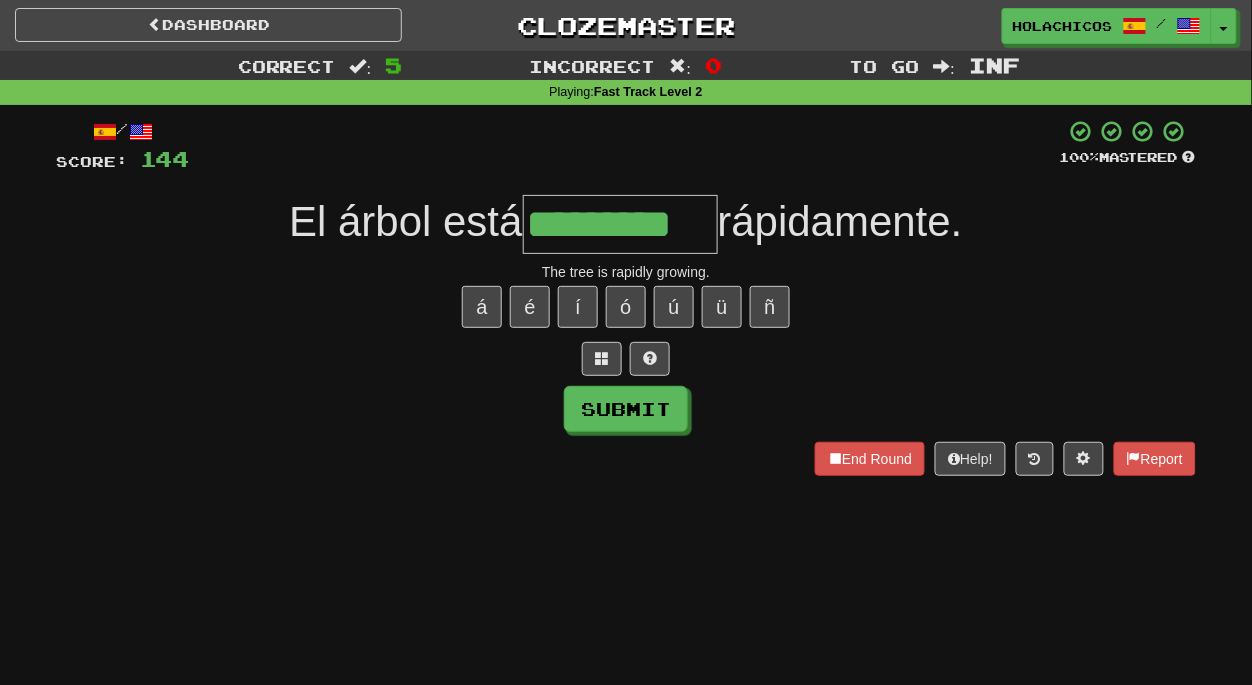 type on "*********" 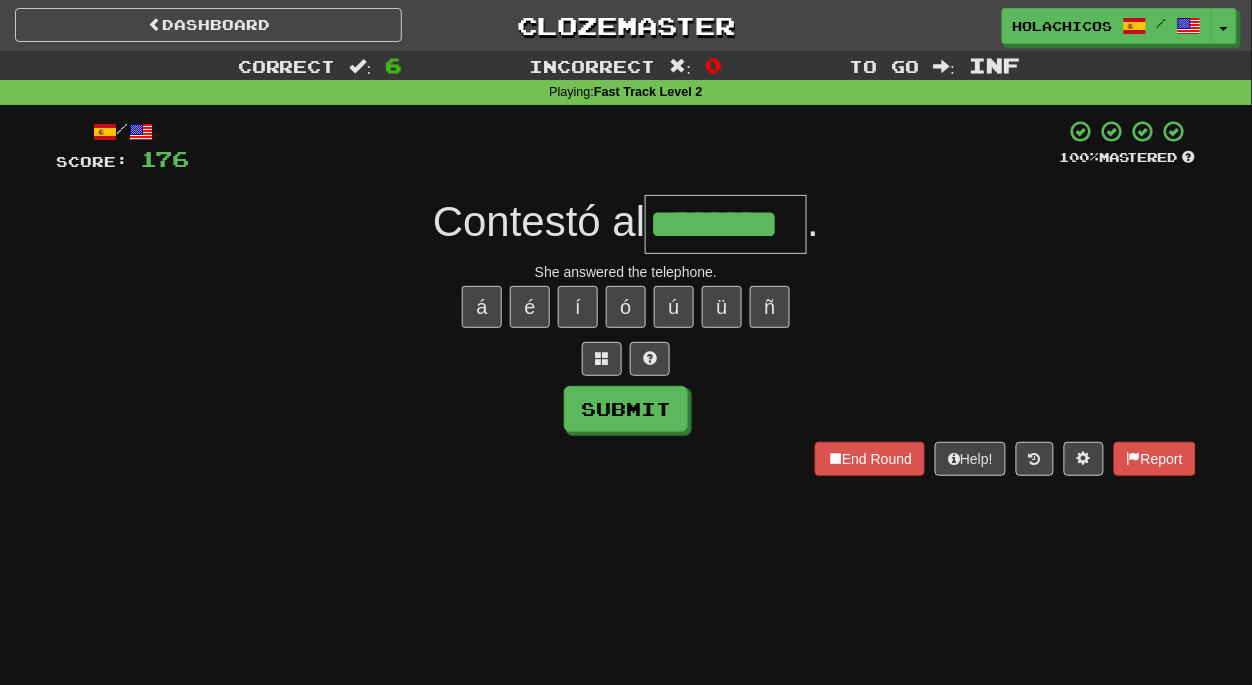 type on "********" 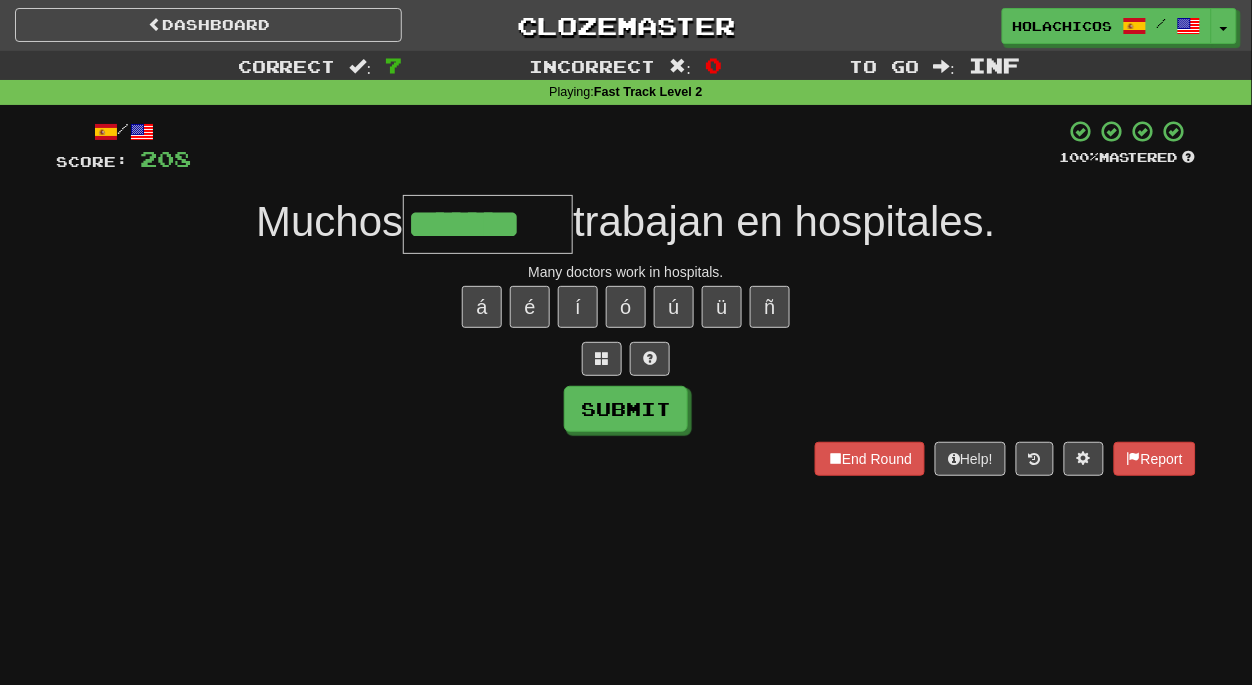 type on "*******" 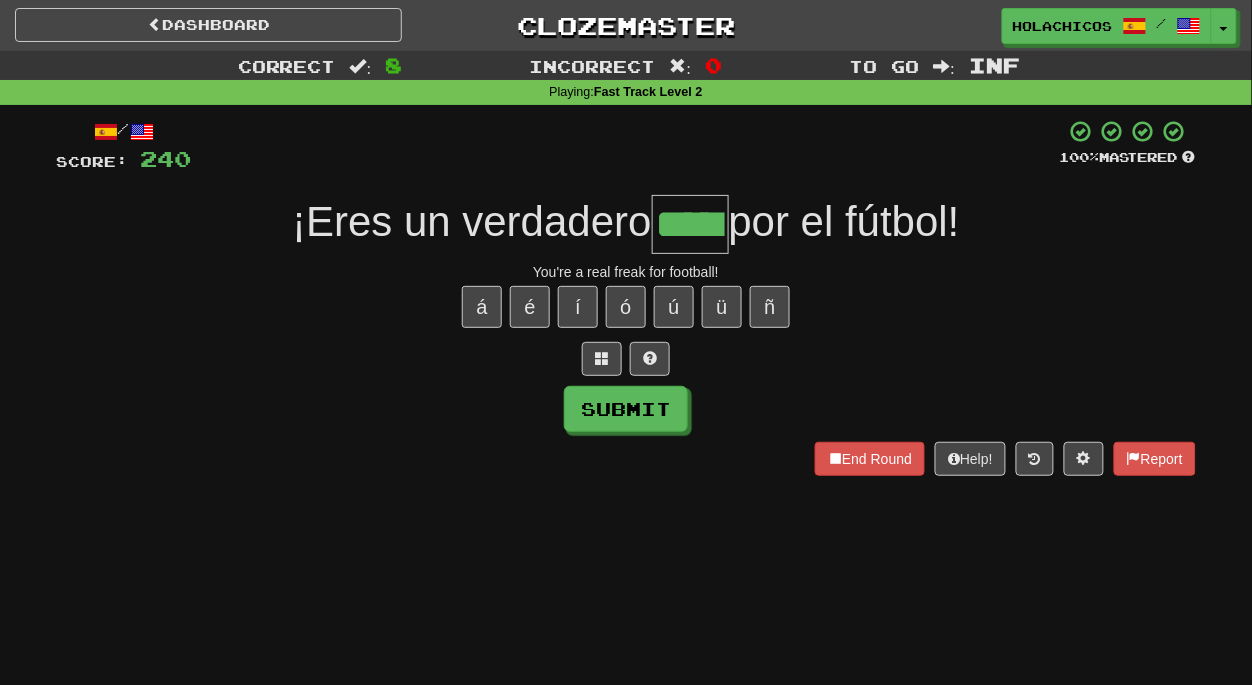 type on "*****" 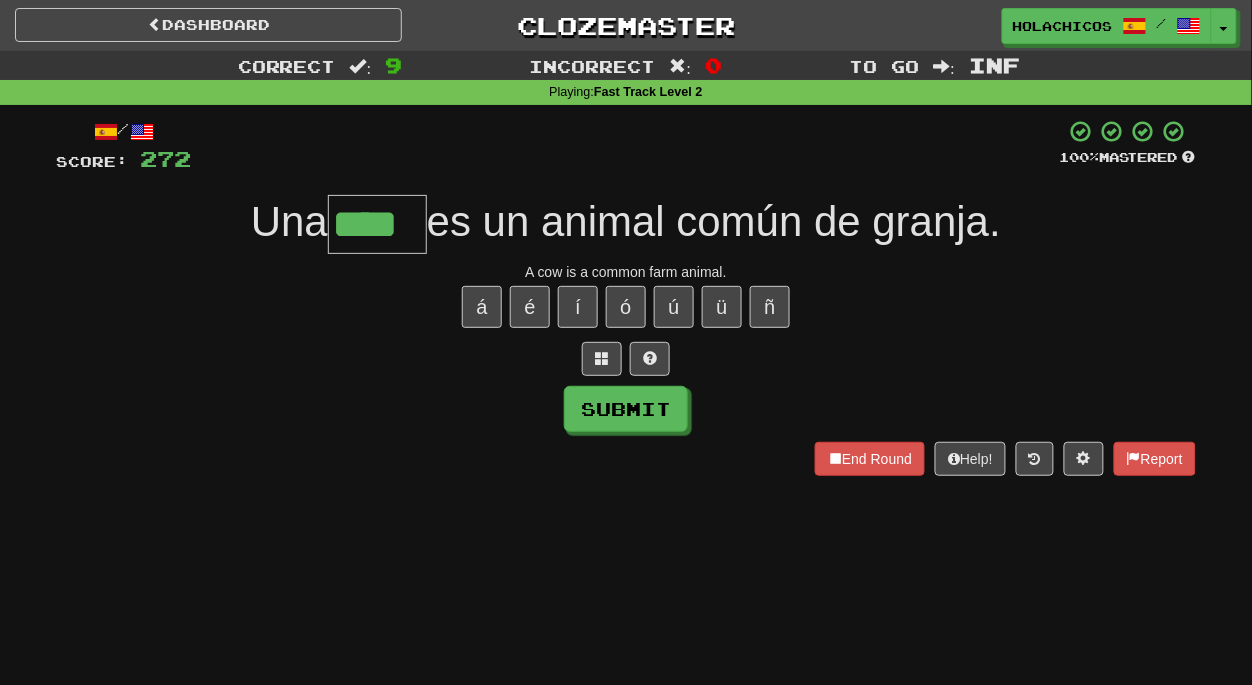 type on "****" 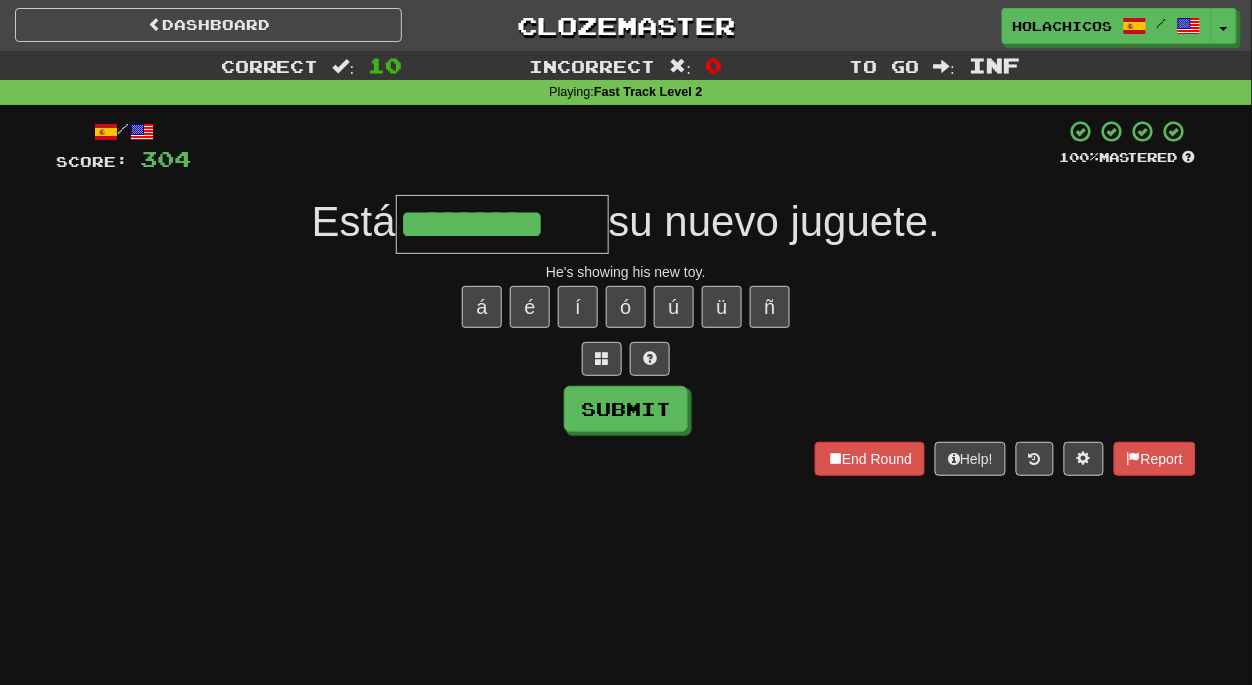 type on "*********" 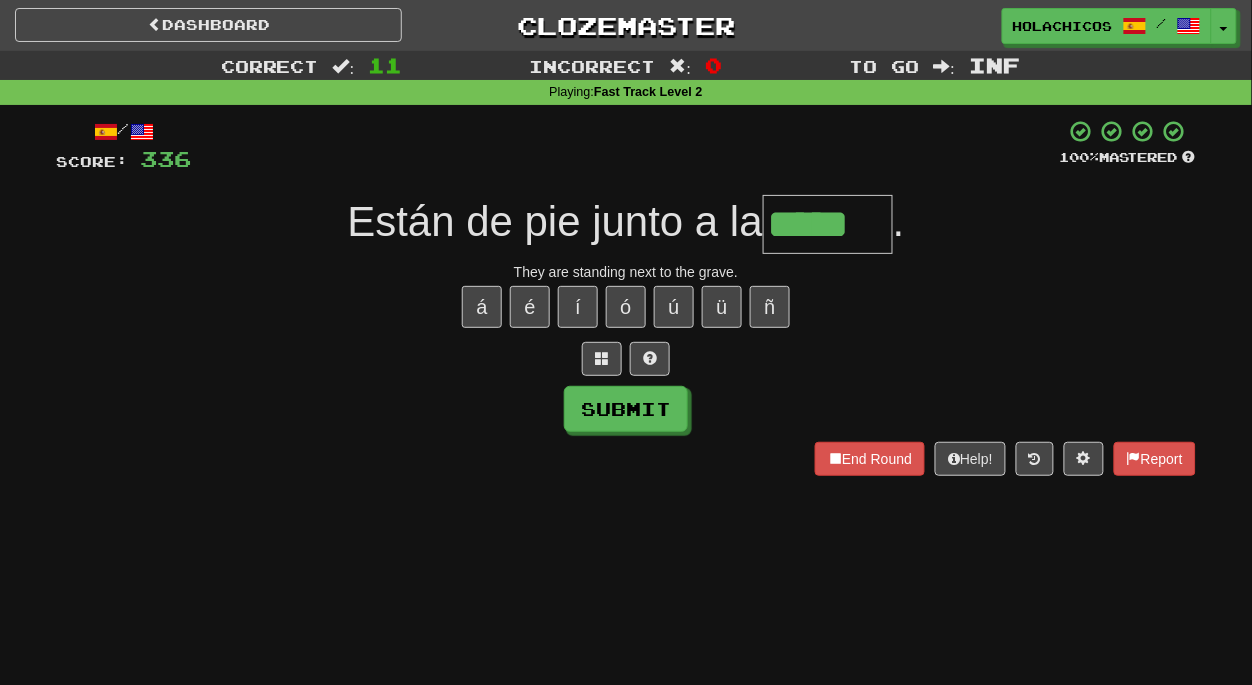 type on "*****" 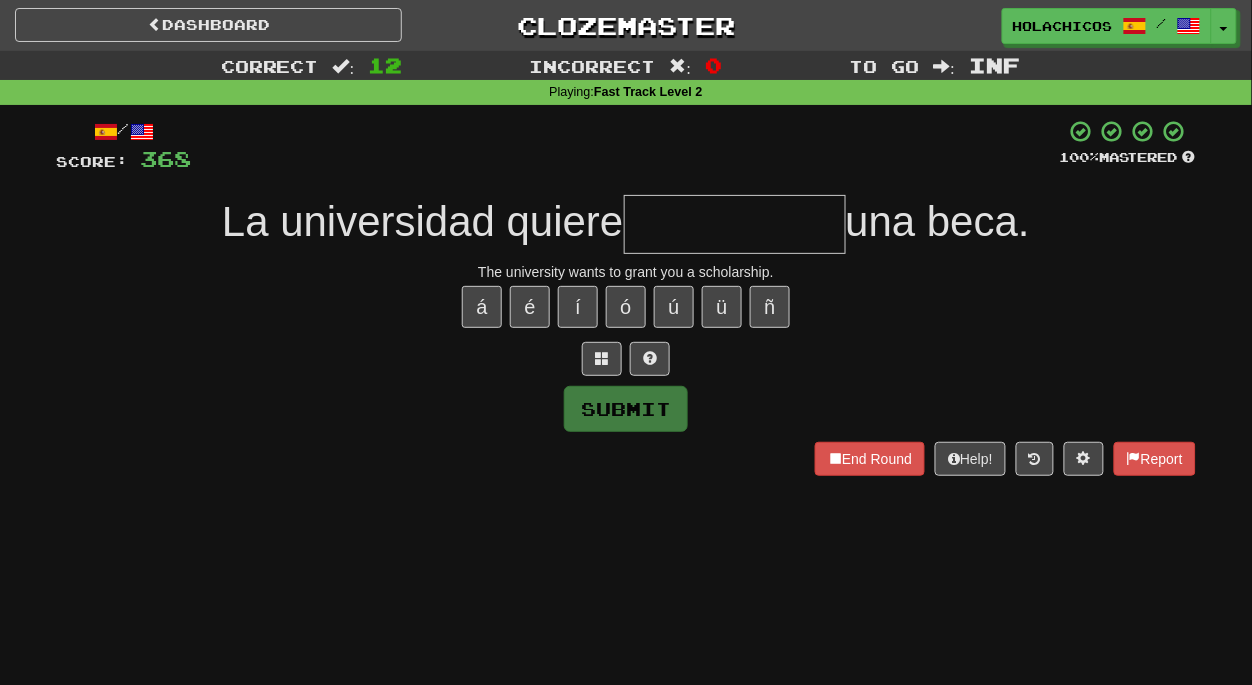 type on "*" 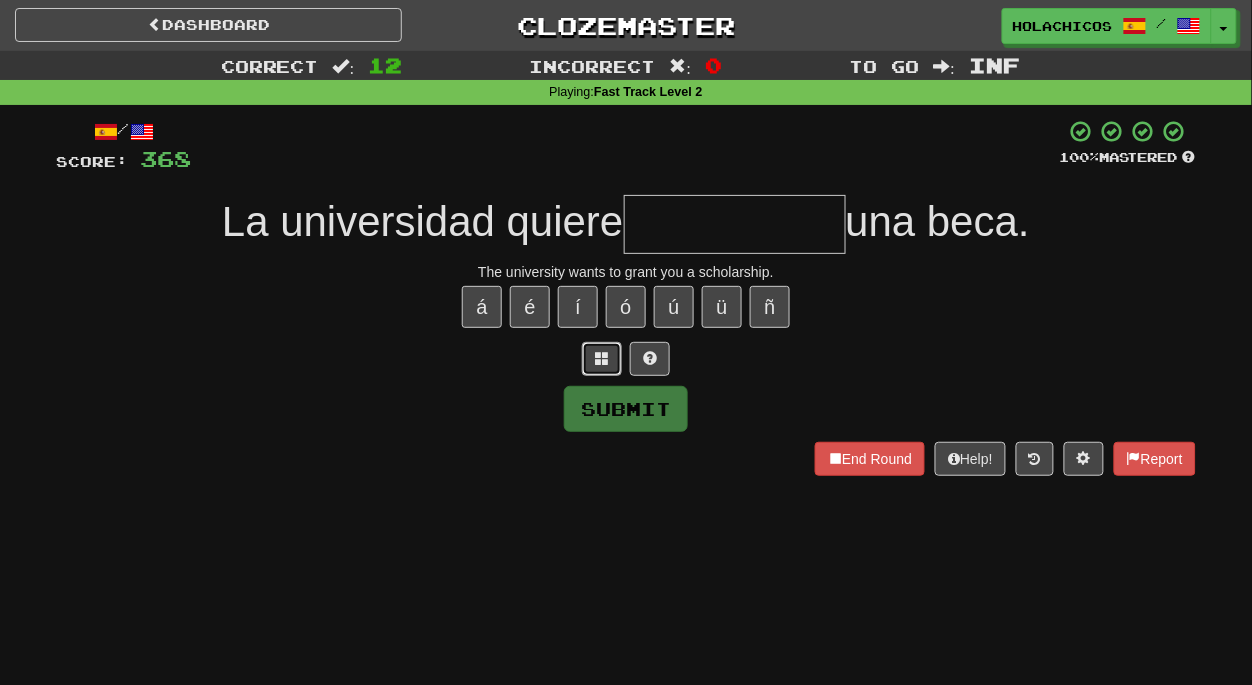 click at bounding box center (602, 359) 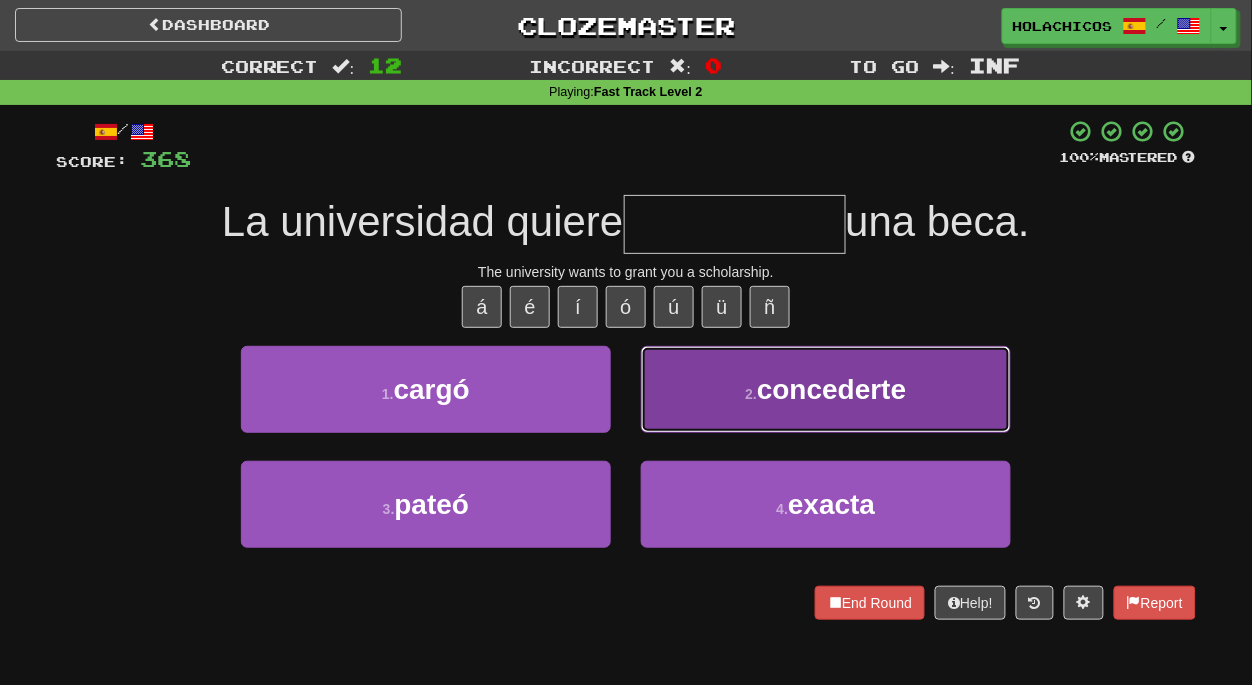 click on "2 ." at bounding box center [751, 394] 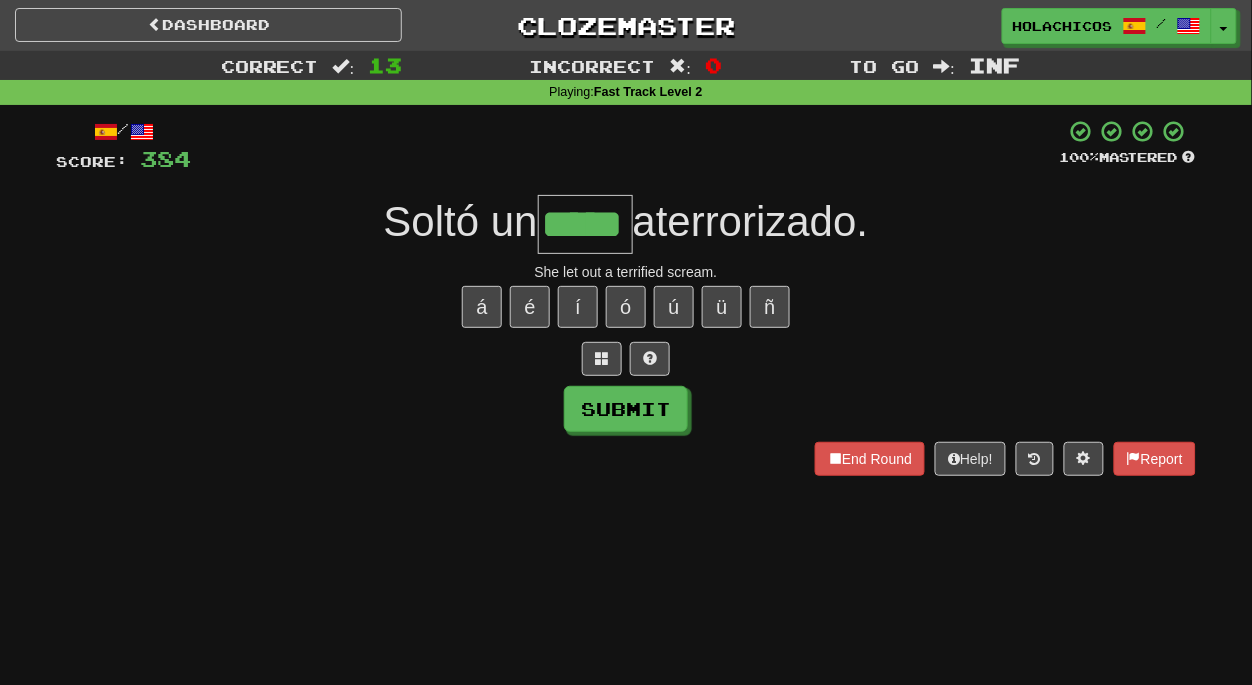 type on "*****" 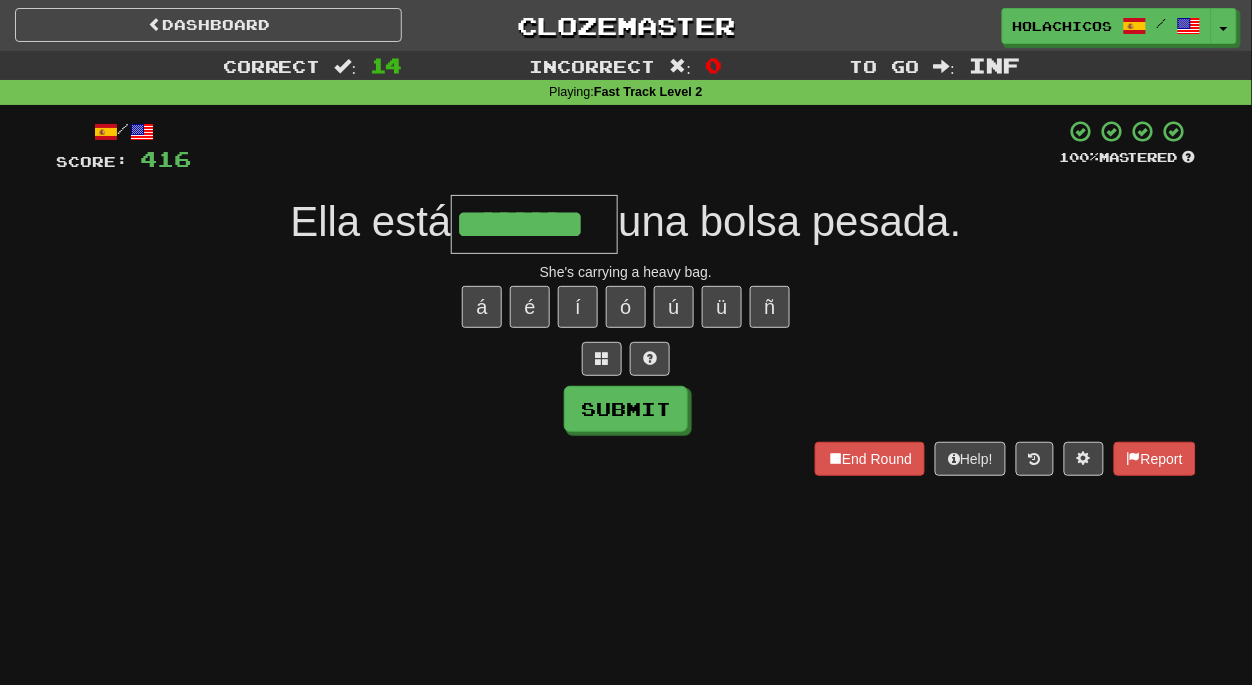 type on "********" 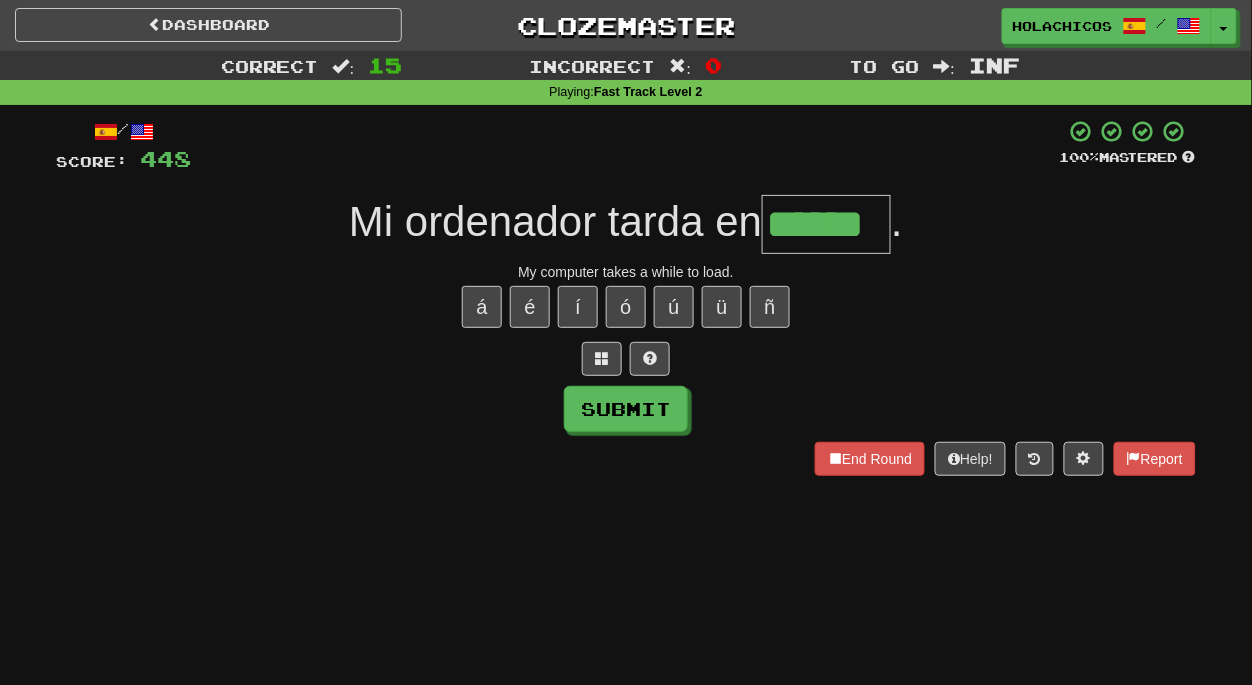 type on "******" 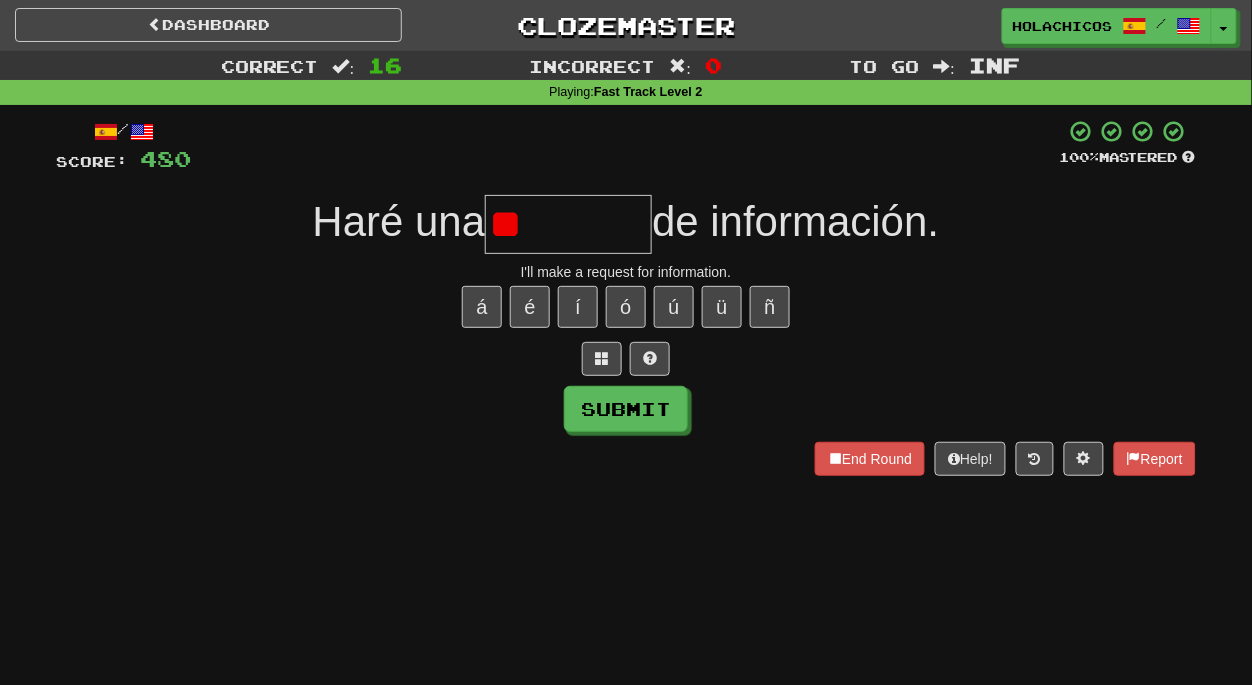 type on "*" 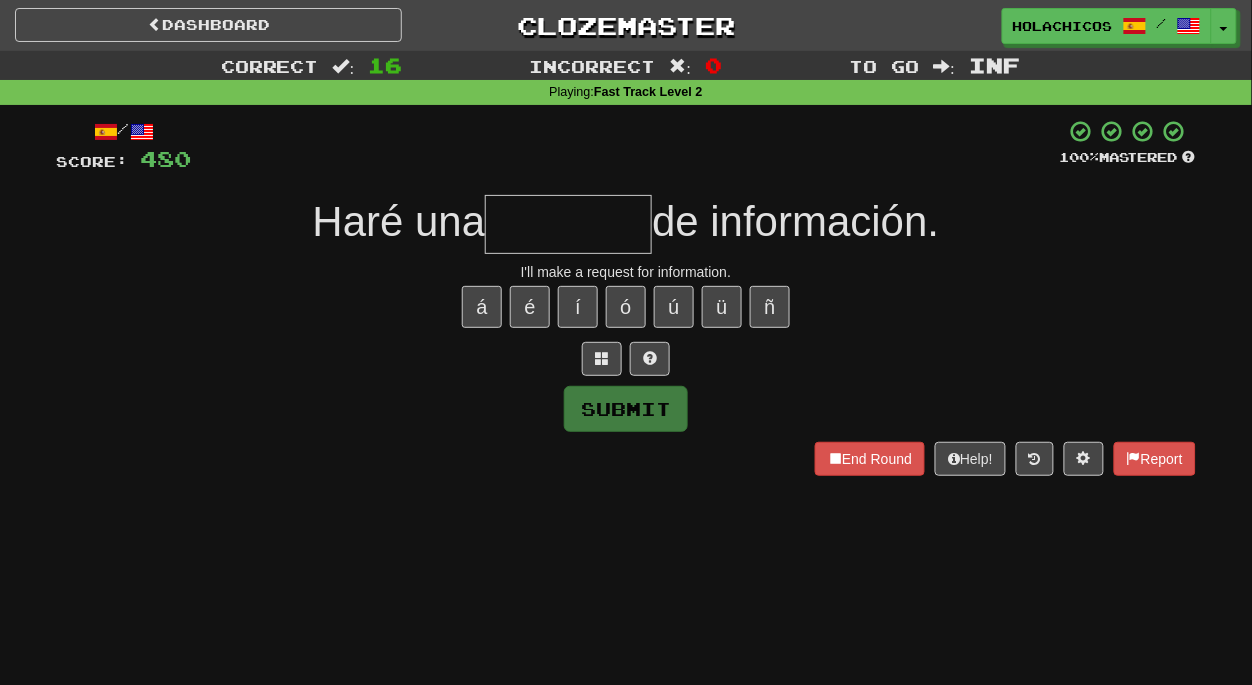 type on "*" 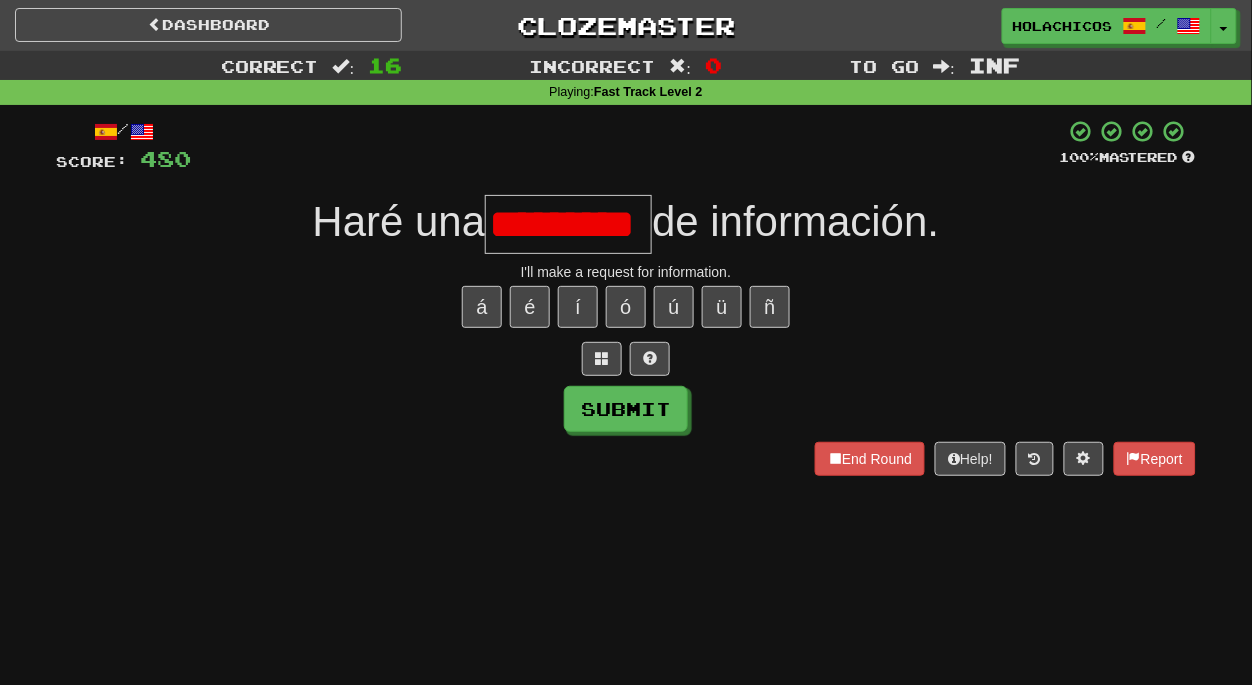 scroll, scrollTop: 0, scrollLeft: 0, axis: both 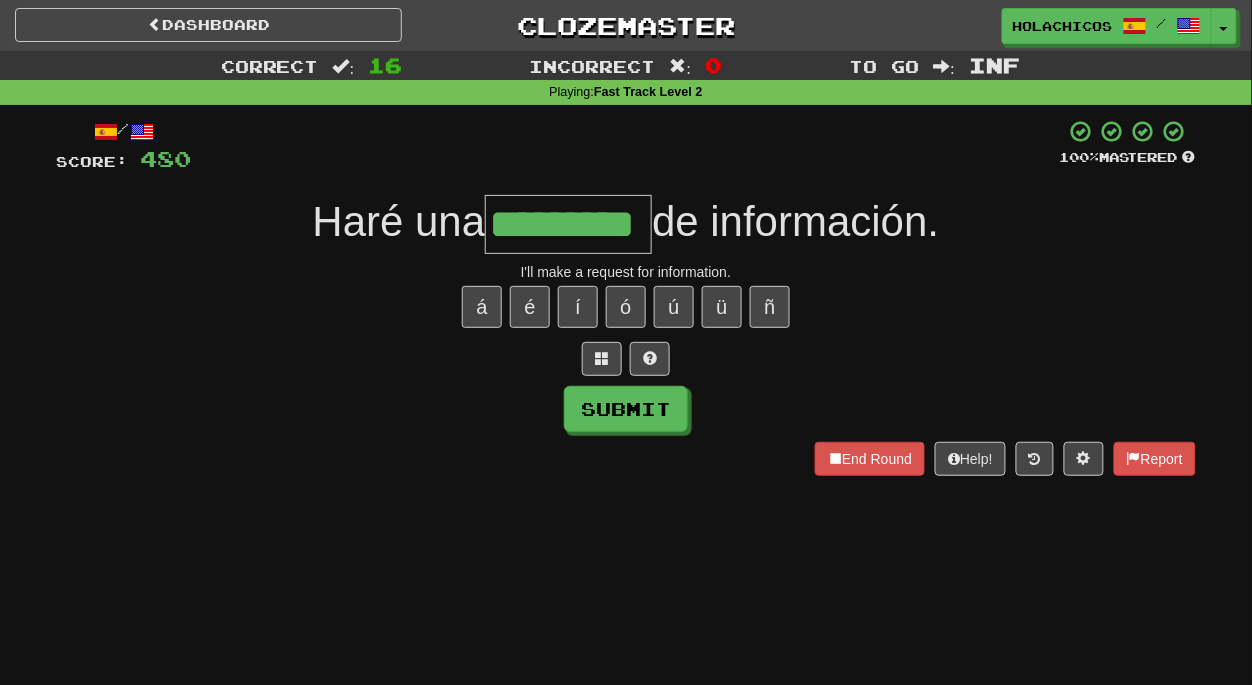 type on "*********" 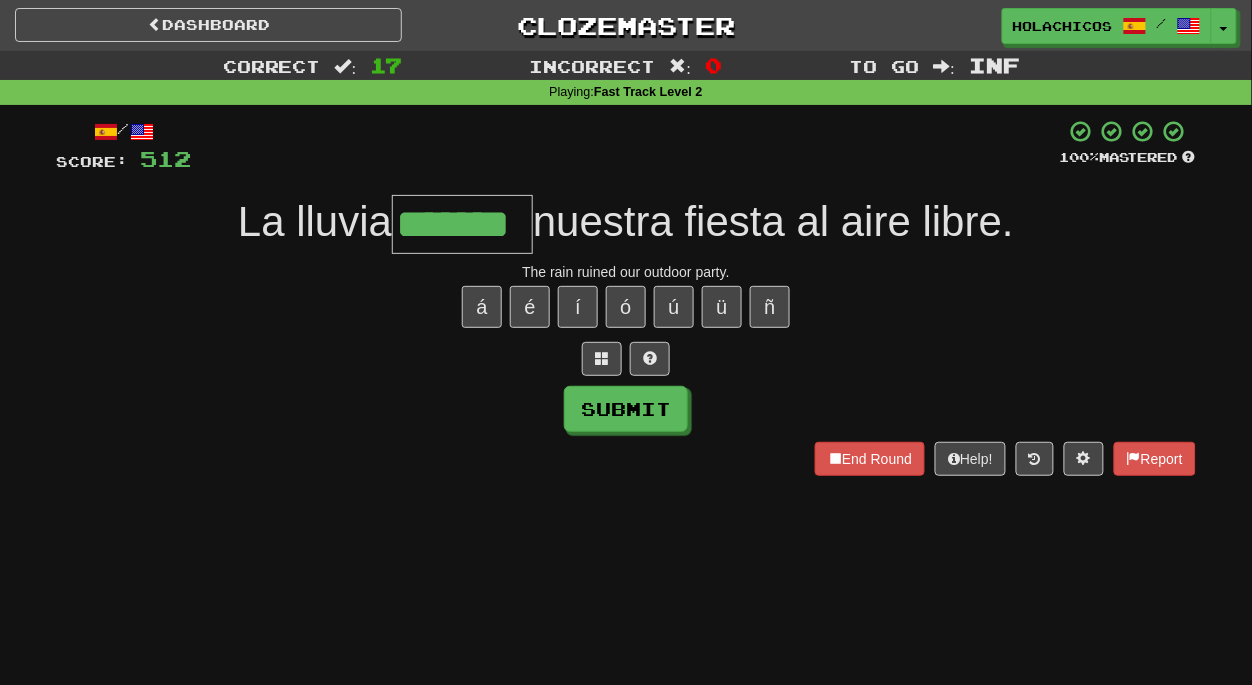 type on "*******" 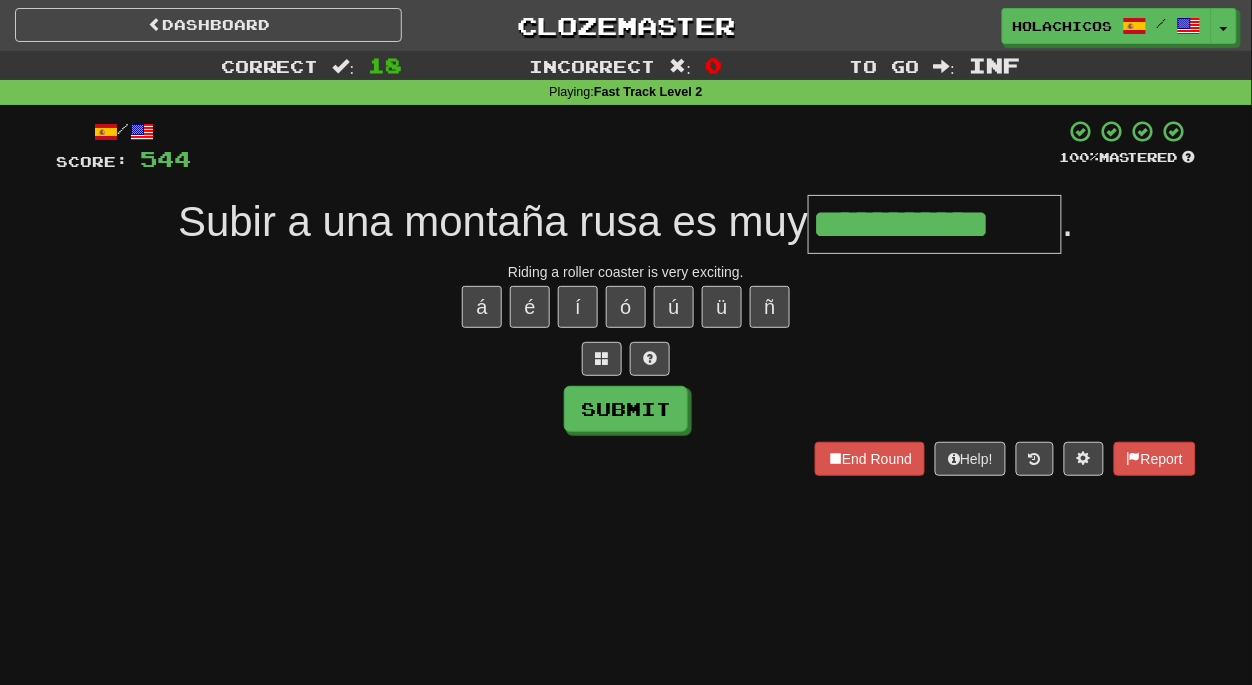 type on "**********" 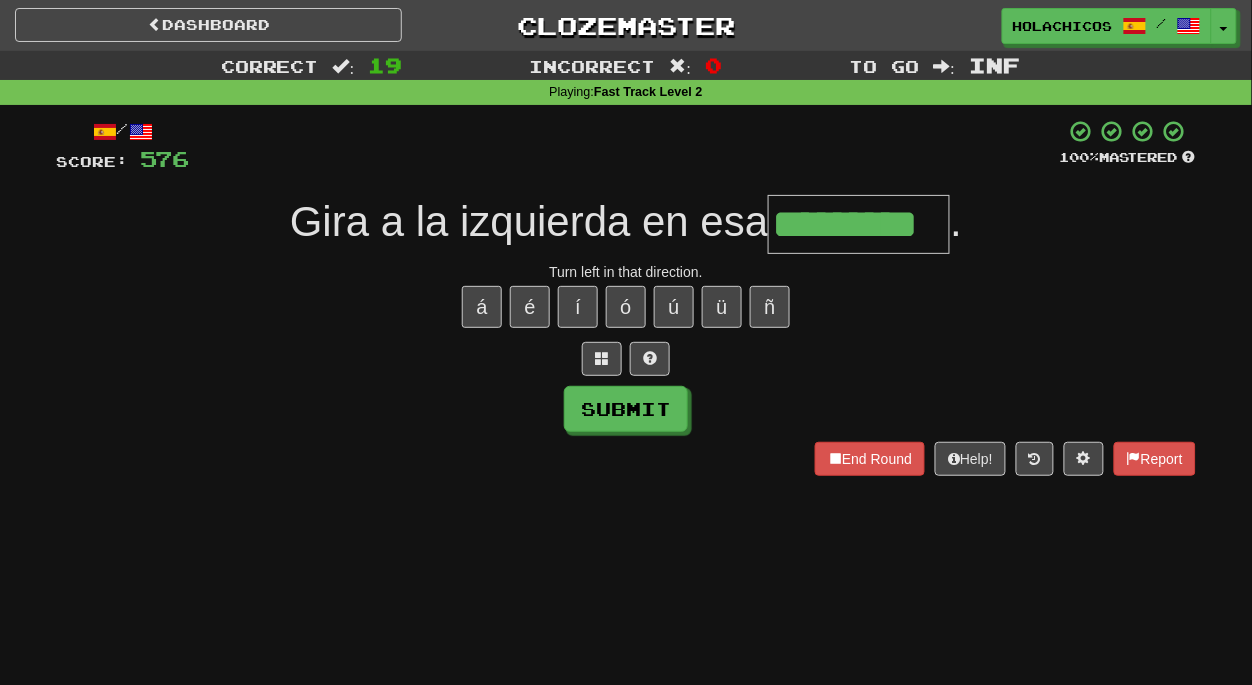 type on "*********" 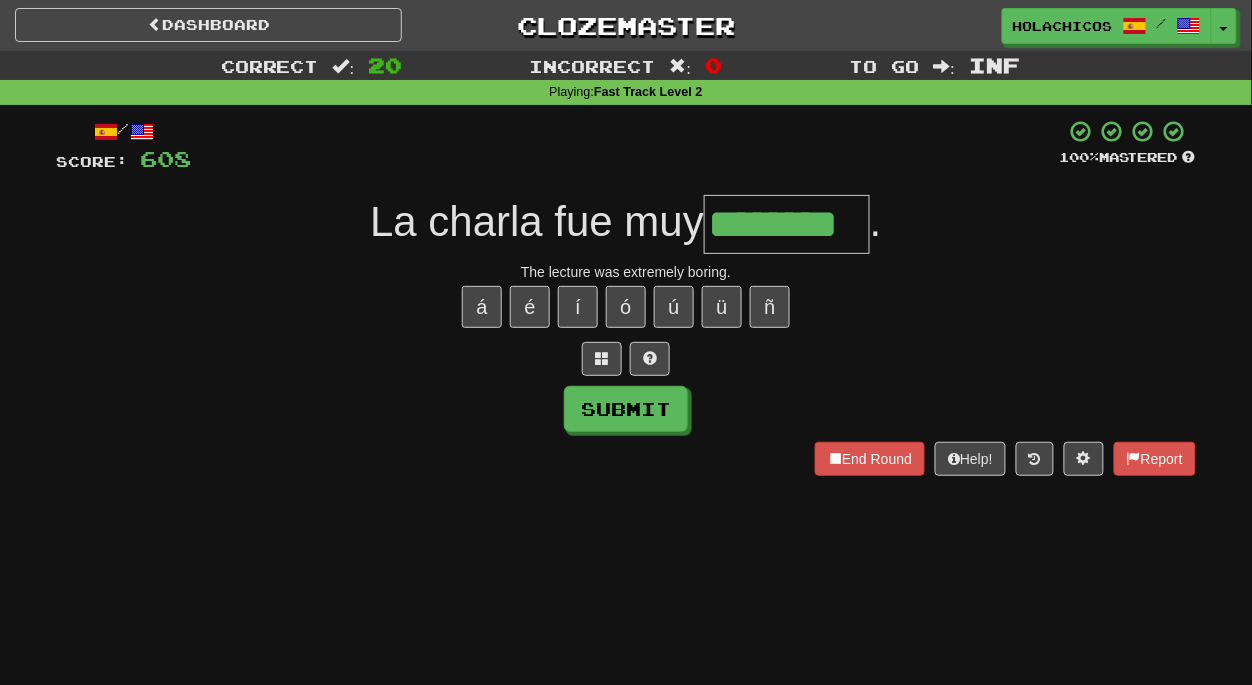 type on "********" 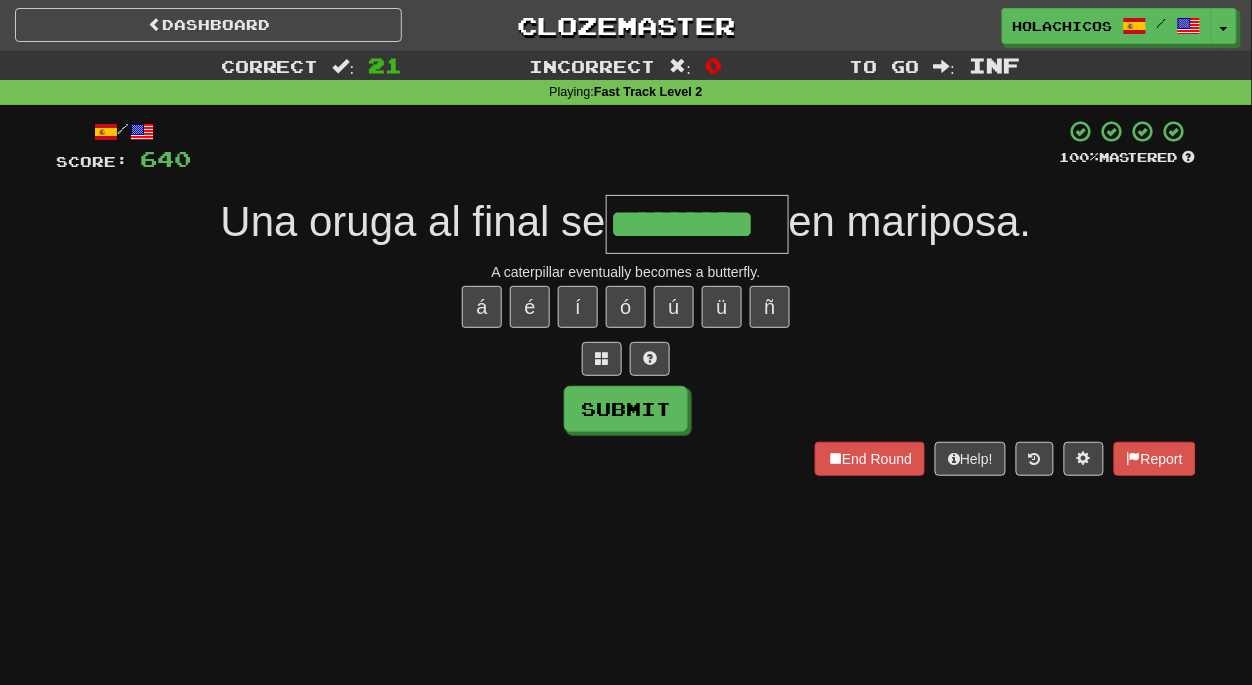 type on "*********" 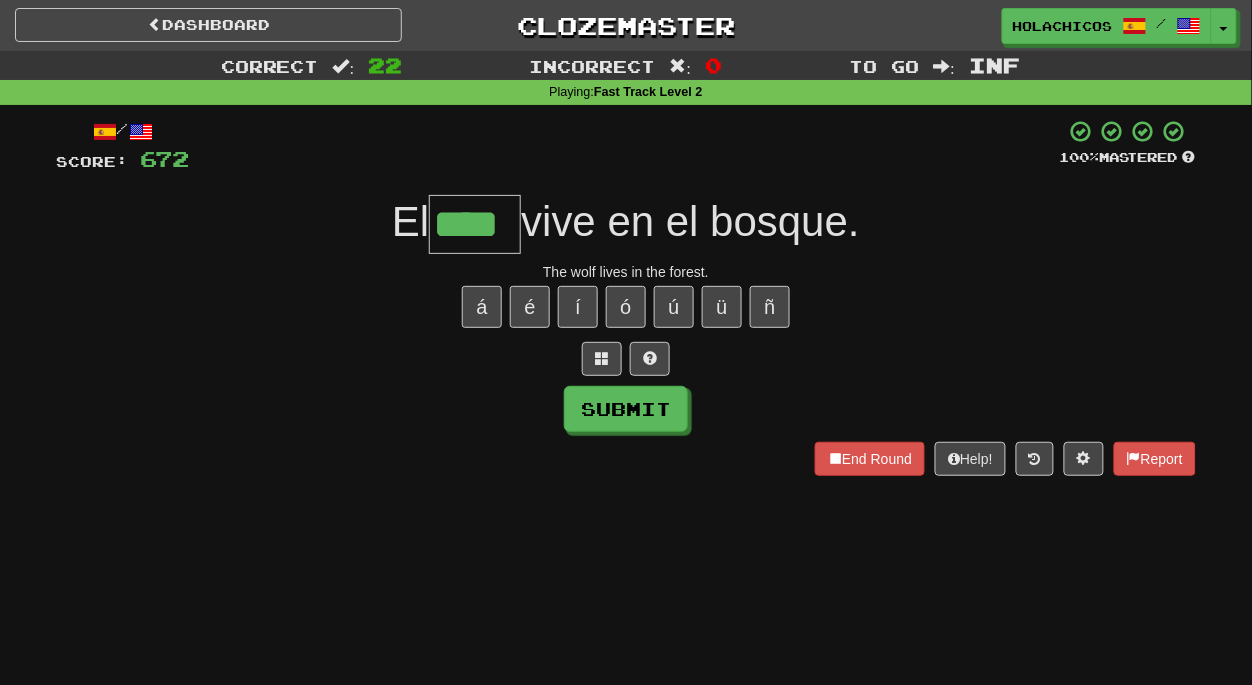 type on "****" 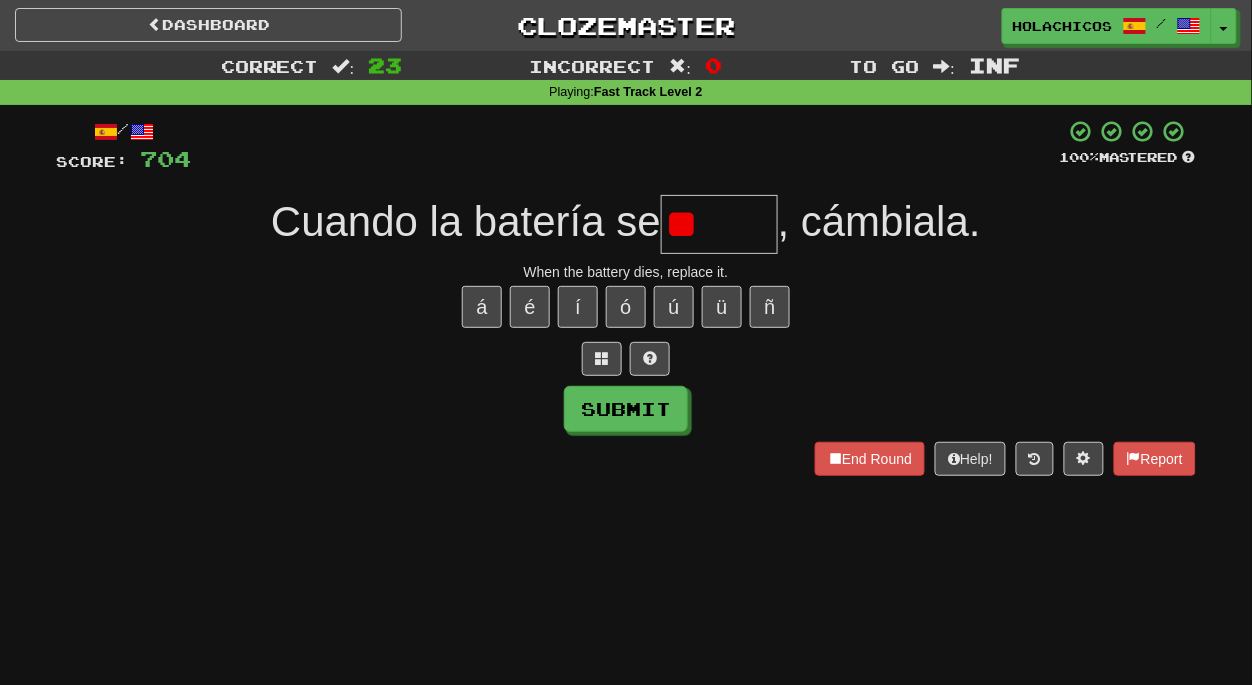 type on "*" 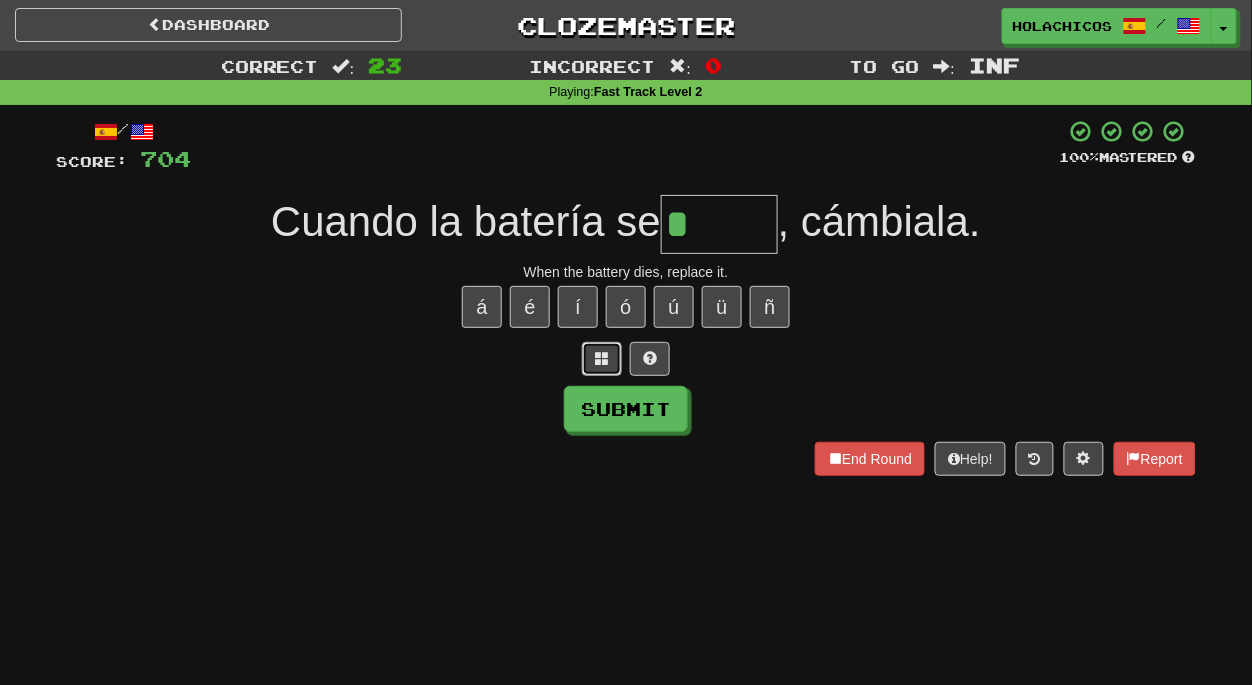 click at bounding box center [602, 358] 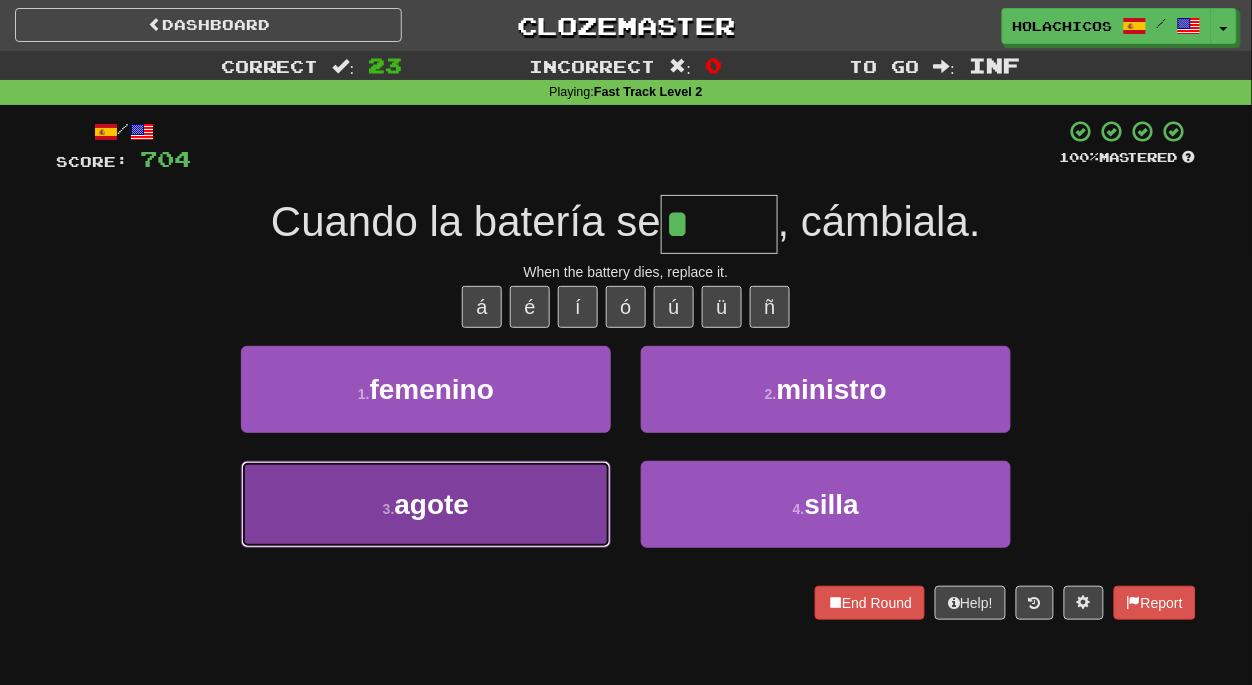 click on "3 .  agote" at bounding box center (426, 504) 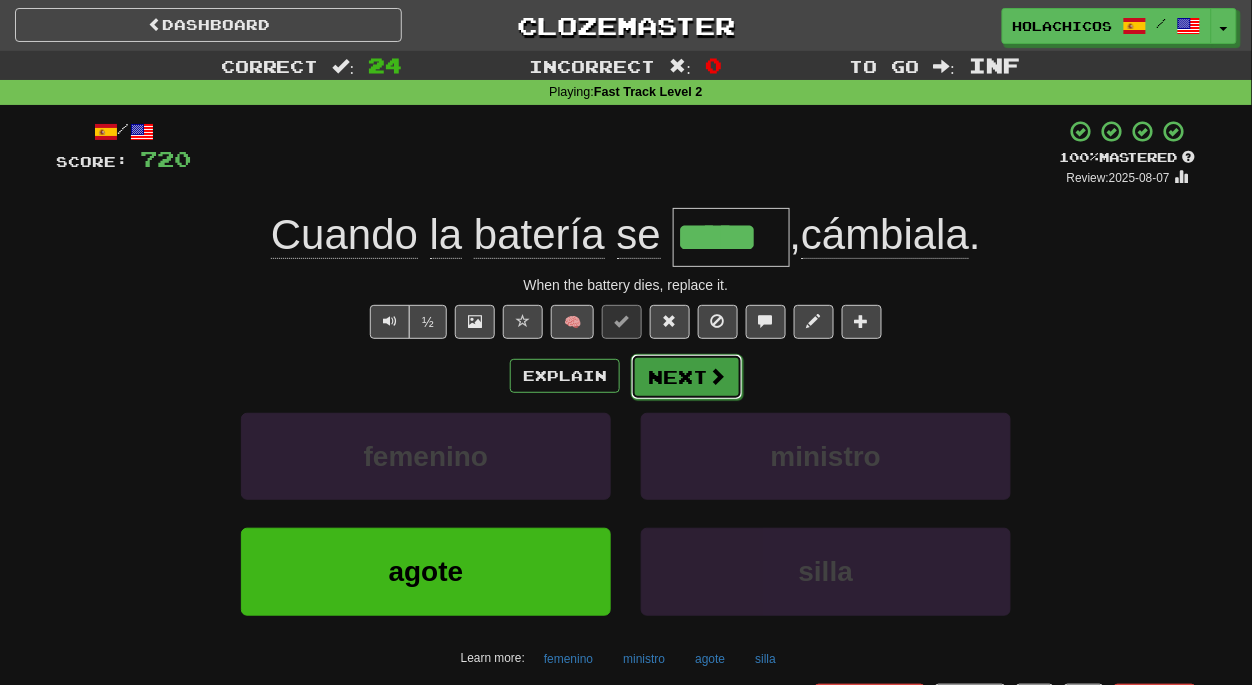 click on "Next" at bounding box center [687, 377] 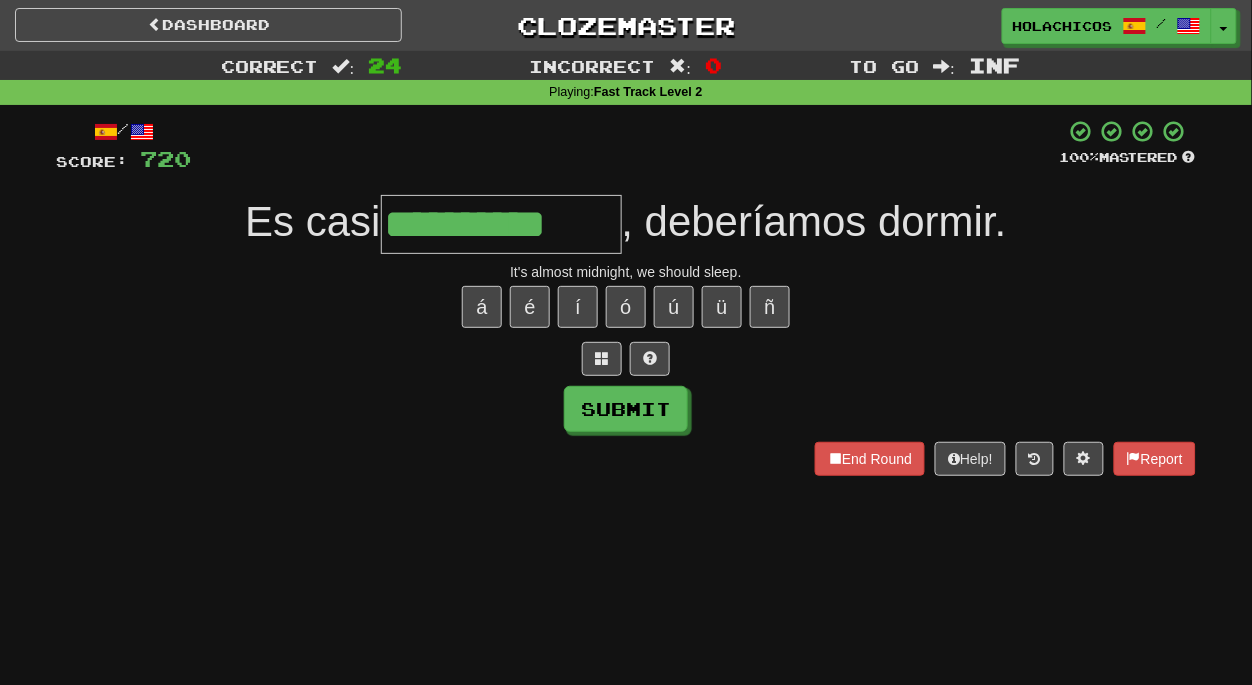 type on "**********" 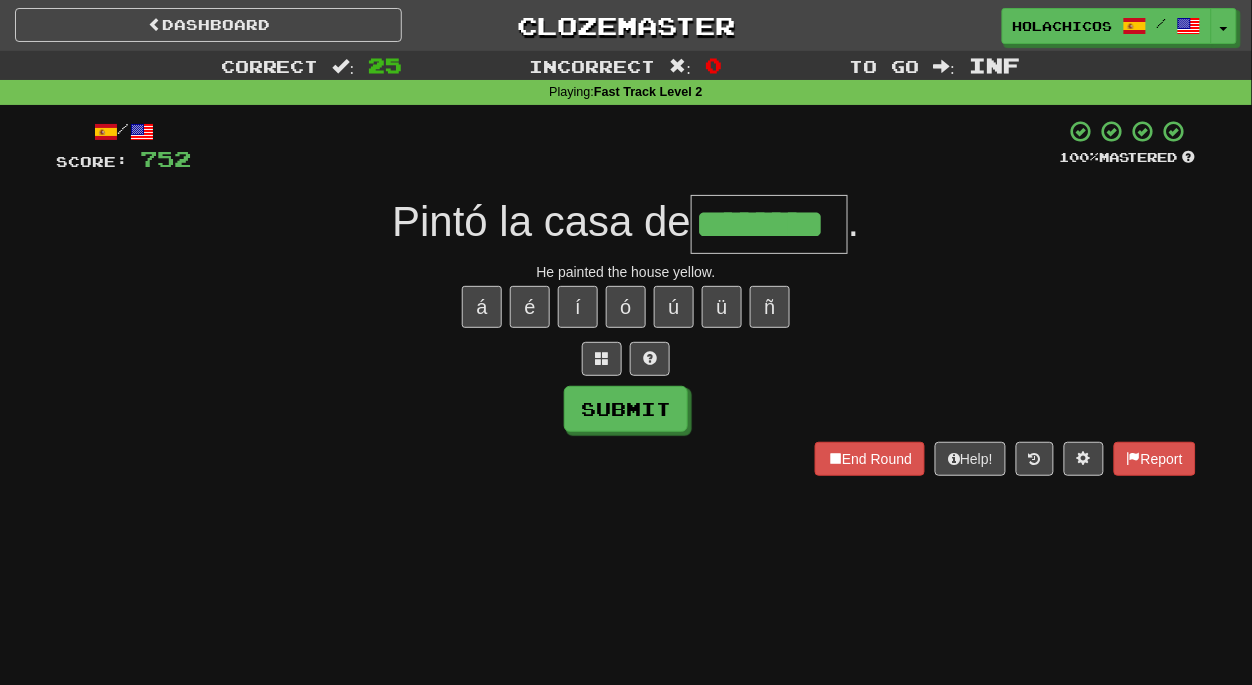 type on "********" 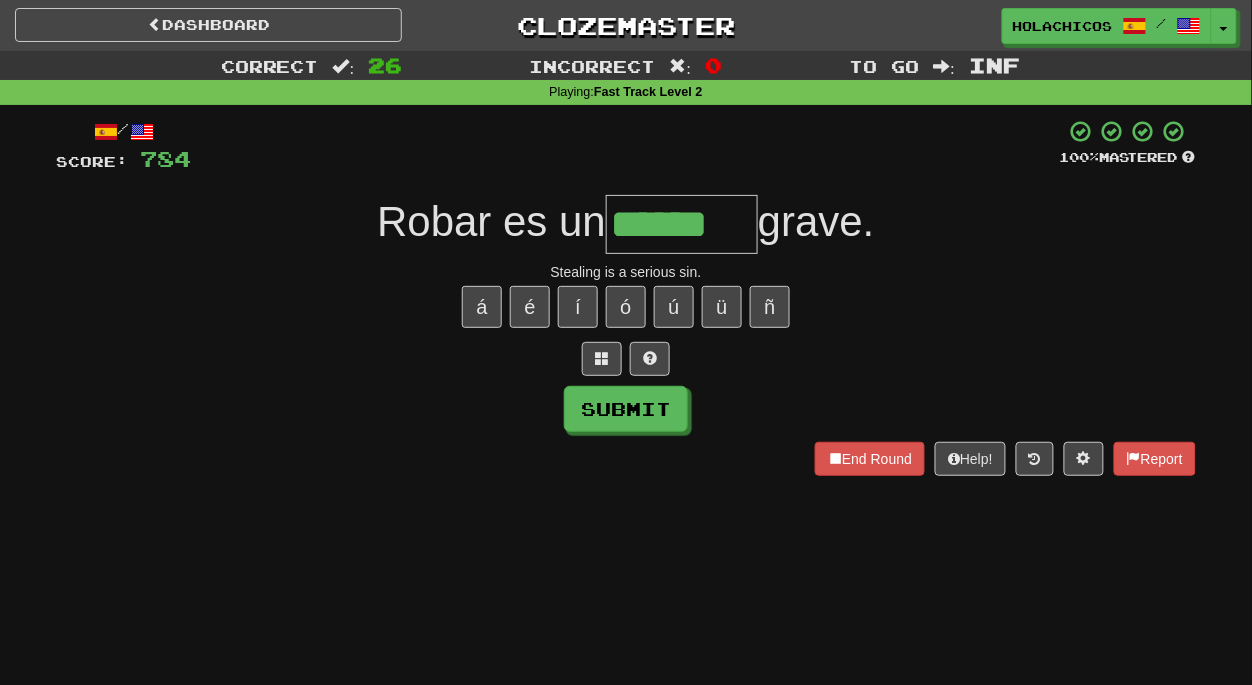 type on "******" 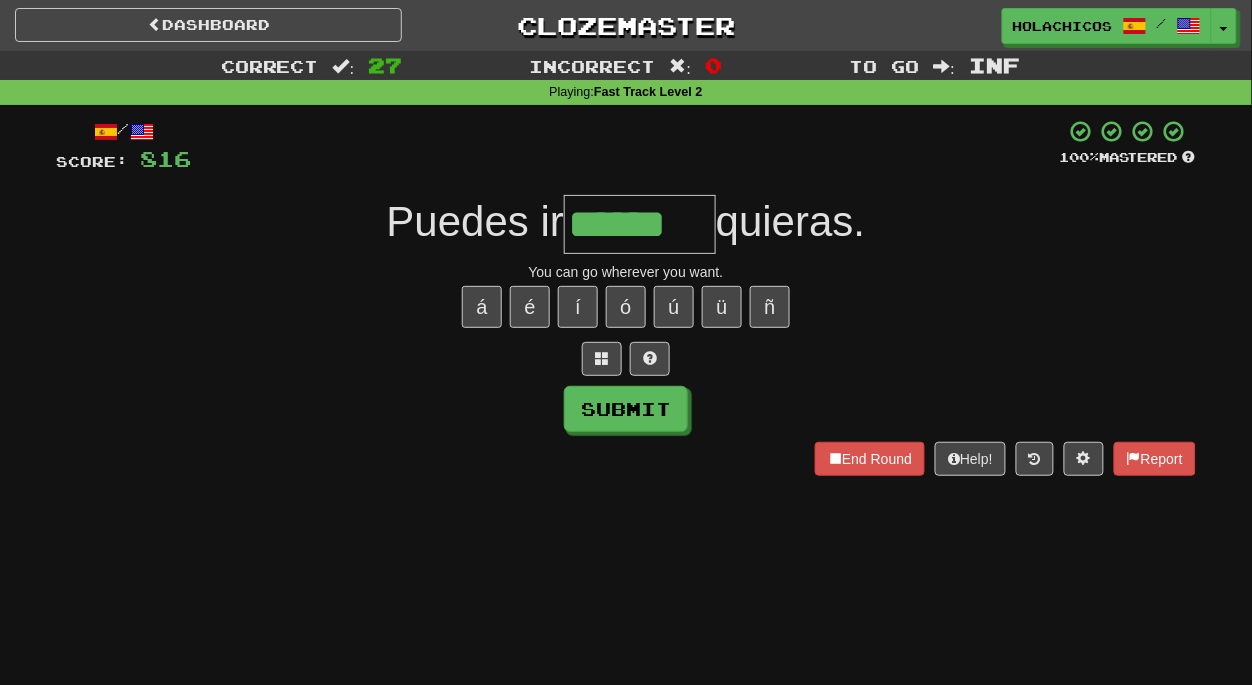 type on "******" 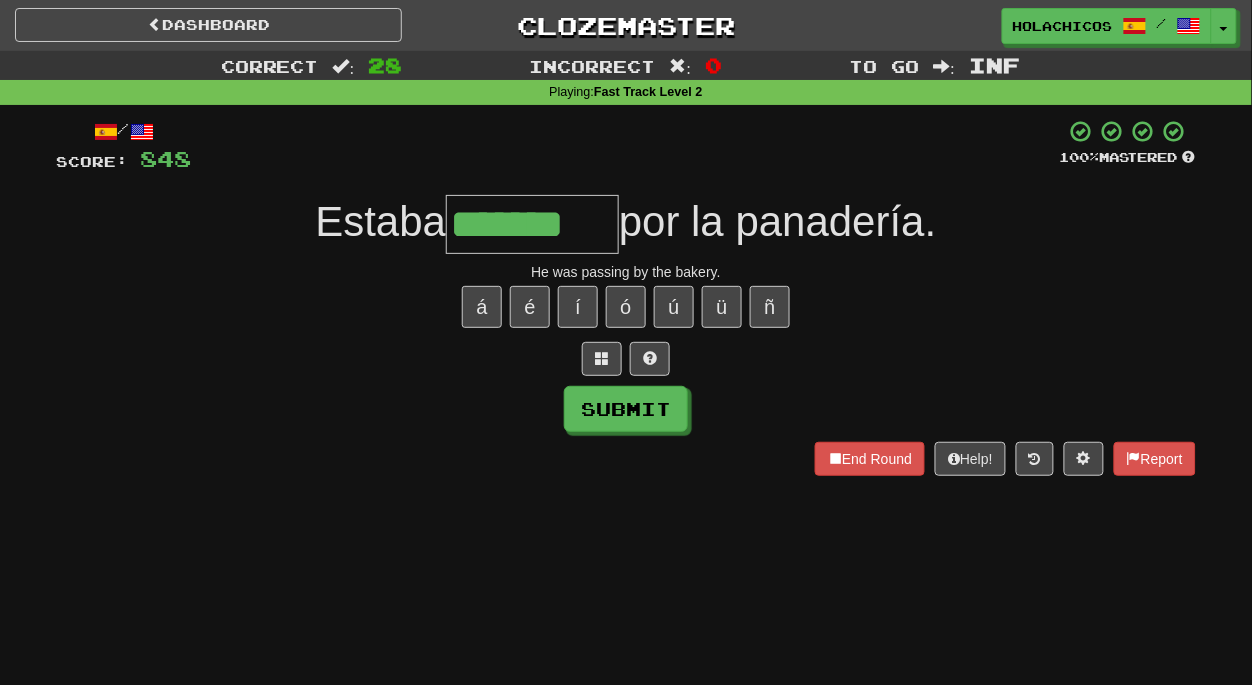 type on "*******" 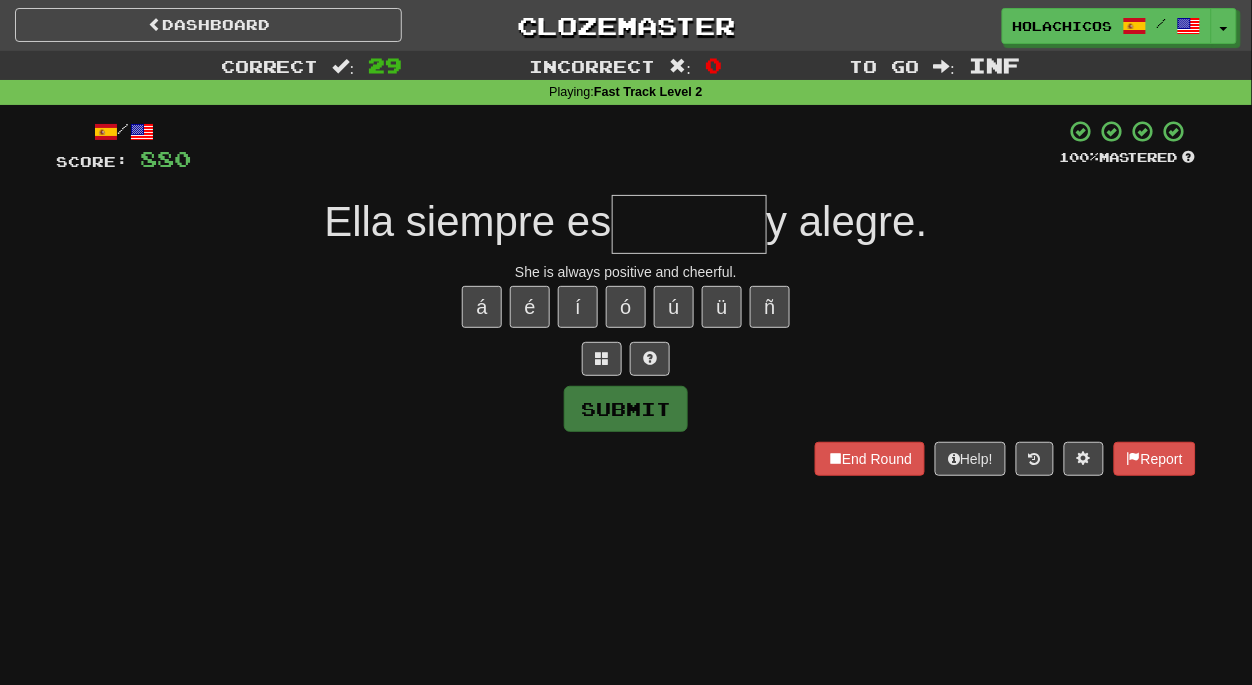 type on "*" 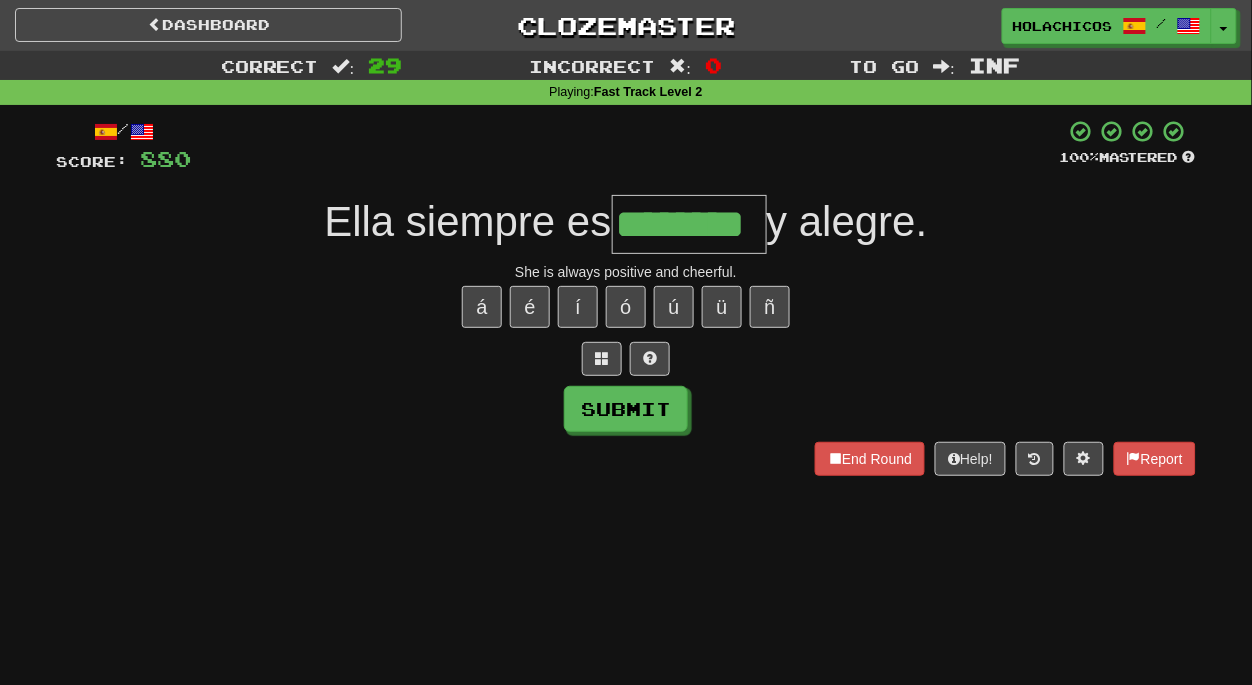 type on "********" 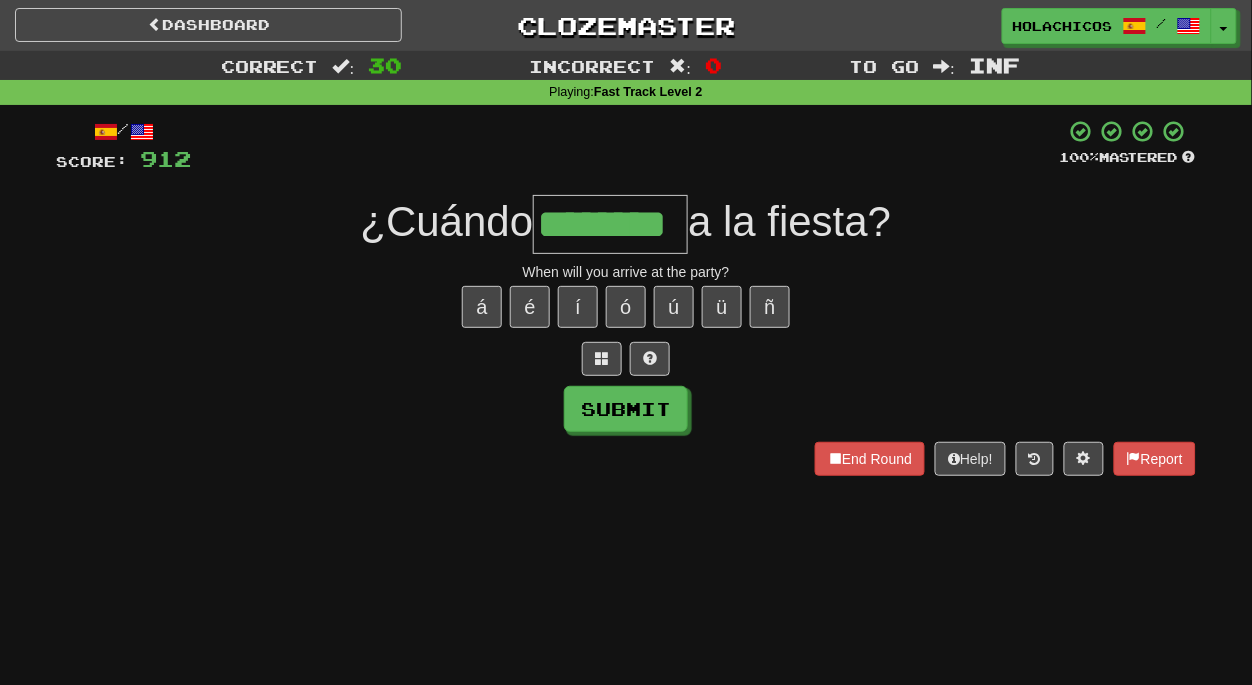 type on "********" 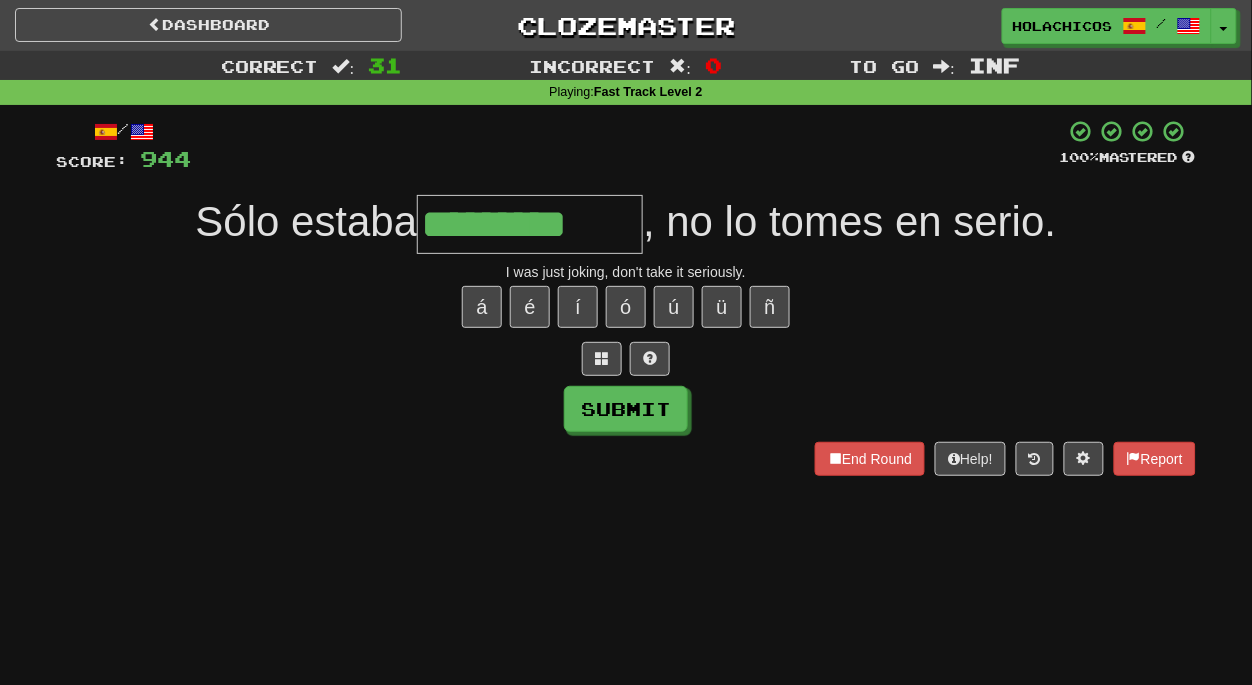 type on "*********" 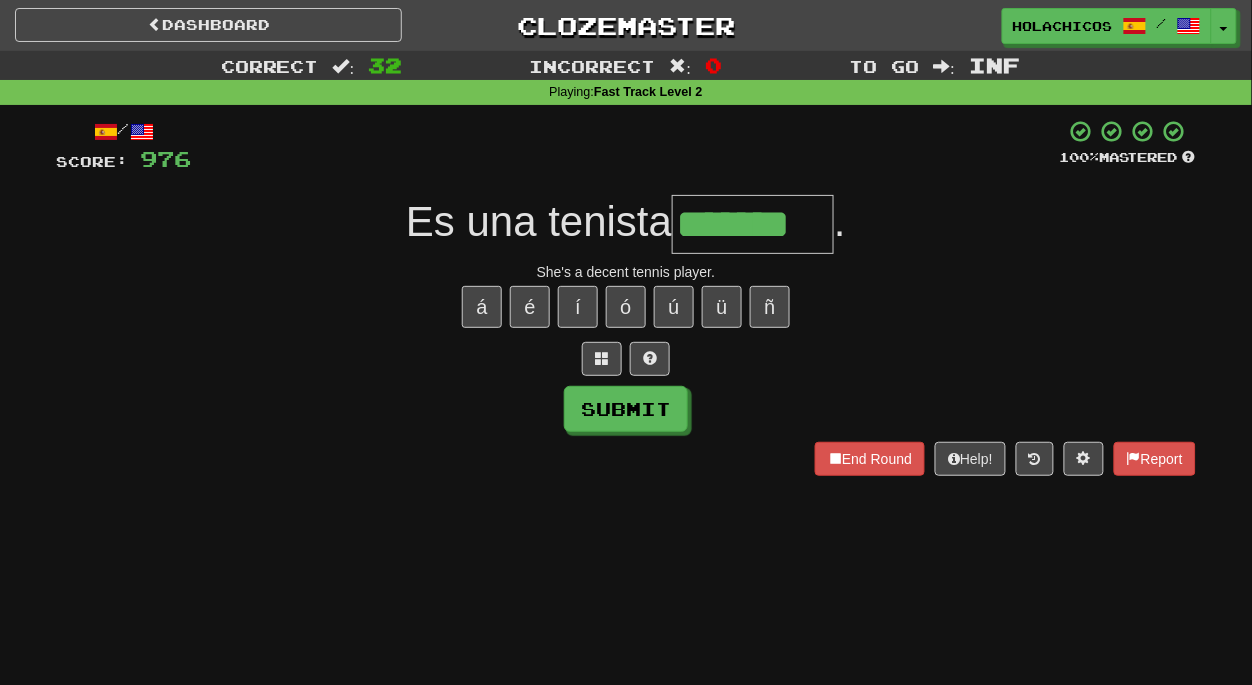 type on "*******" 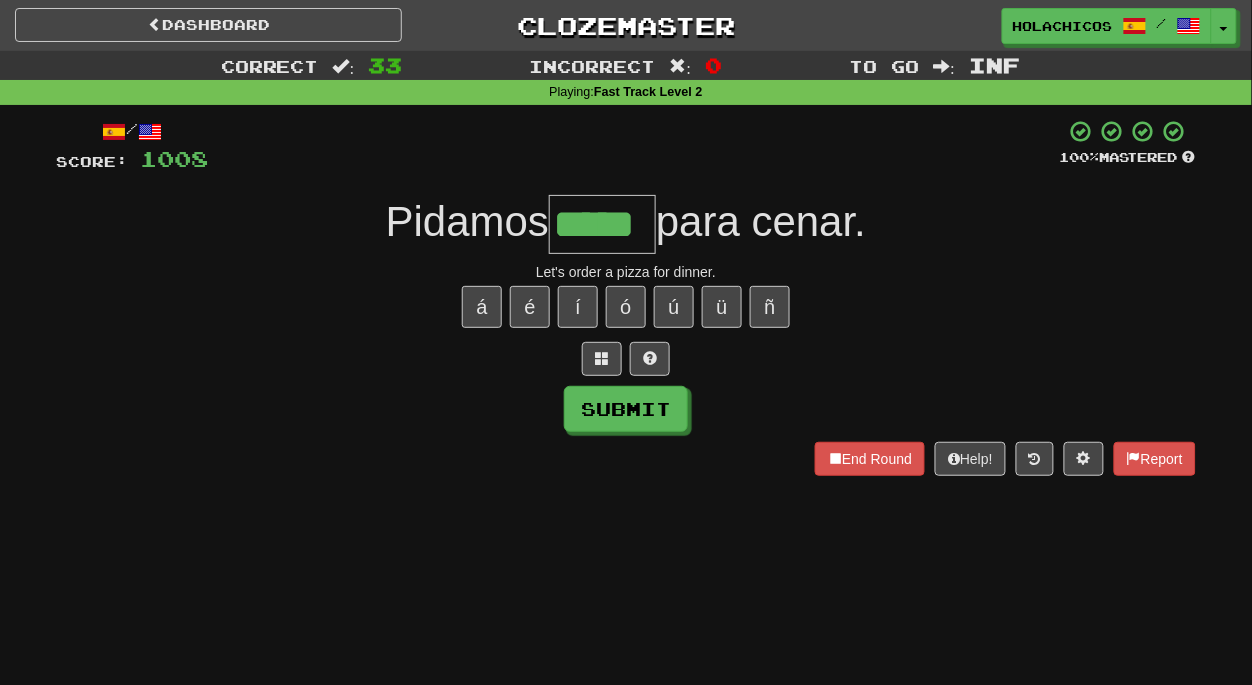 type on "*****" 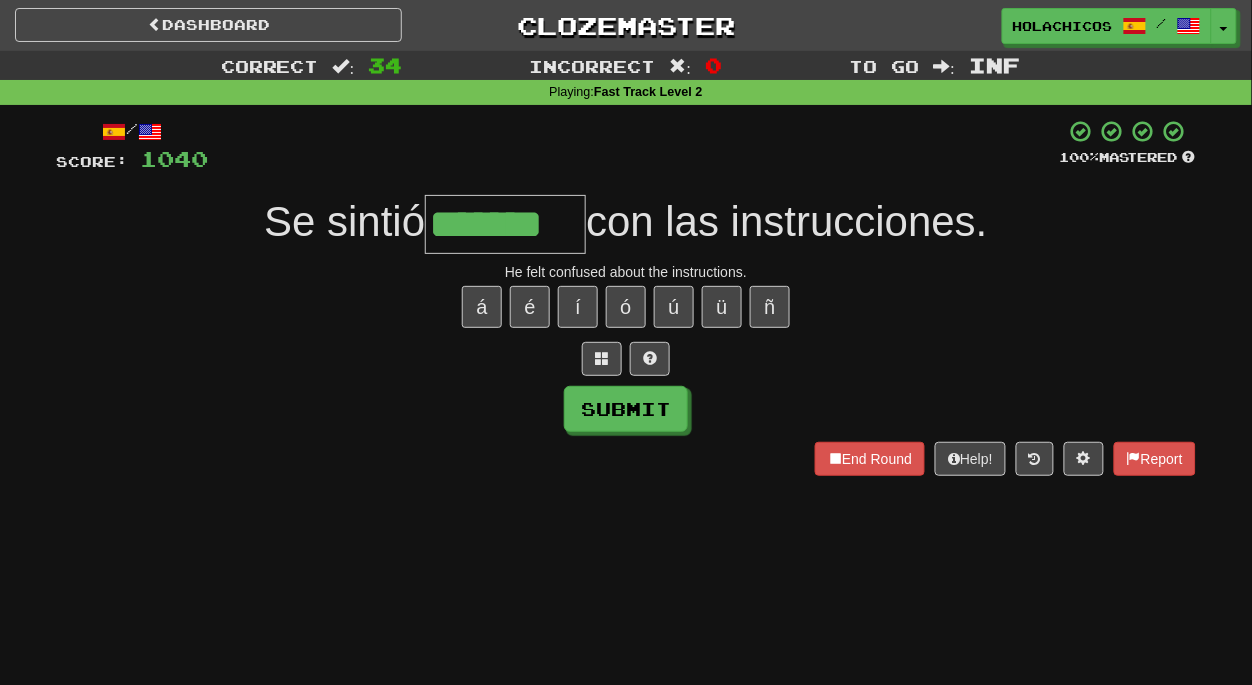 type on "*******" 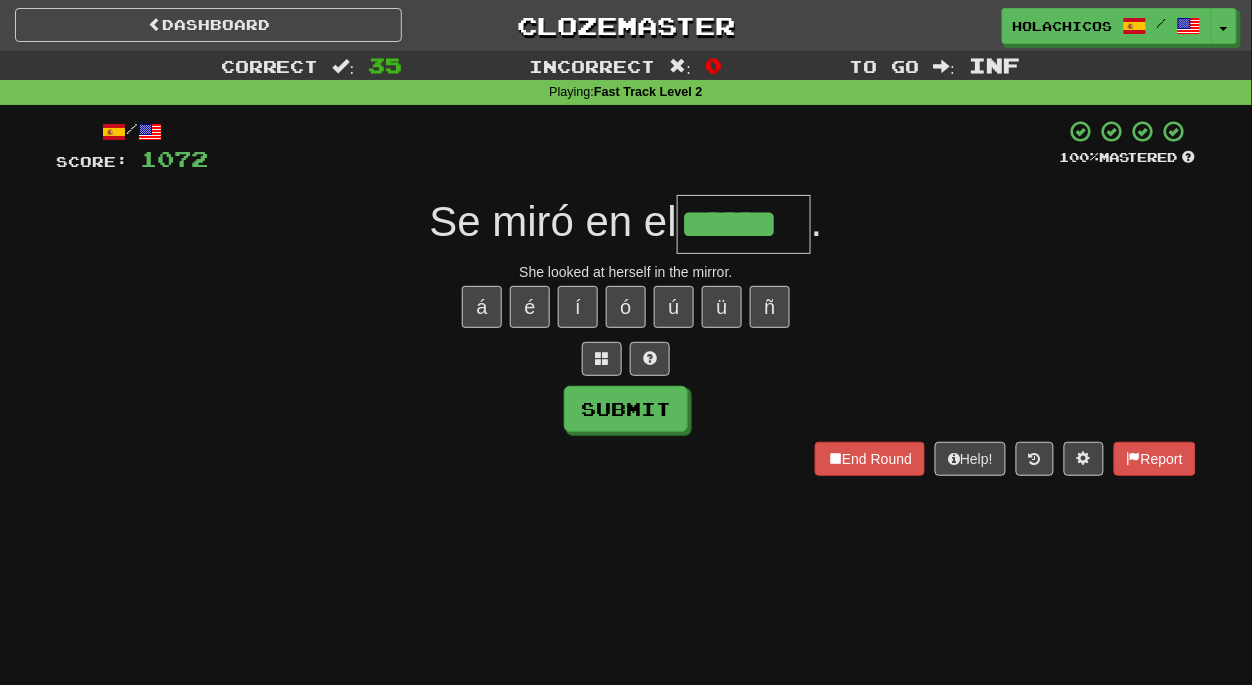 type on "******" 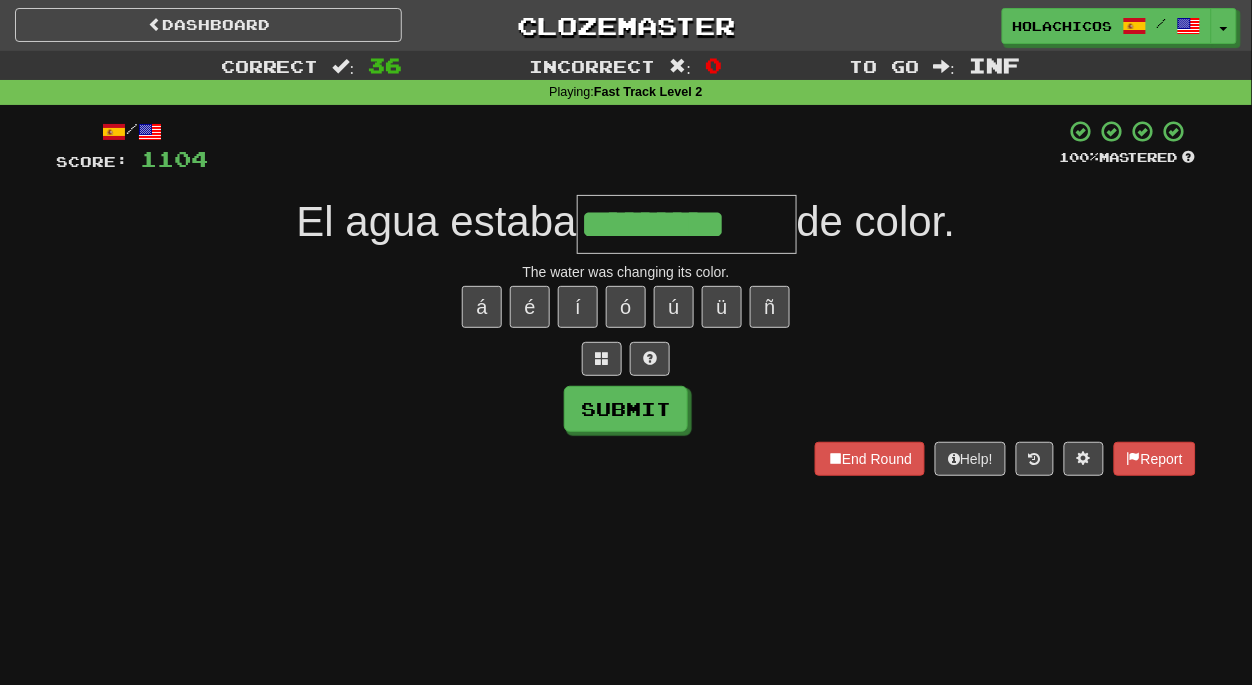 type on "*********" 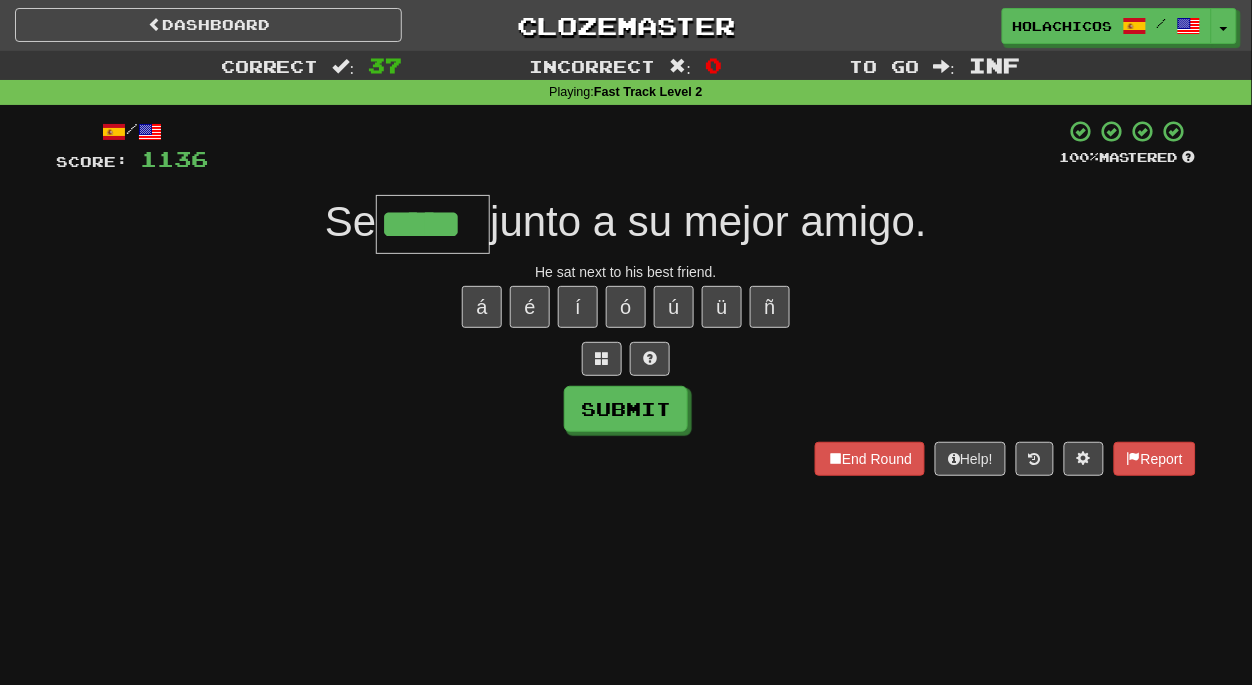 type on "*****" 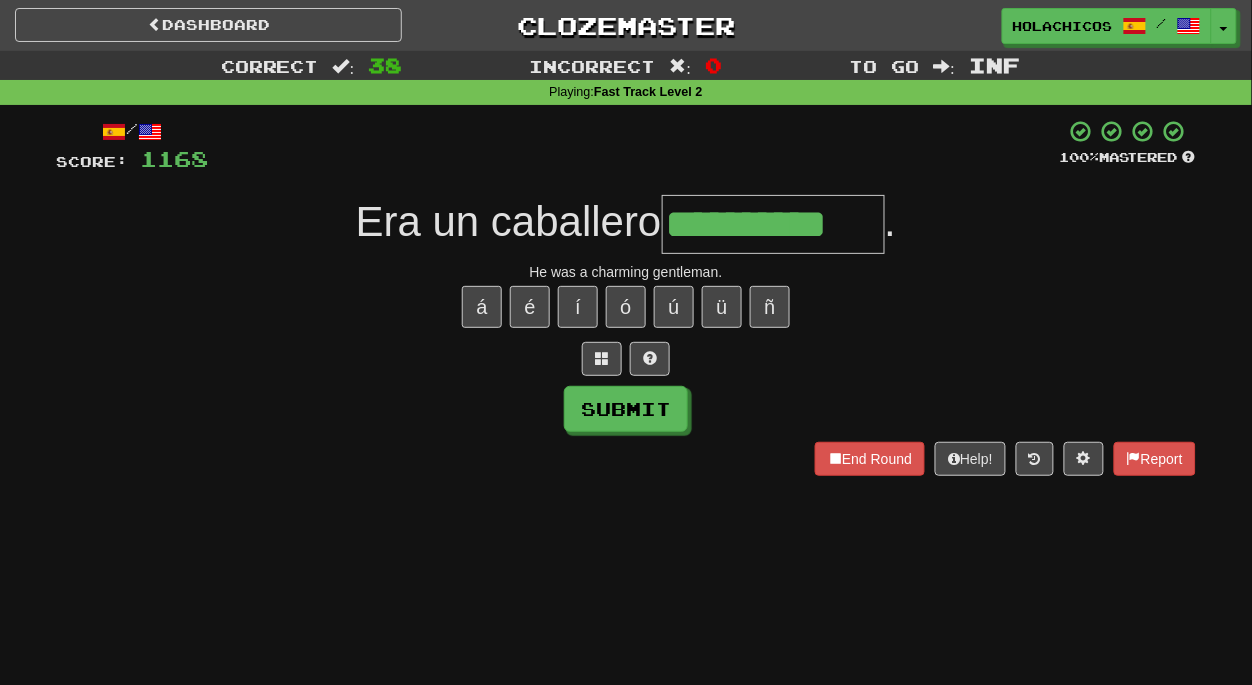 type on "**********" 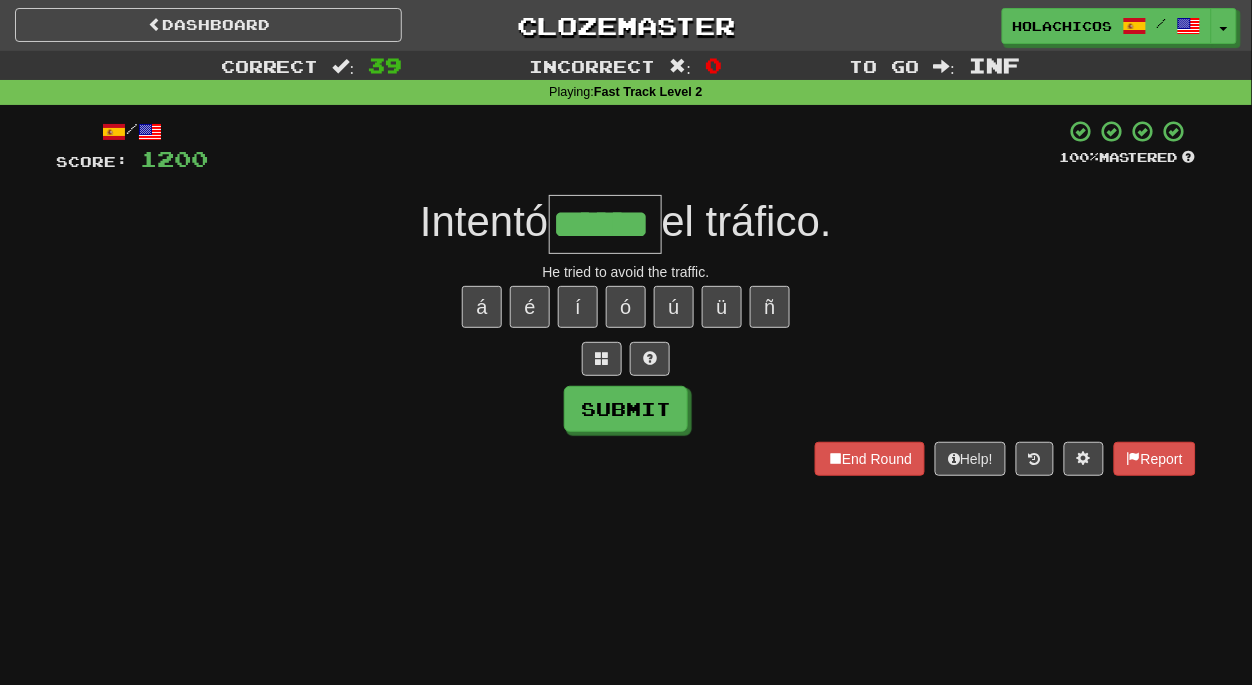 type on "******" 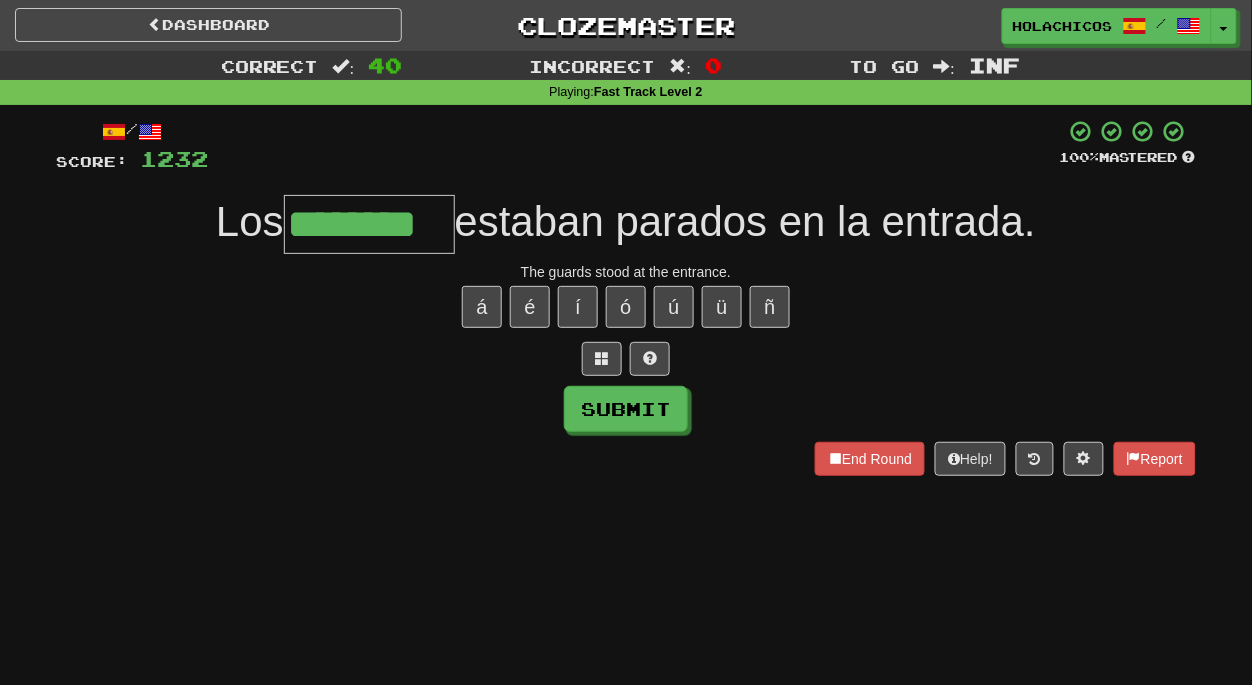 type on "********" 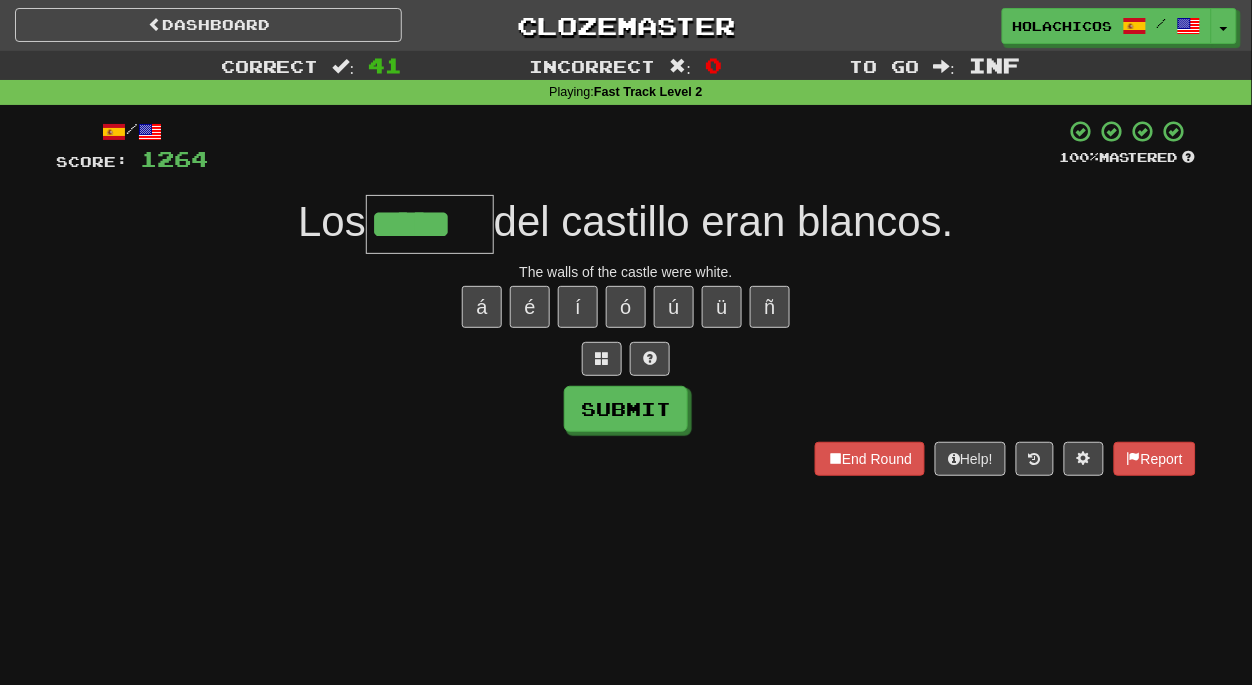 type on "*****" 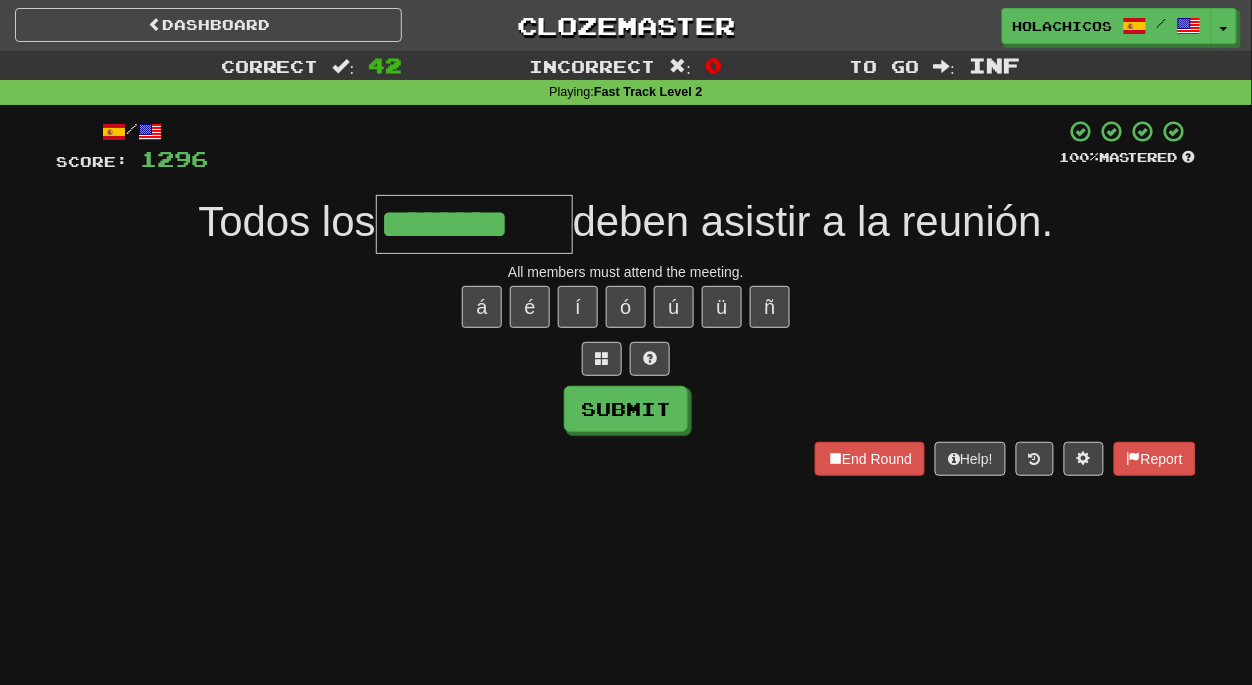 type on "********" 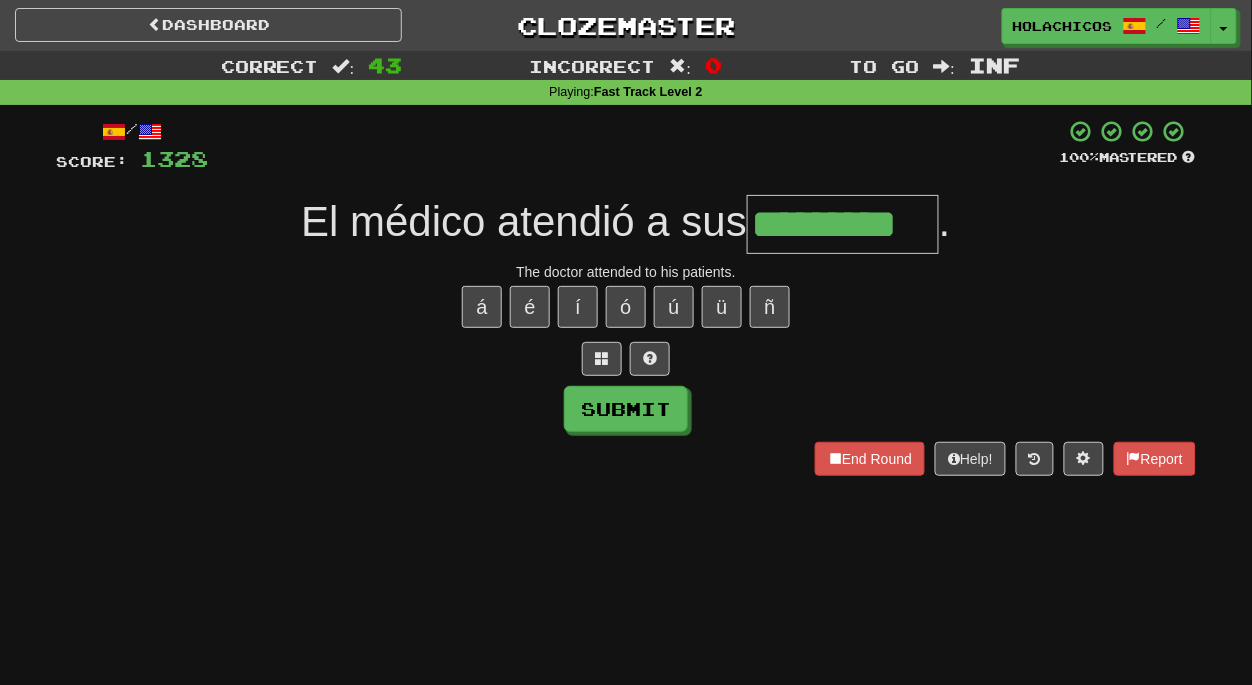 type on "*********" 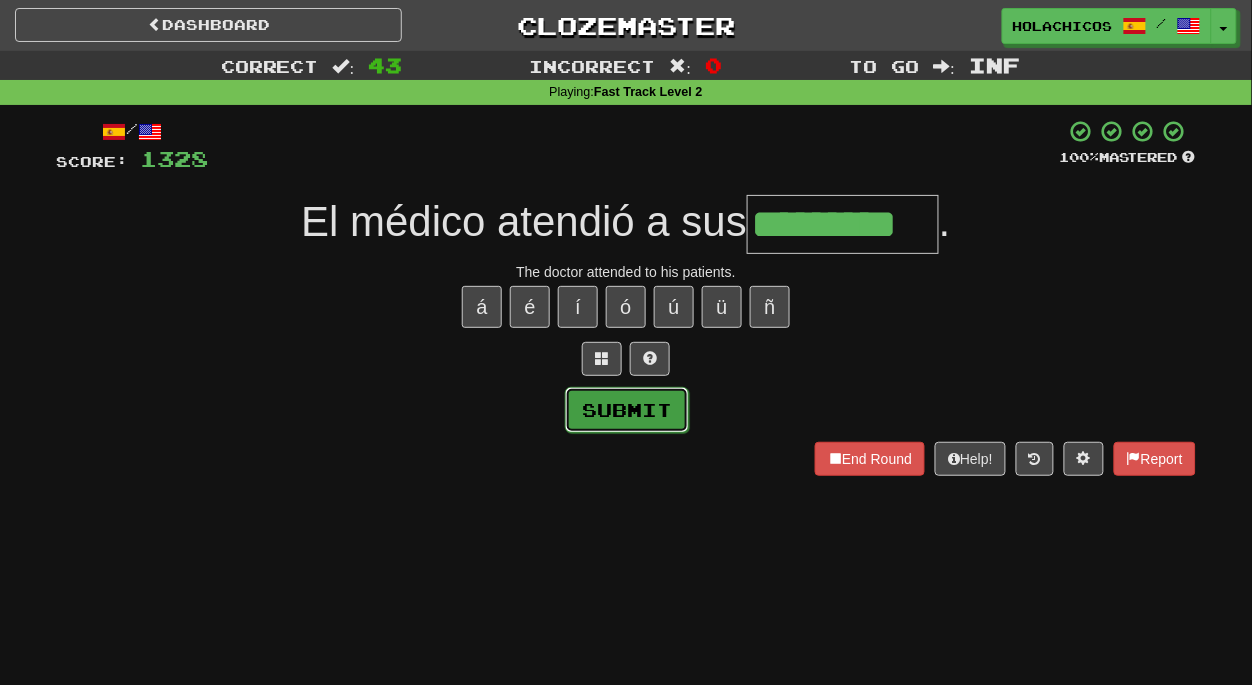 click on "Submit" at bounding box center (627, 410) 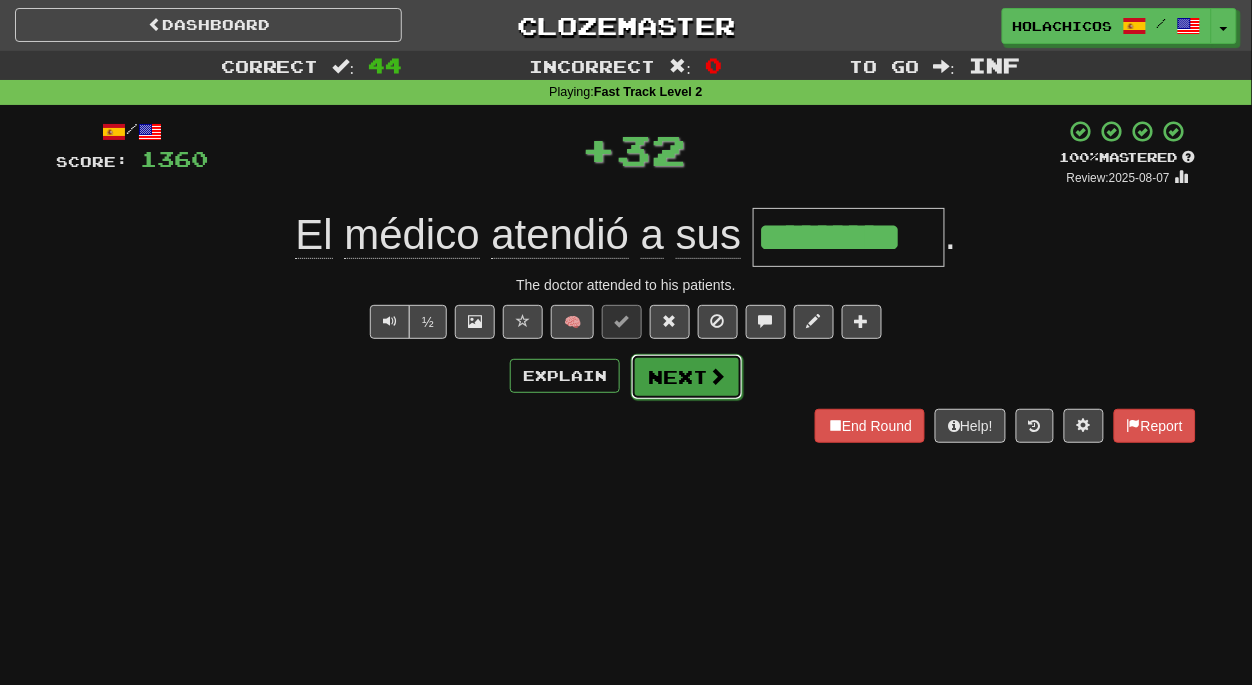 click on "Next" at bounding box center (687, 377) 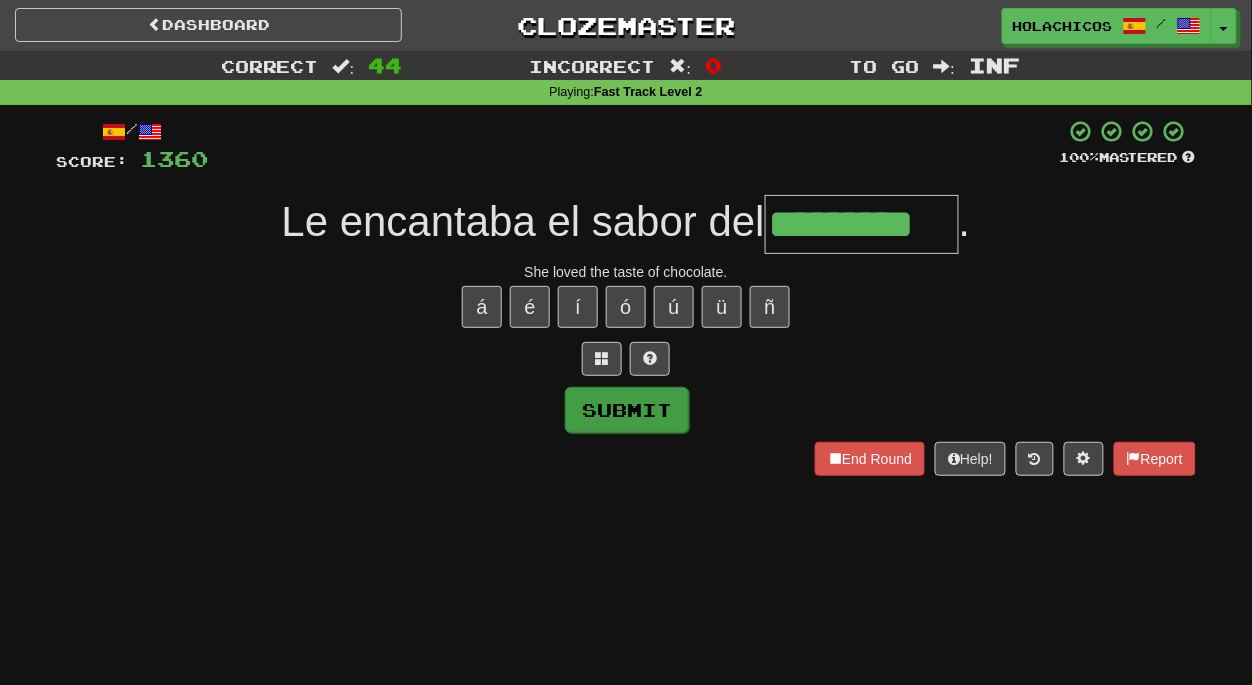 type on "*********" 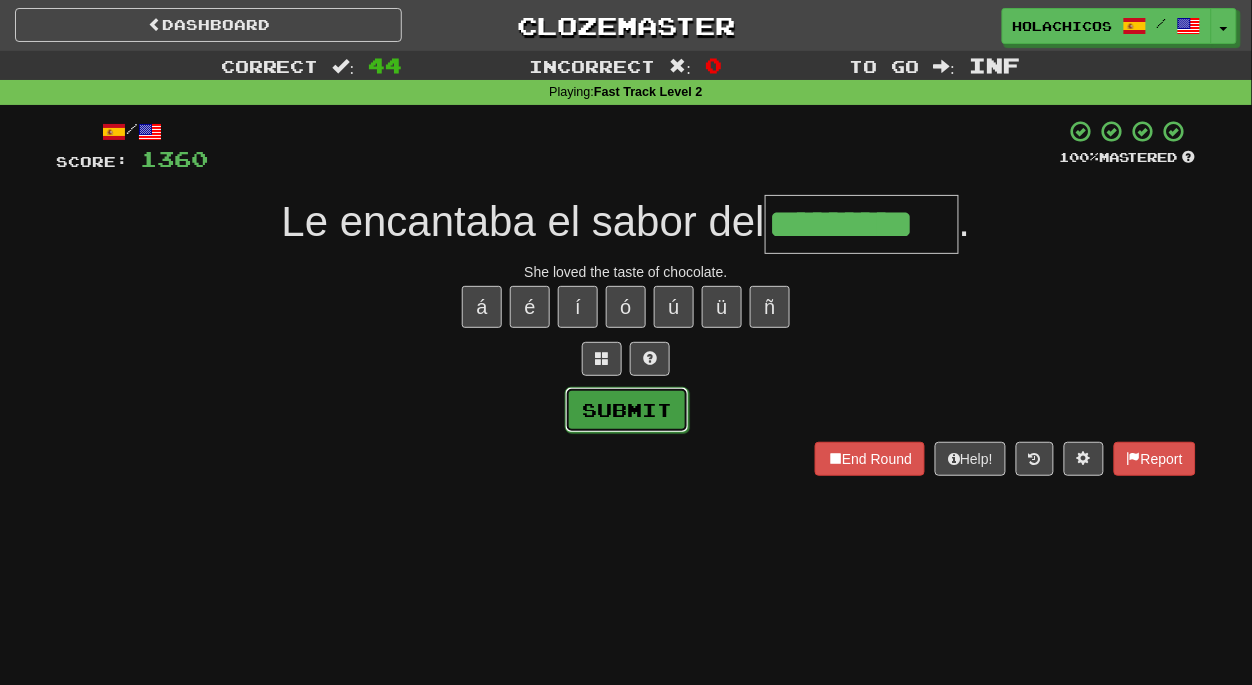 click on "Submit" at bounding box center (627, 410) 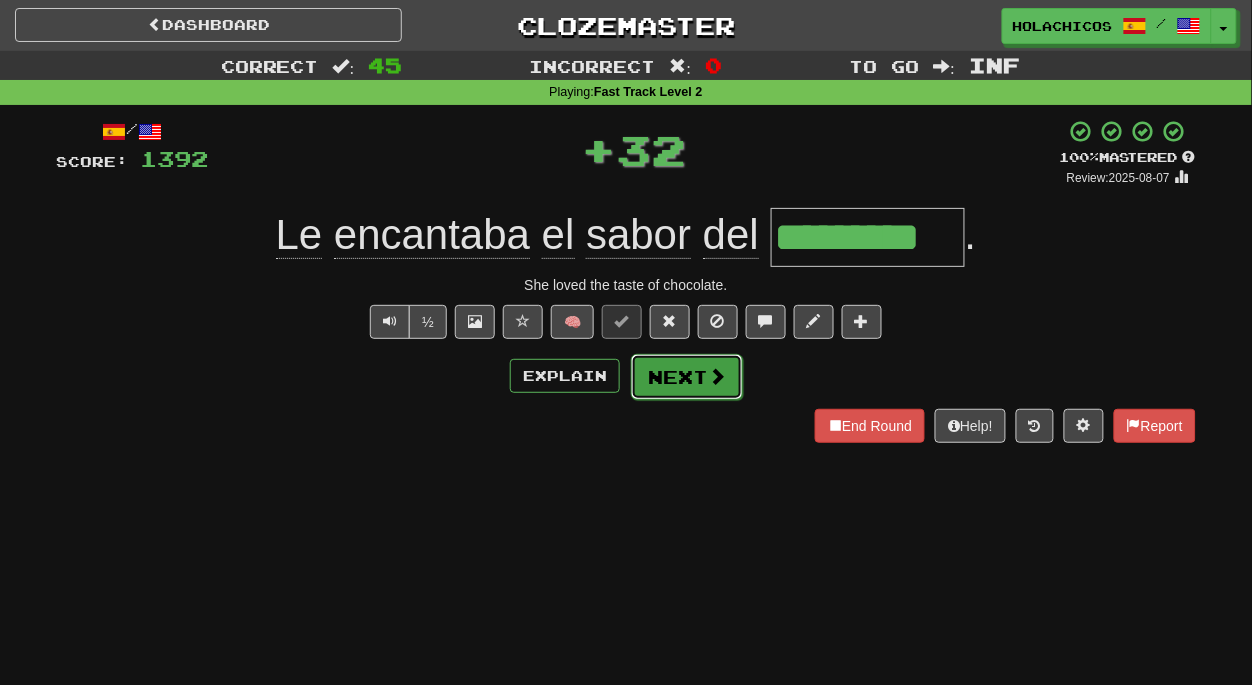 click on "Next" at bounding box center [687, 377] 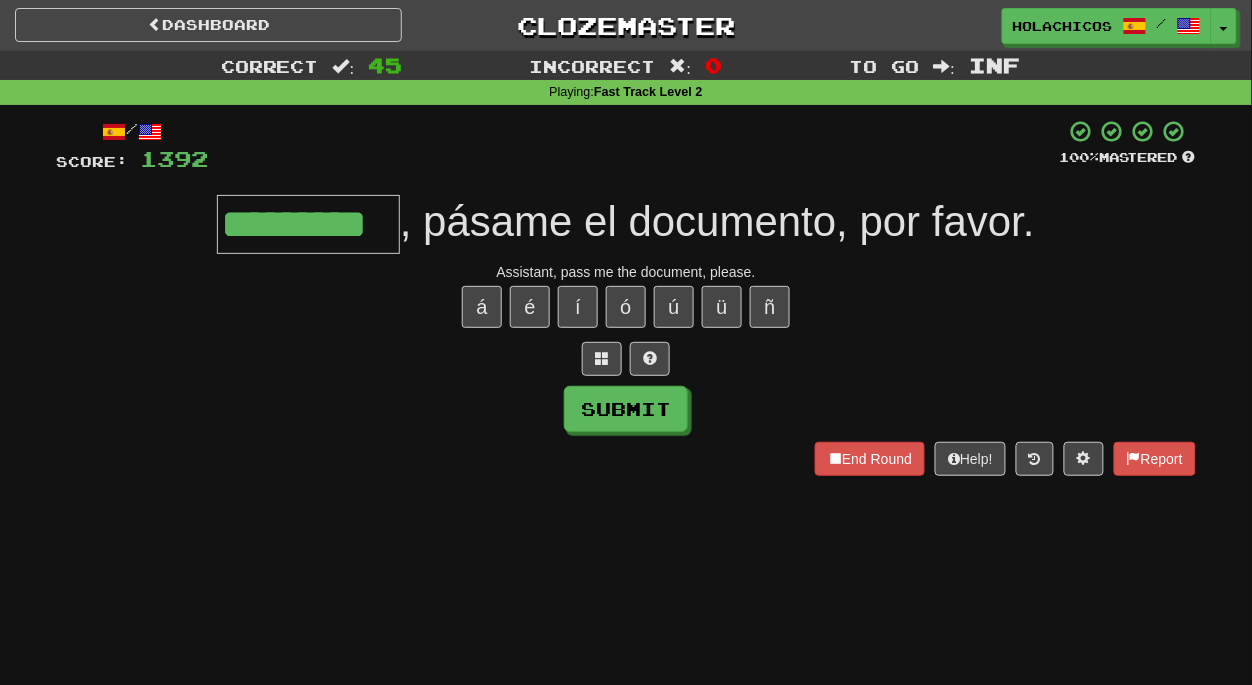 type on "*********" 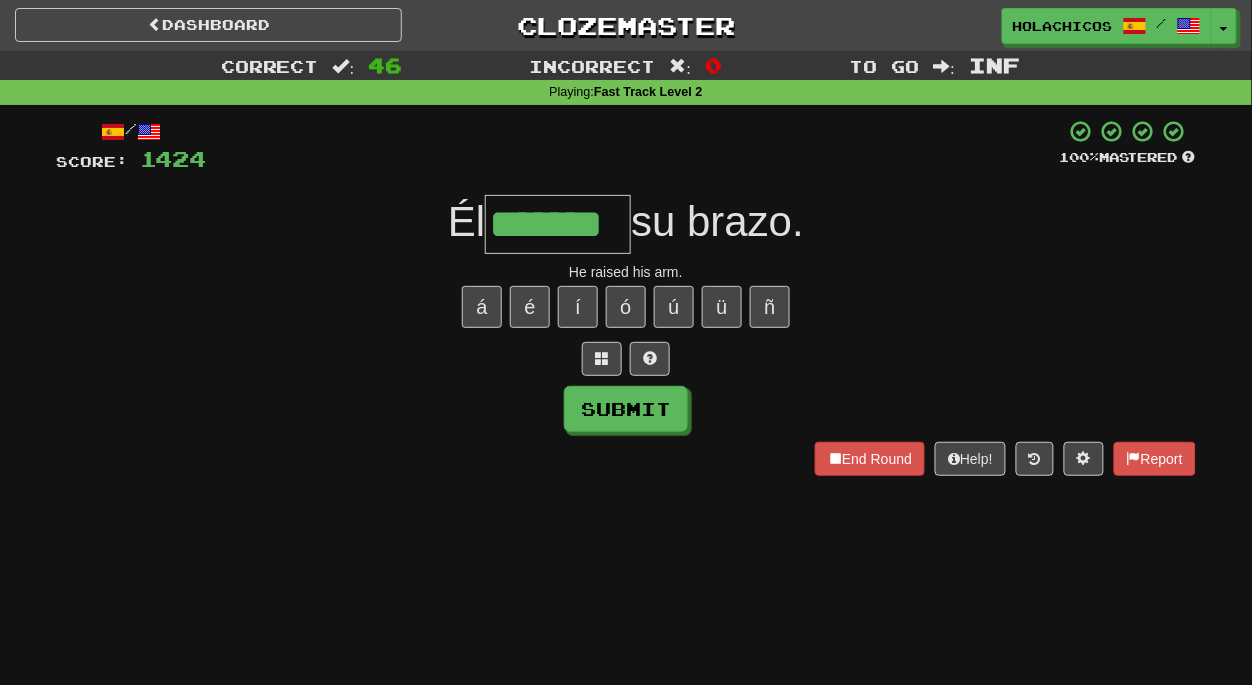 type on "*******" 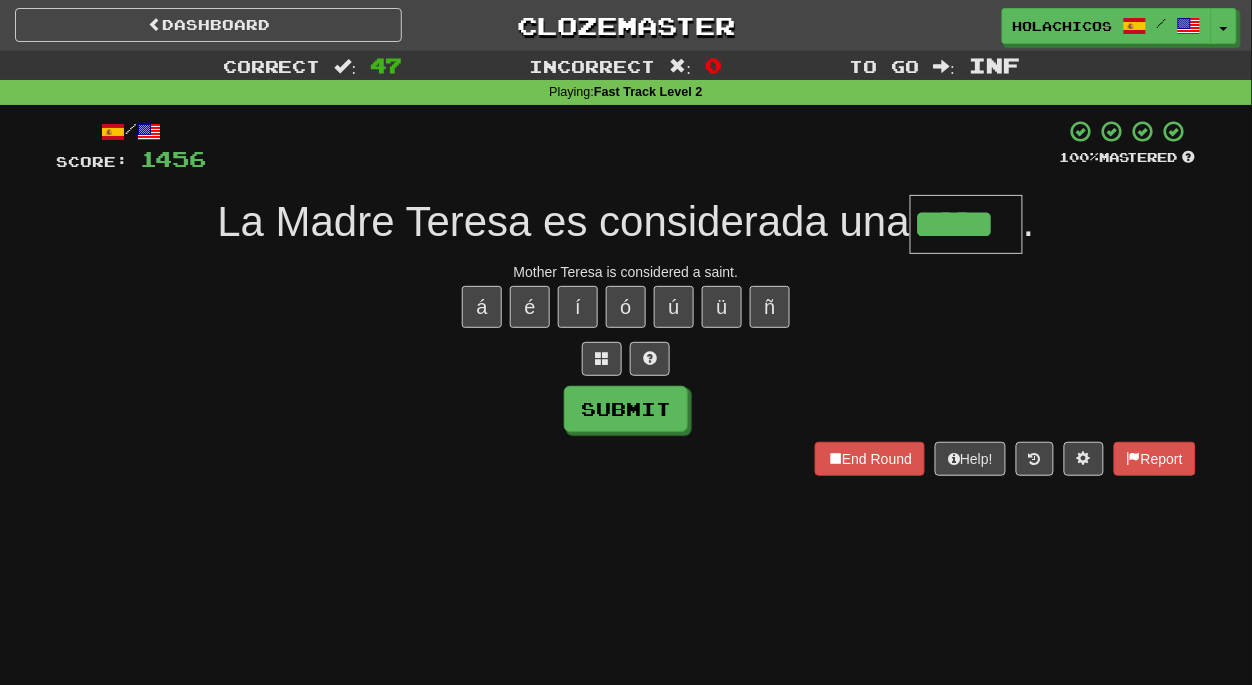 type on "*****" 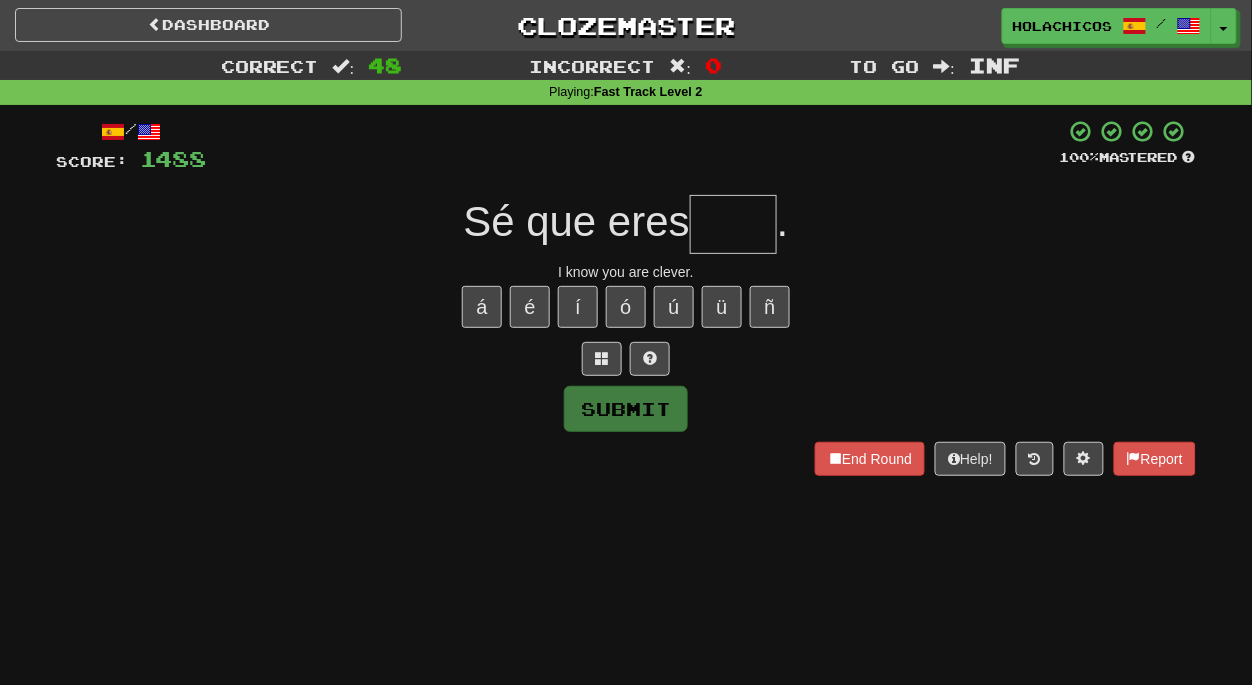 type on "*" 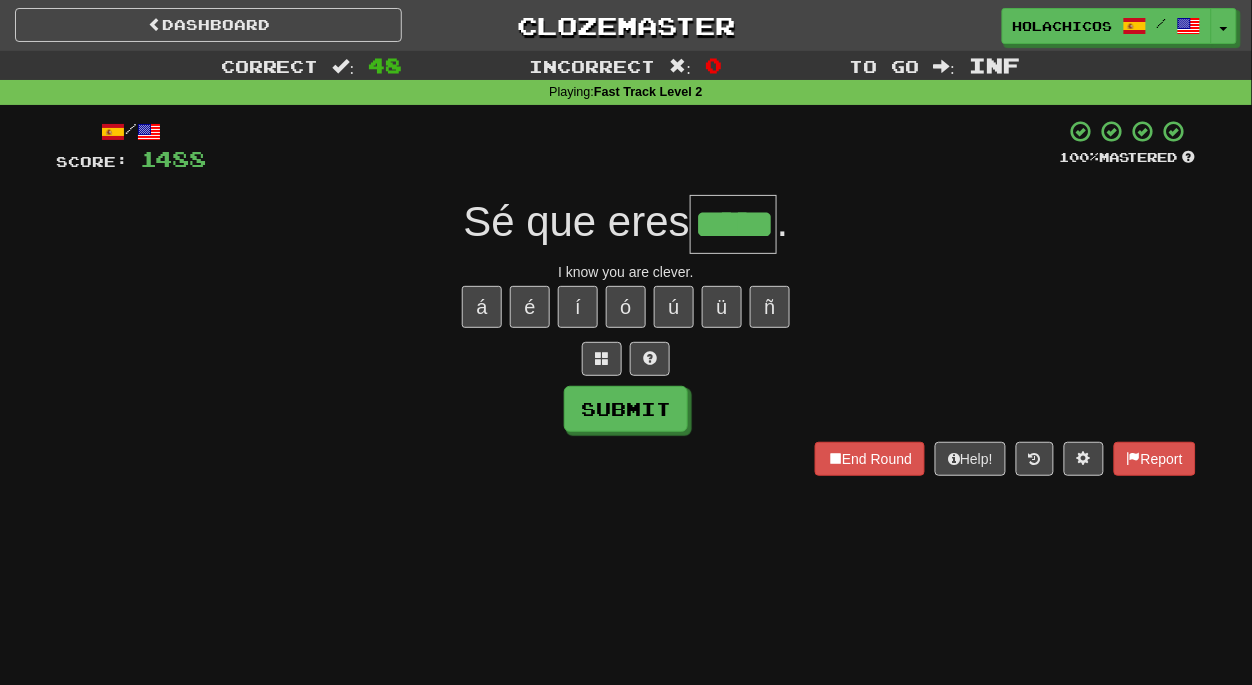 type on "*****" 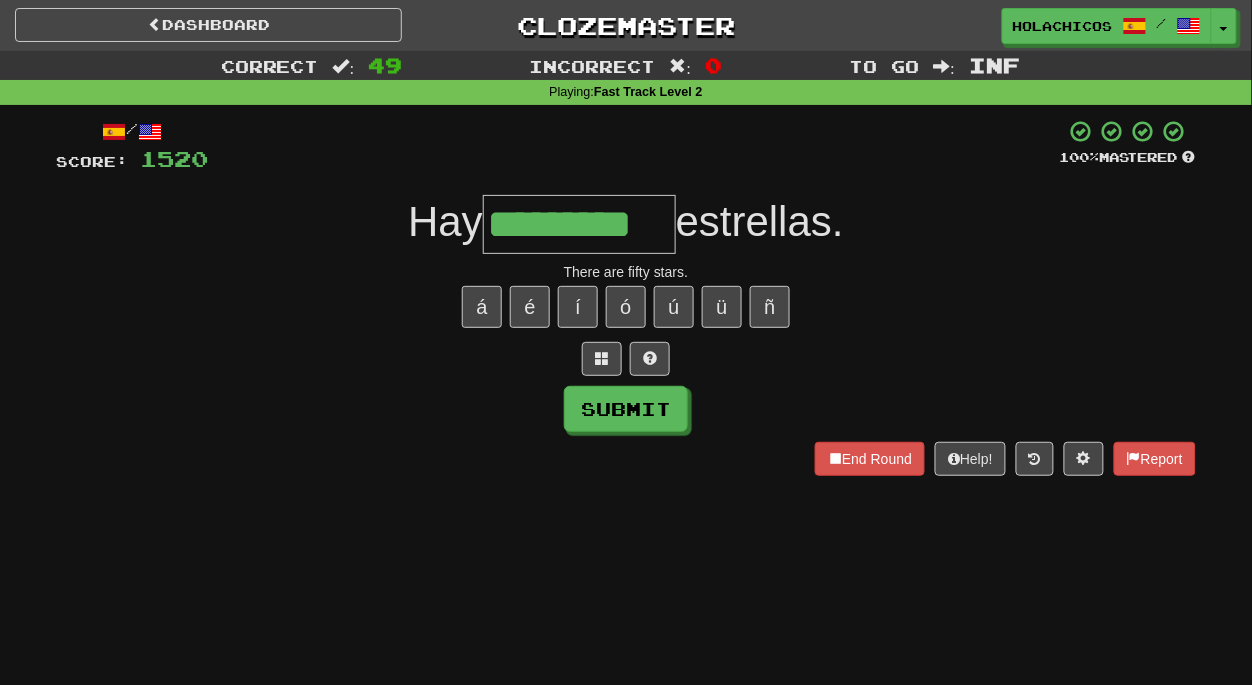 type on "*********" 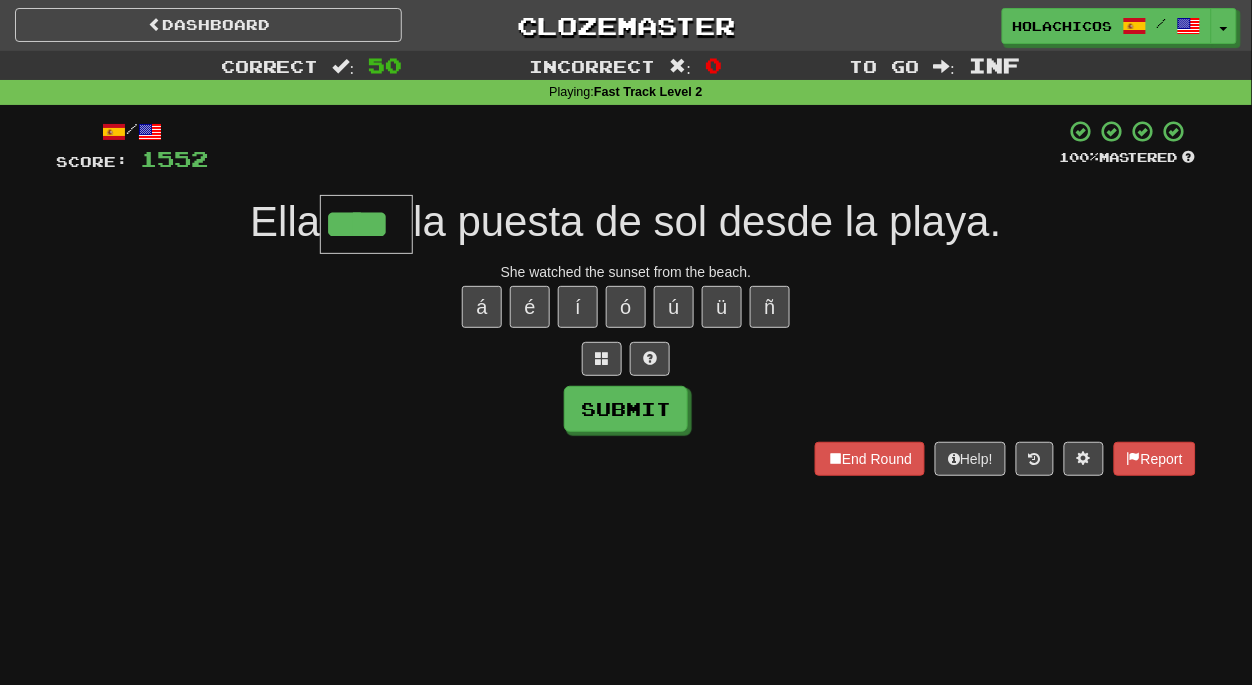type on "****" 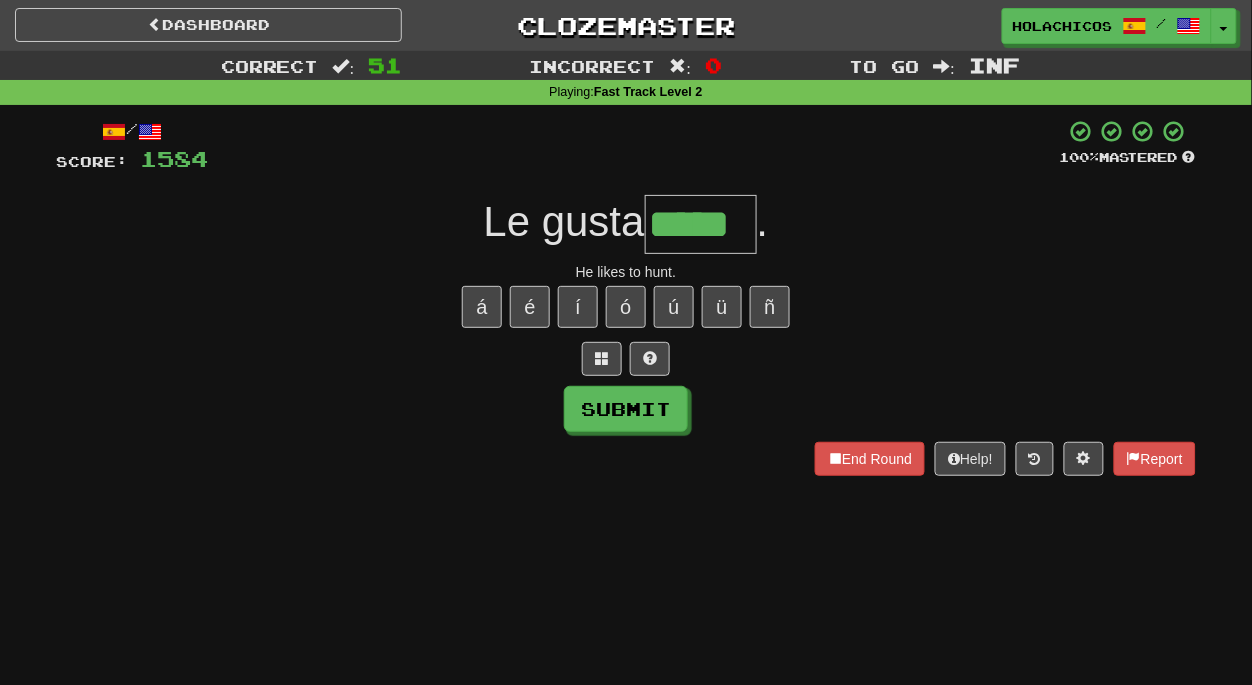 type on "*****" 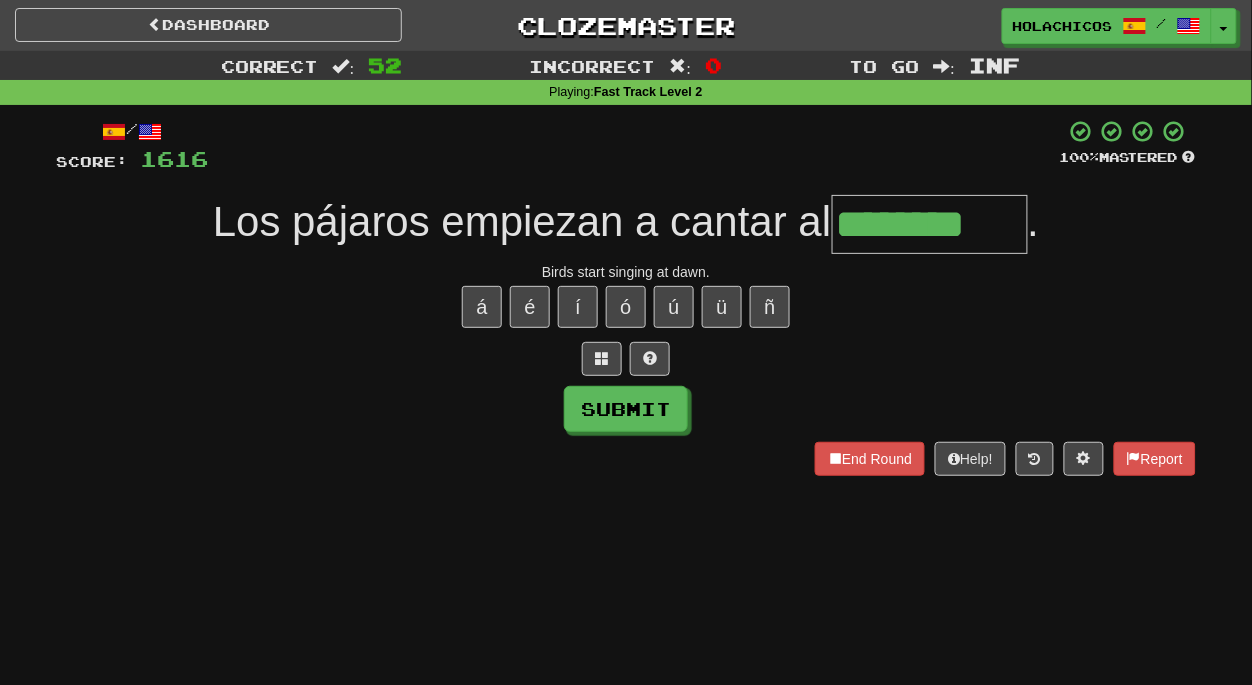 type on "********" 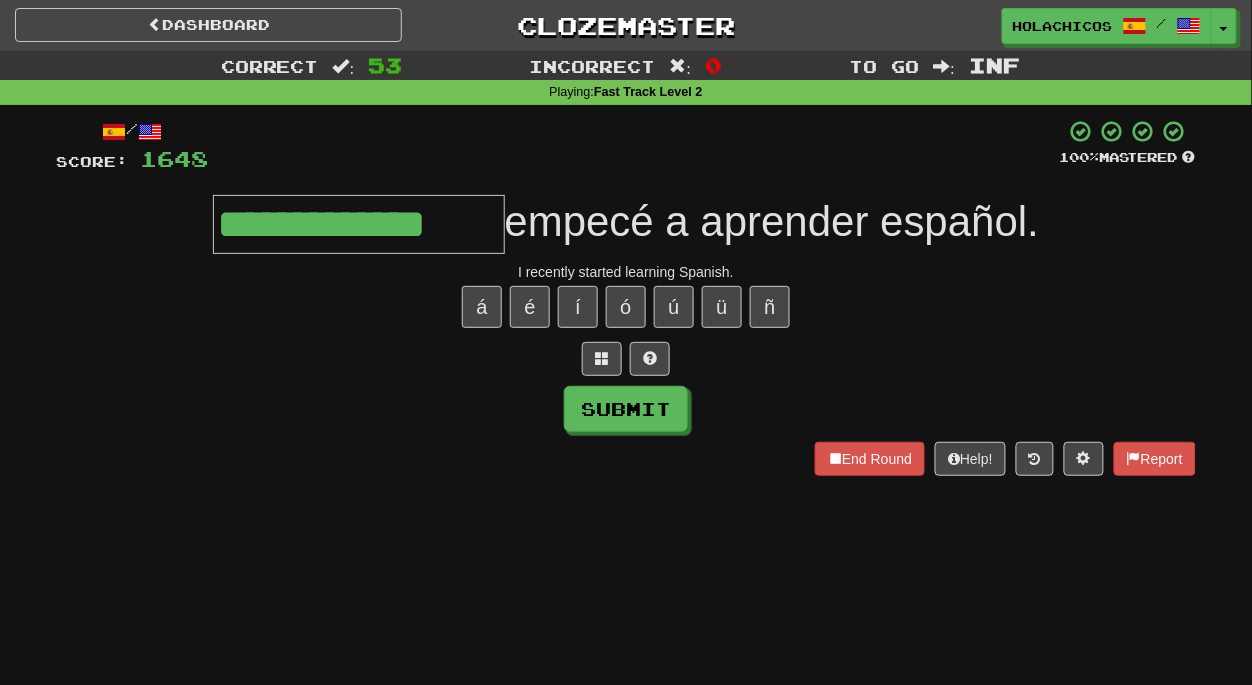 type on "**********" 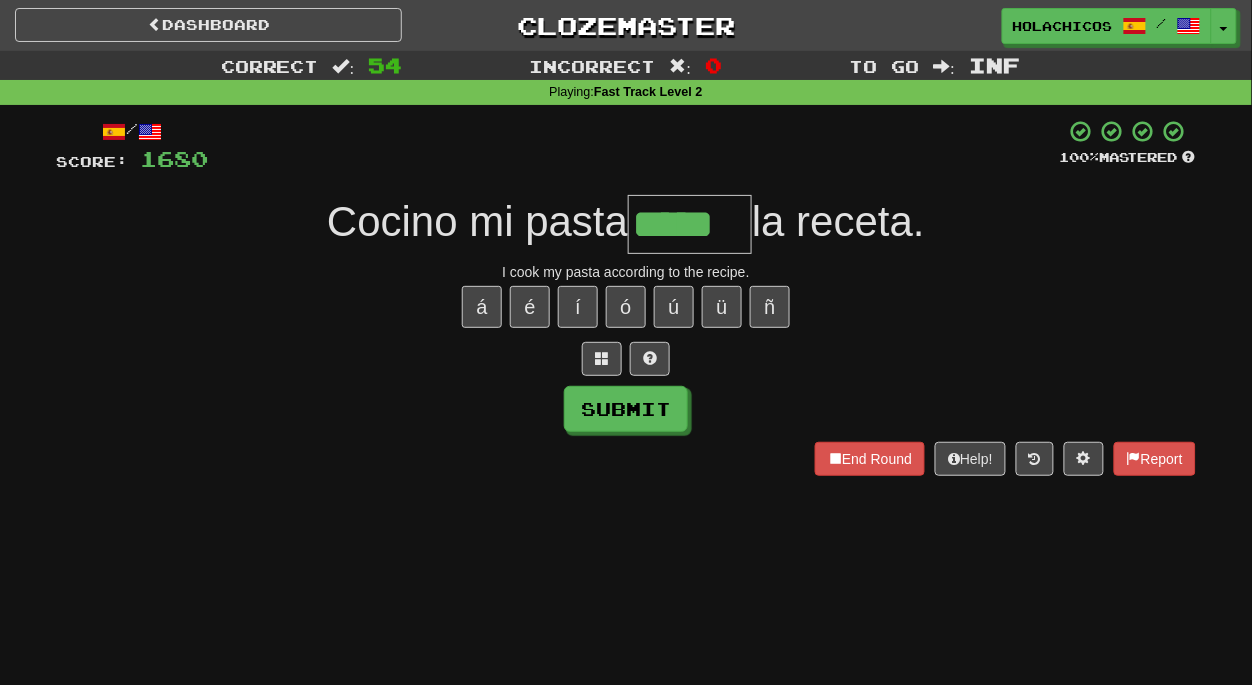 type on "*****" 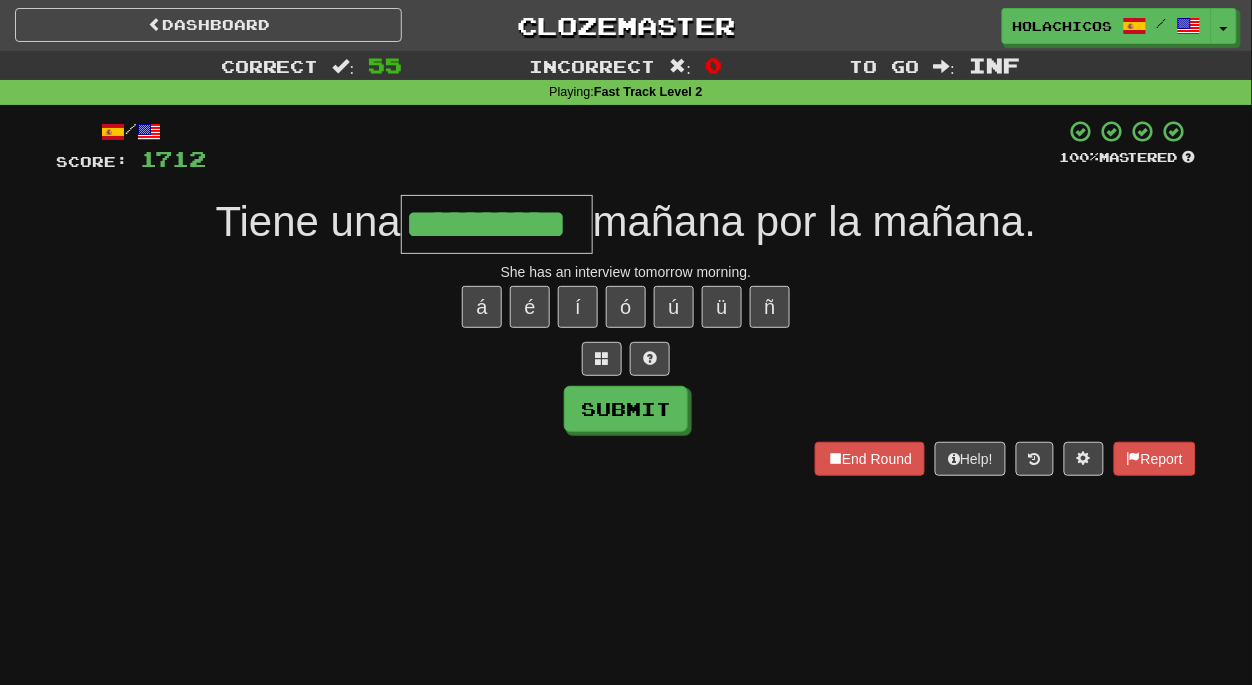 type on "**********" 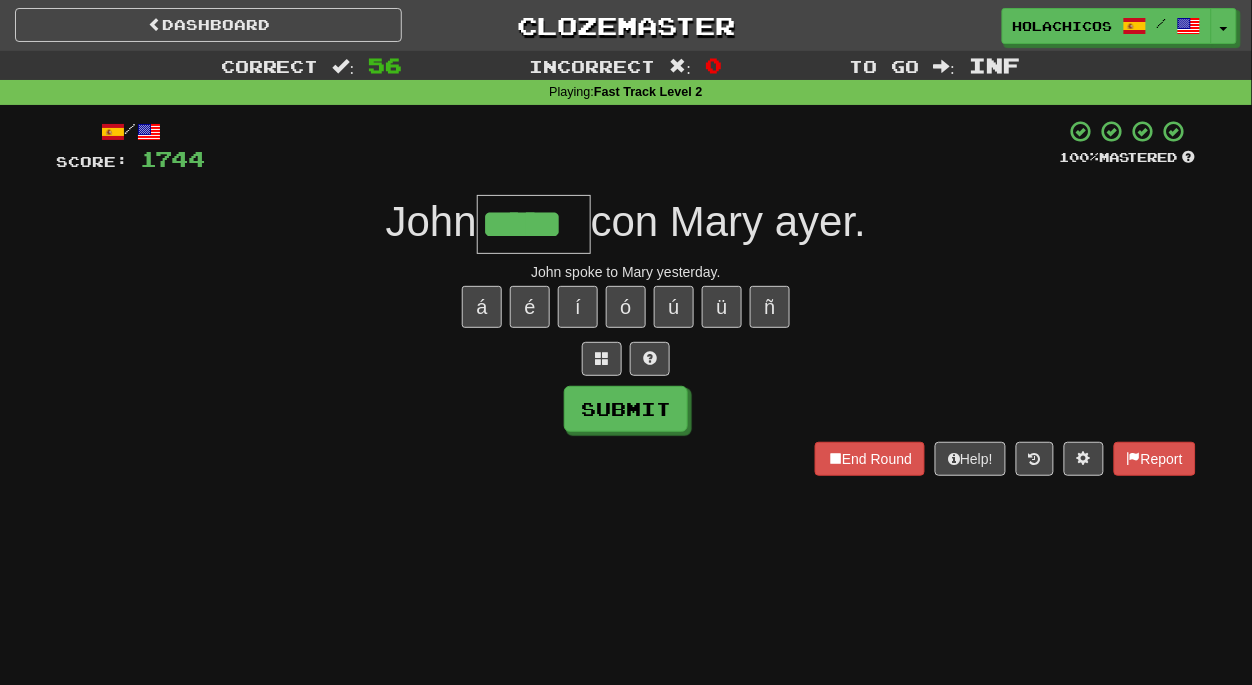 type on "*****" 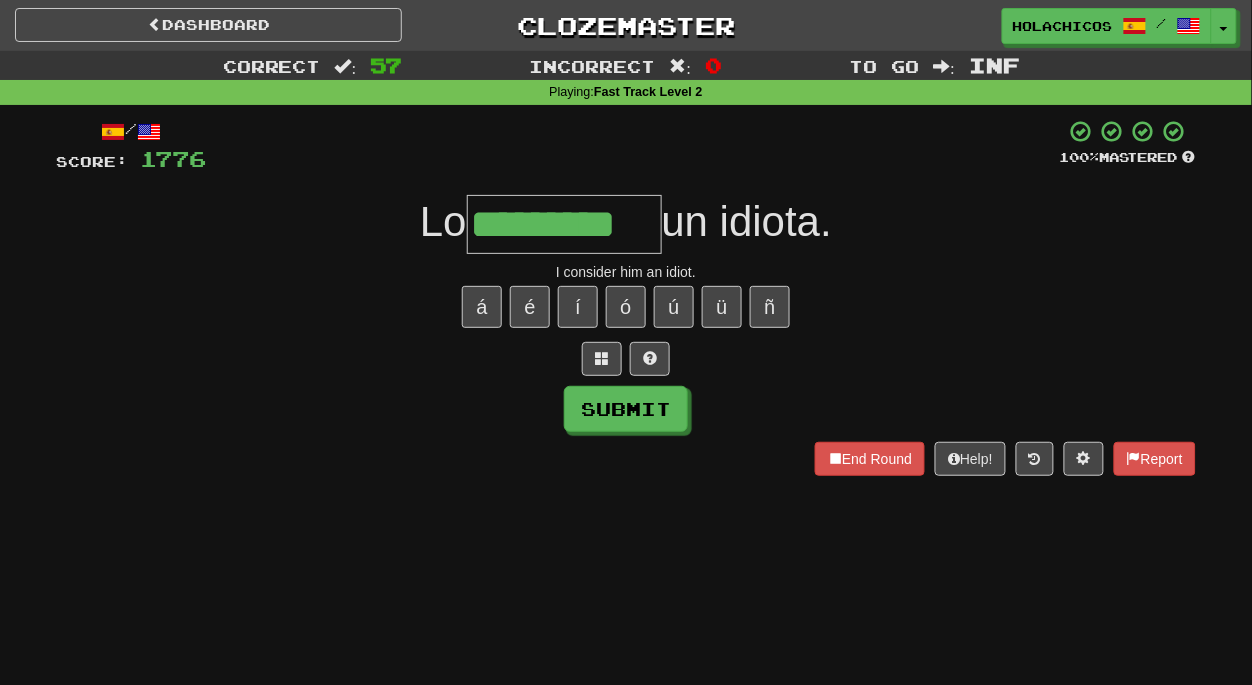 type on "*********" 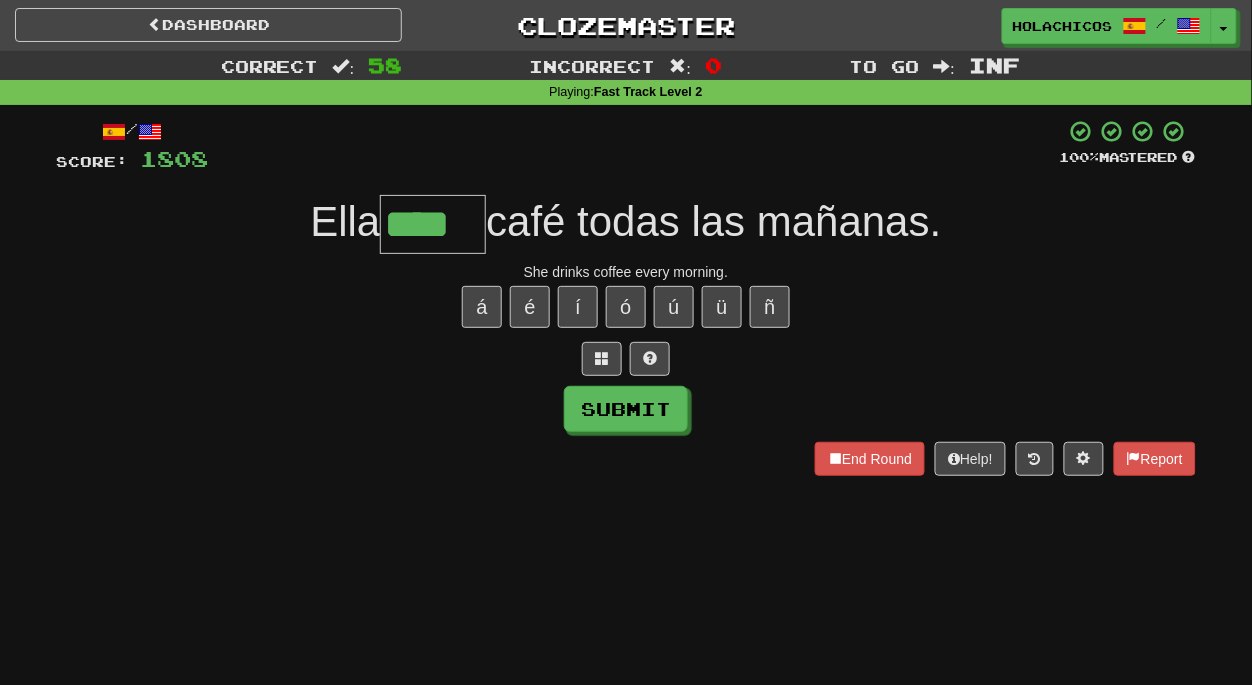 type on "****" 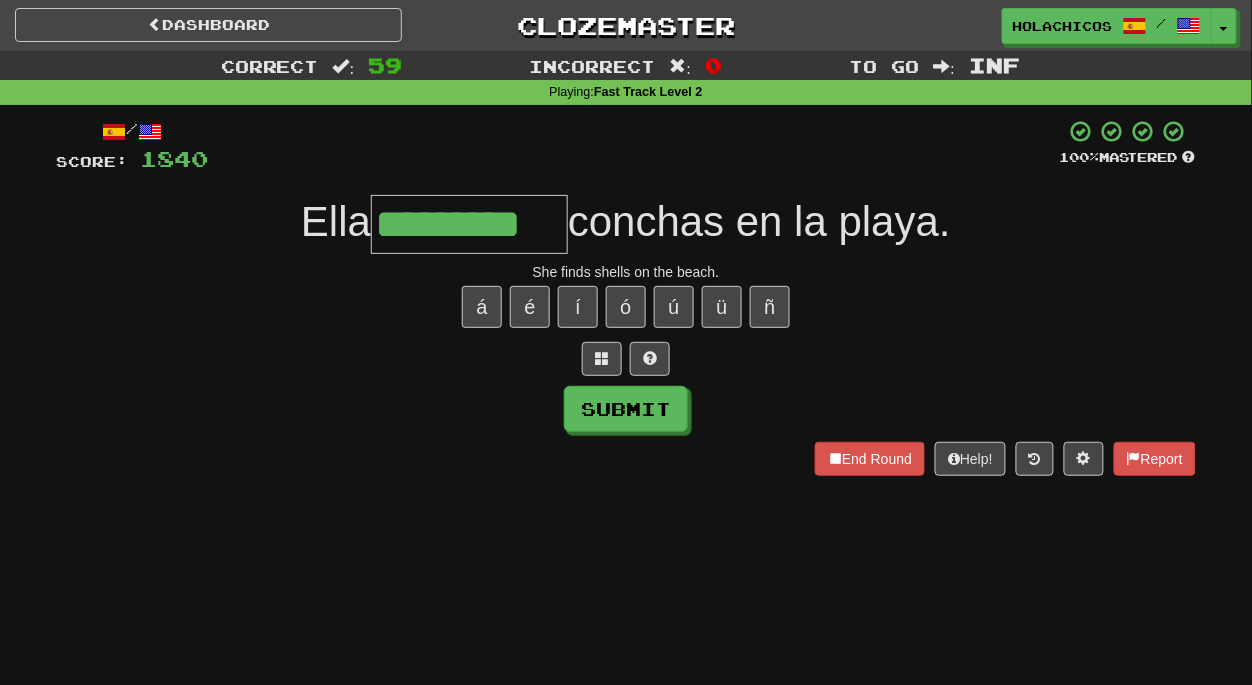 type on "*********" 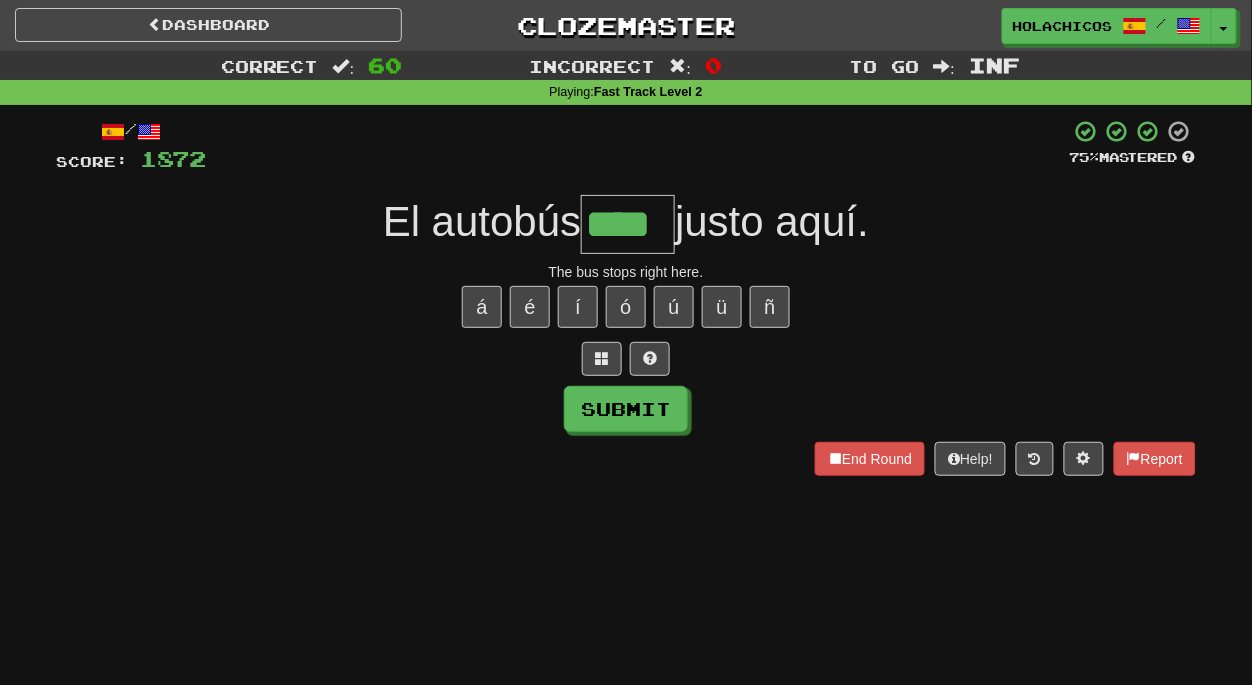 type on "****" 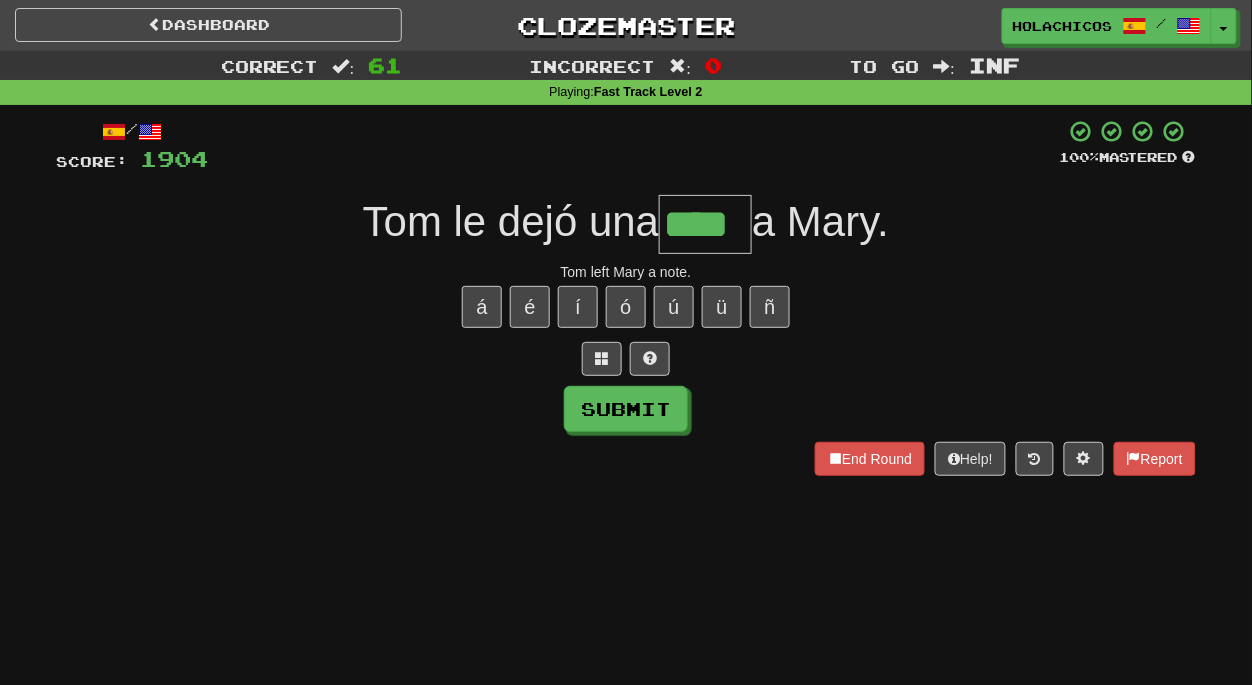 type on "****" 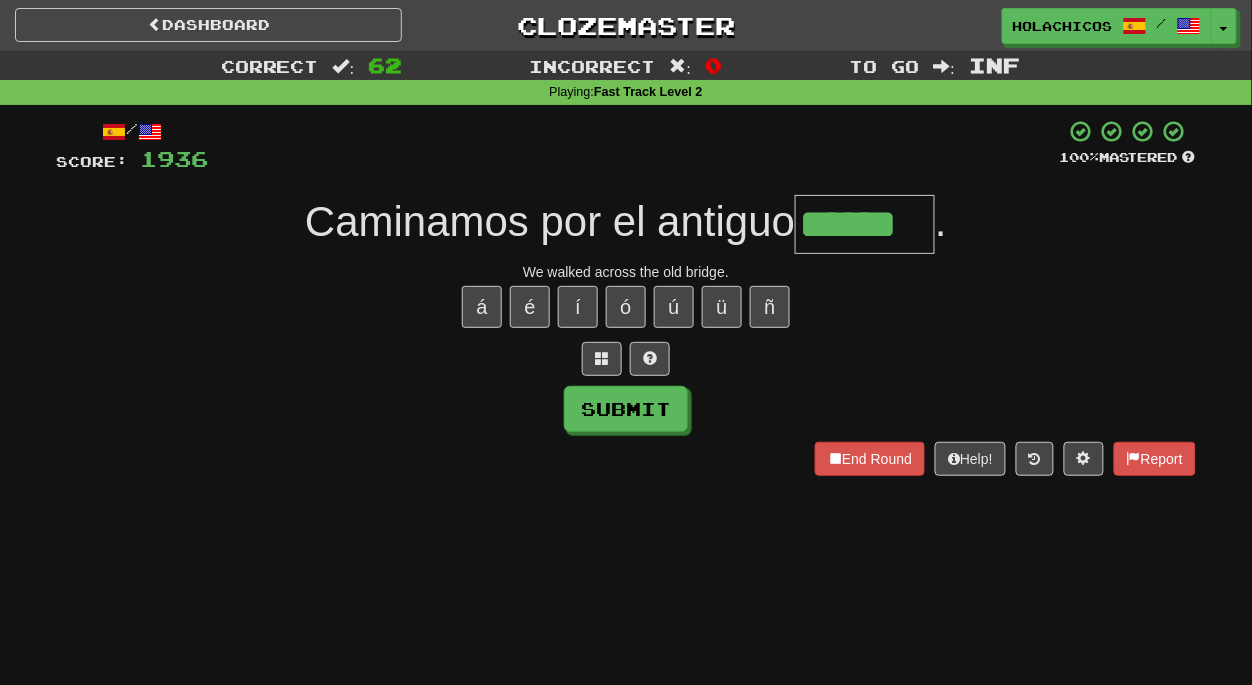 type on "******" 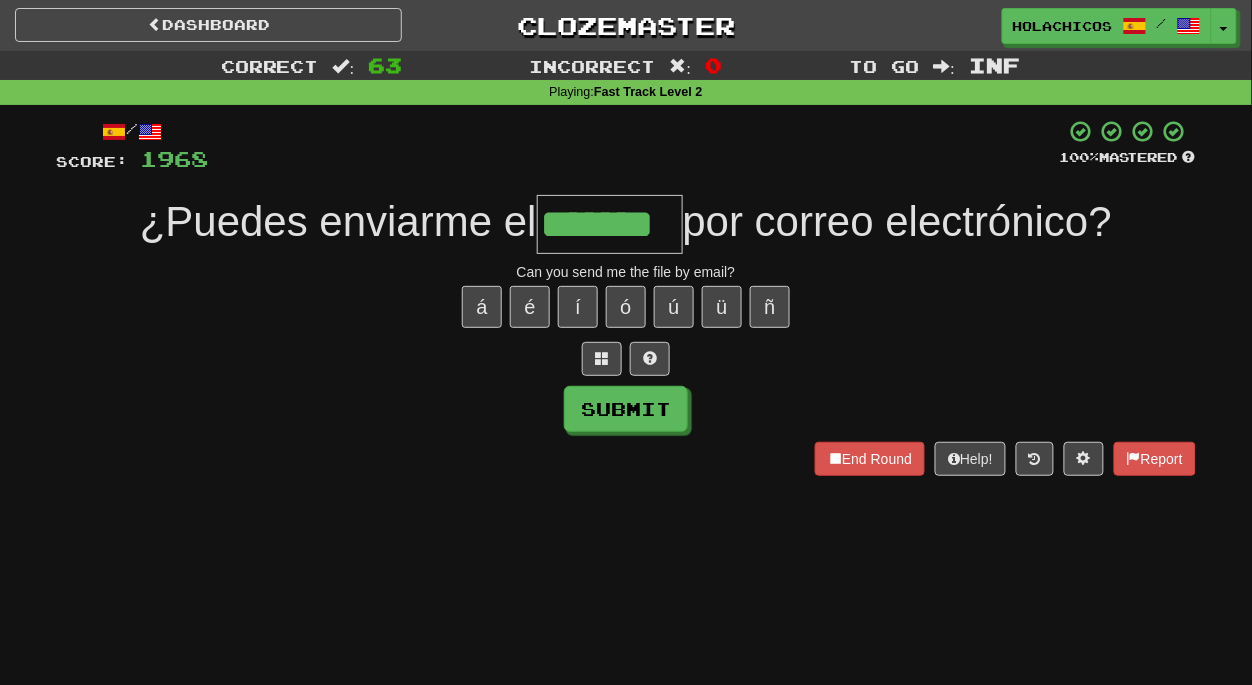 type on "*******" 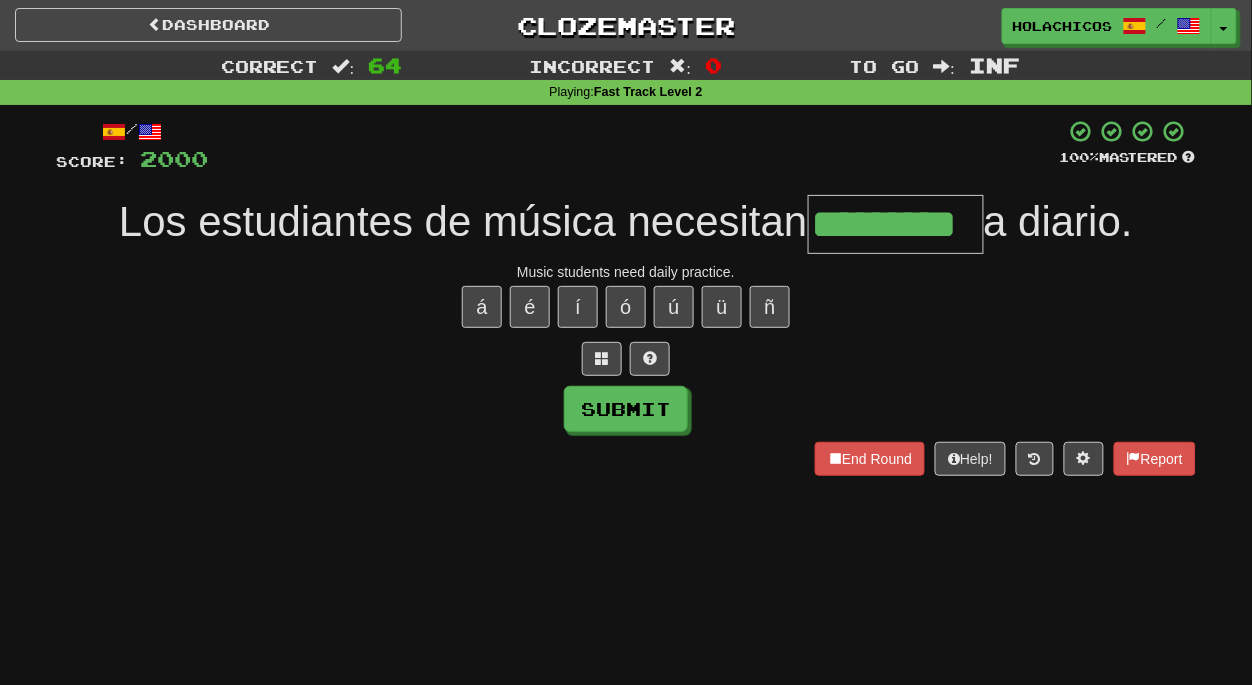 type on "*********" 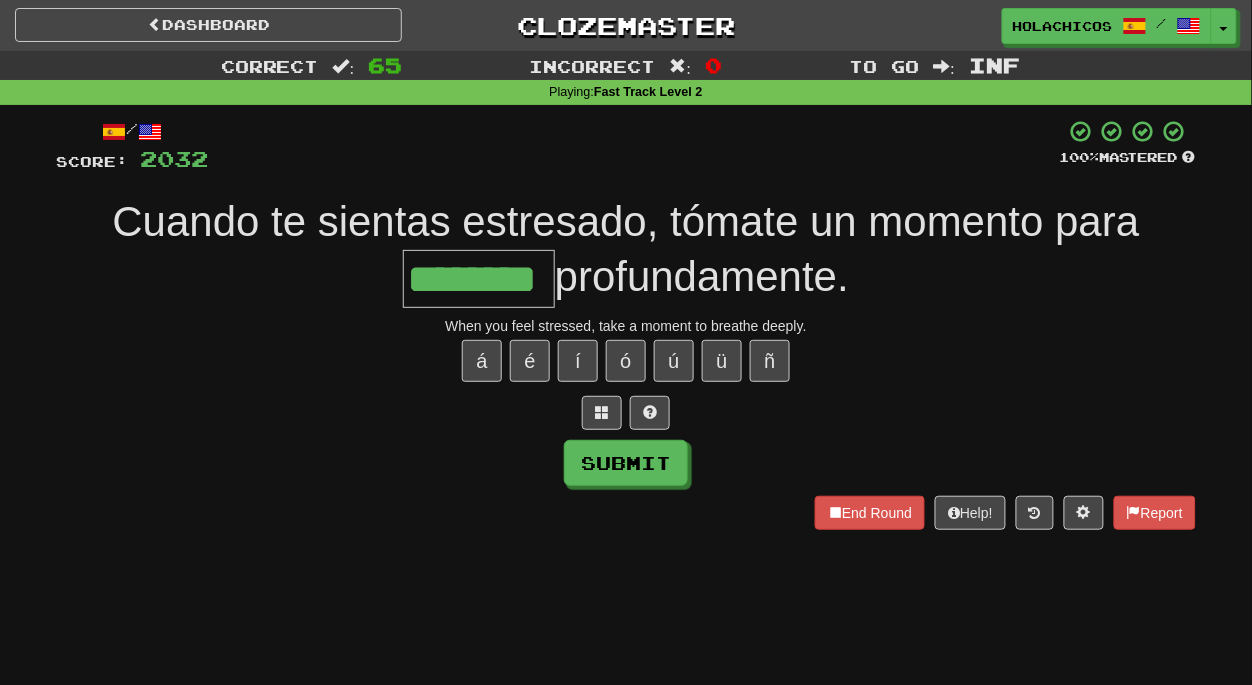 type on "********" 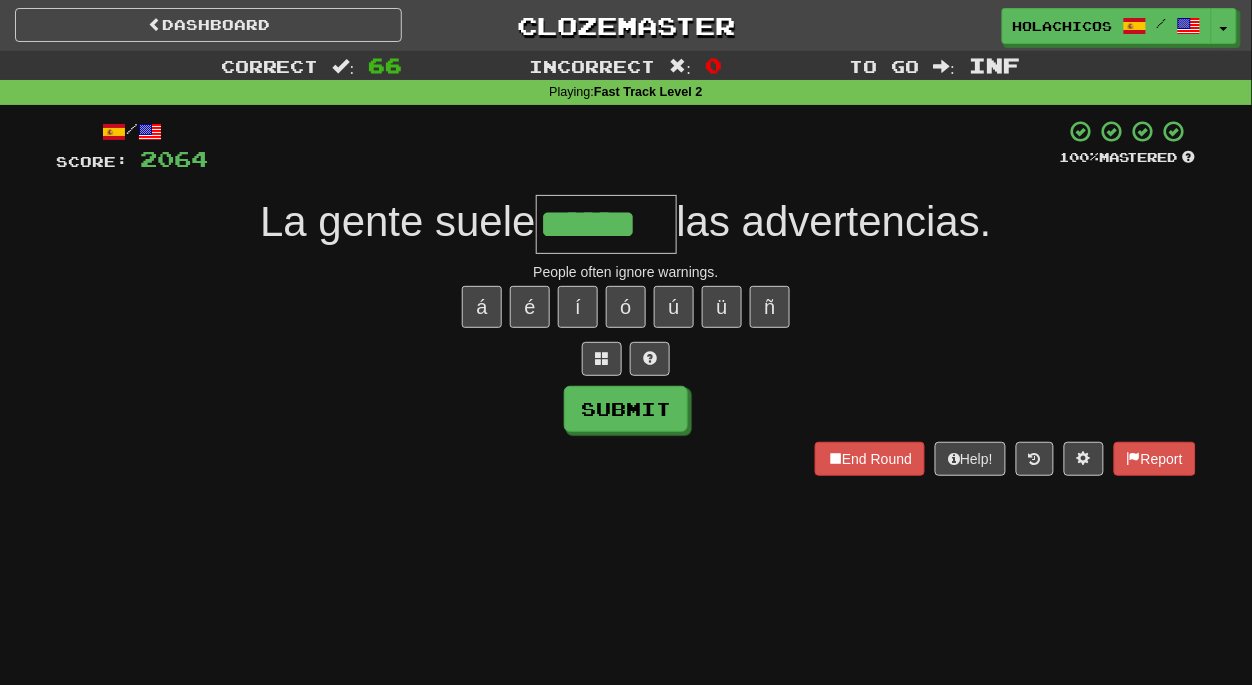 scroll, scrollTop: 0, scrollLeft: 0, axis: both 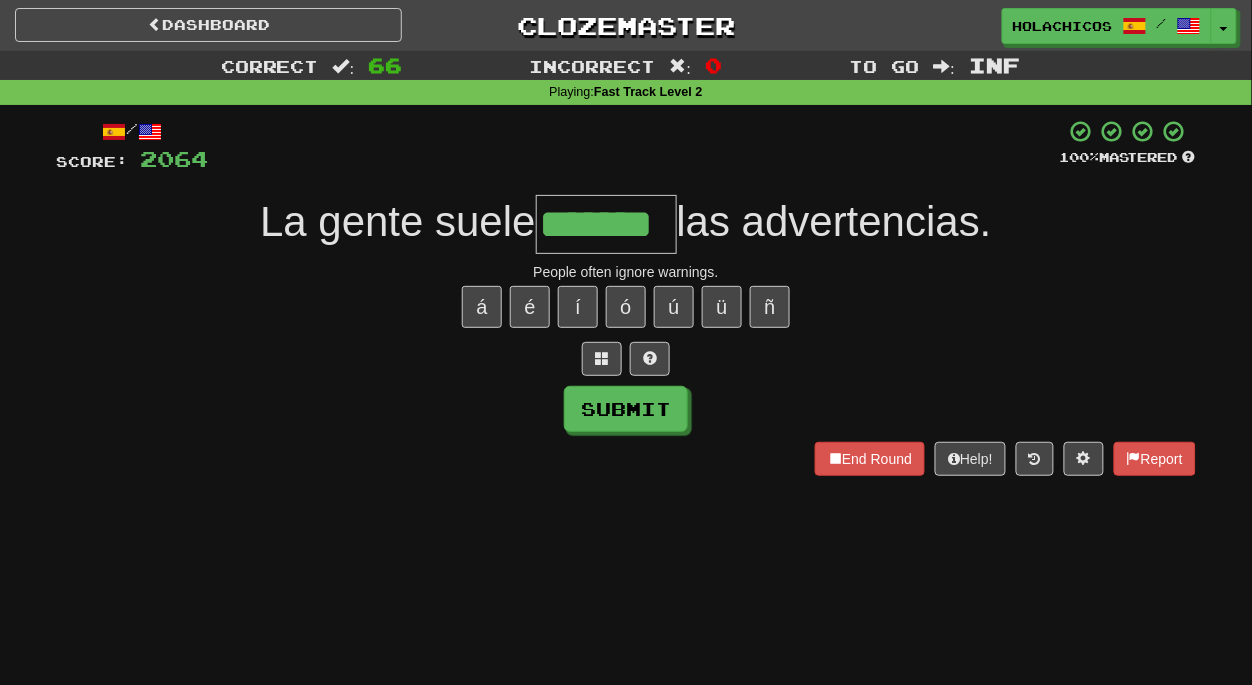 type on "*******" 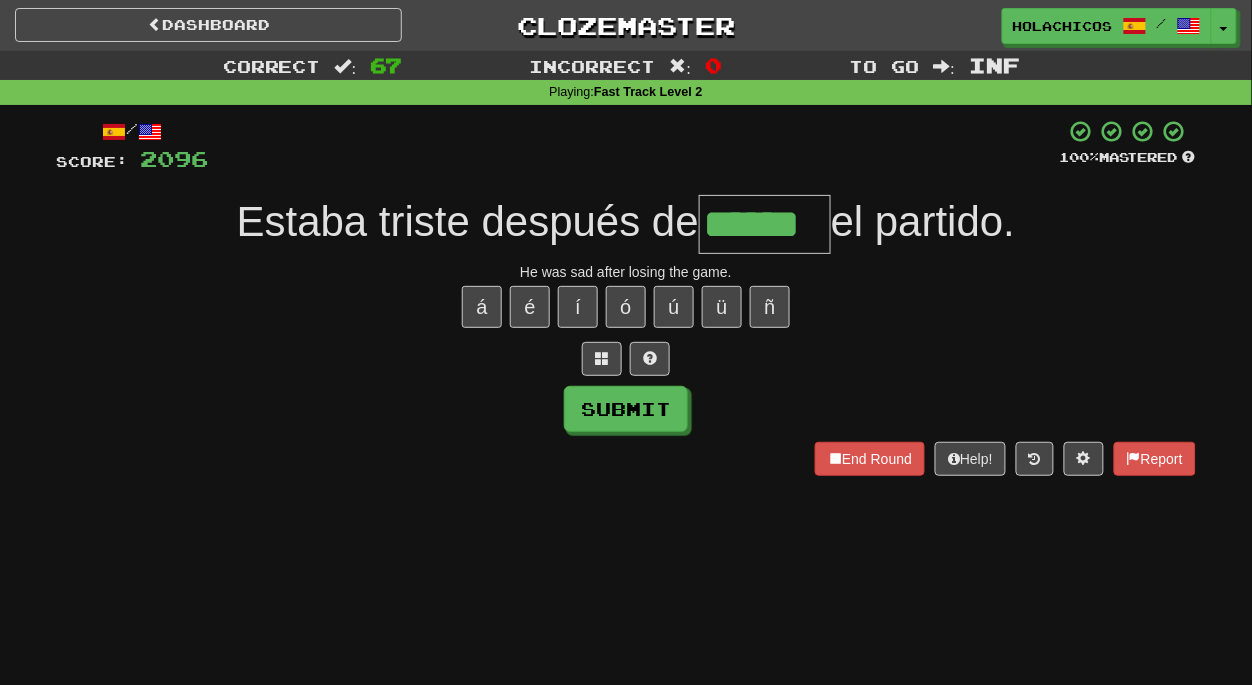 type on "******" 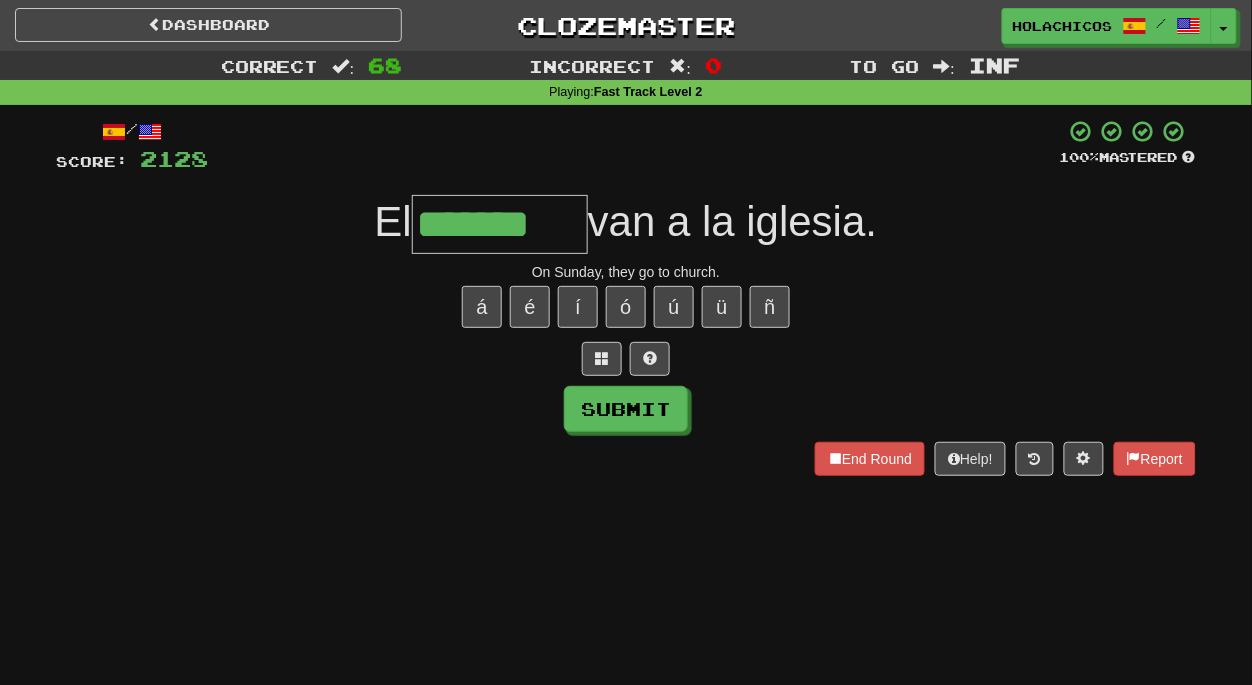 type on "*******" 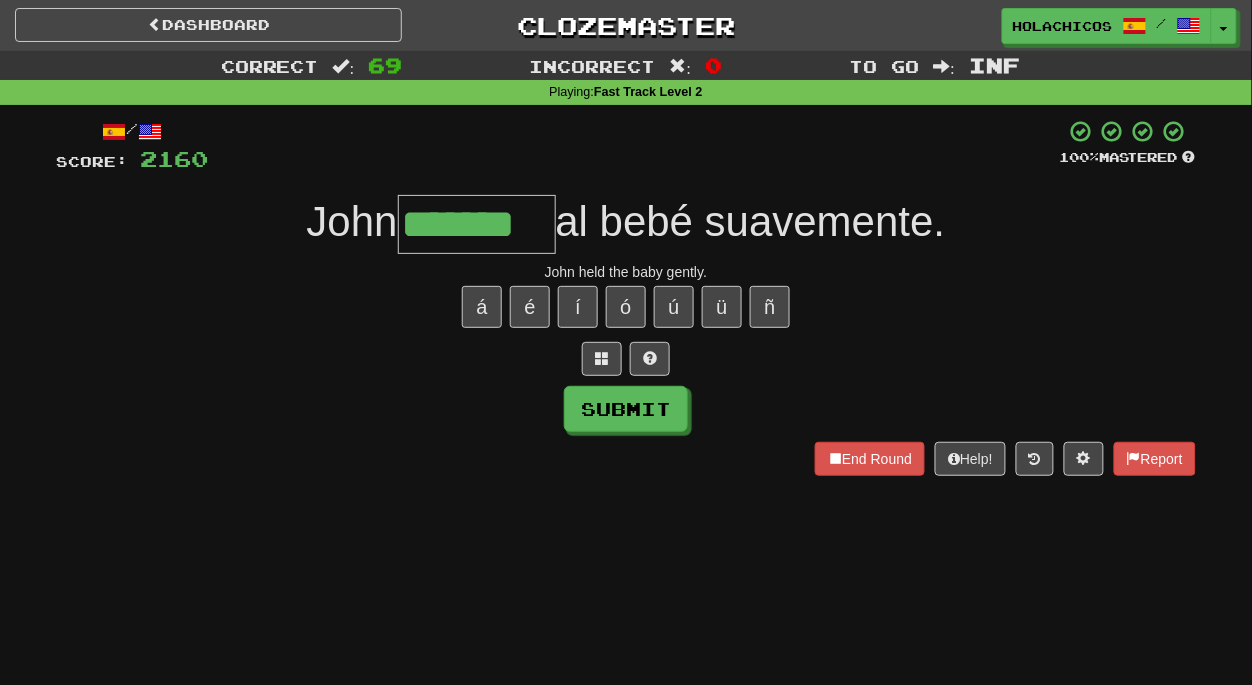 type on "*******" 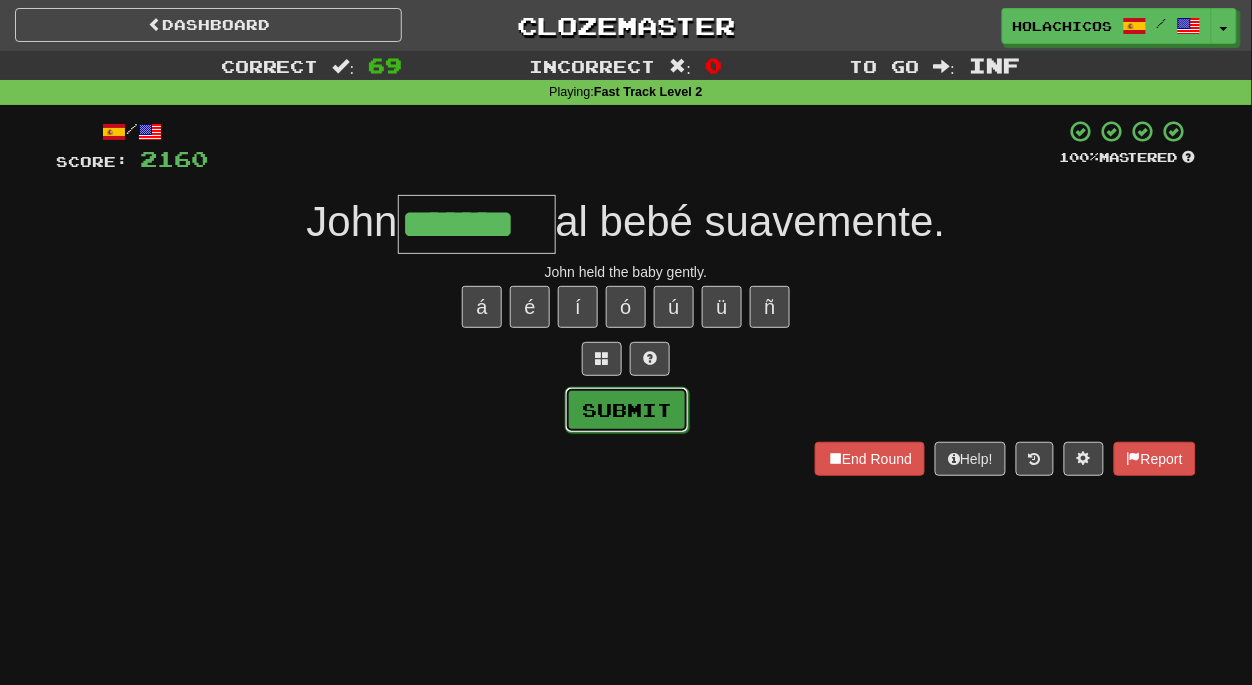 click on "Submit" at bounding box center [627, 410] 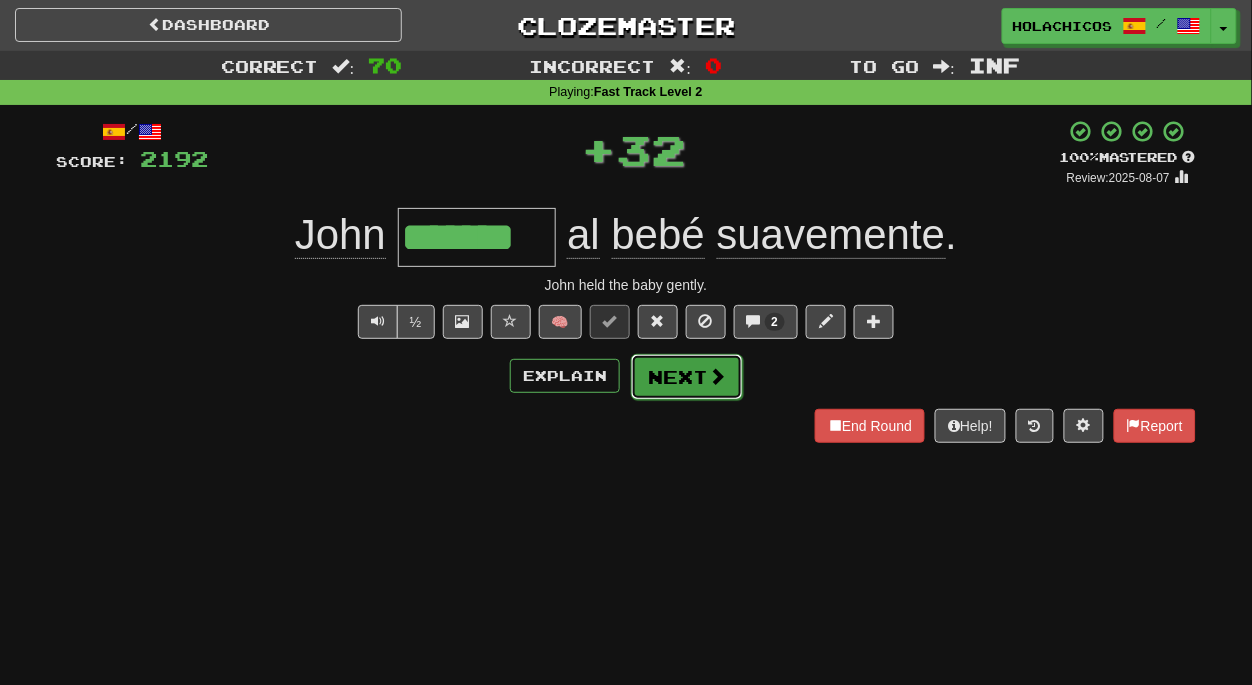click at bounding box center (717, 376) 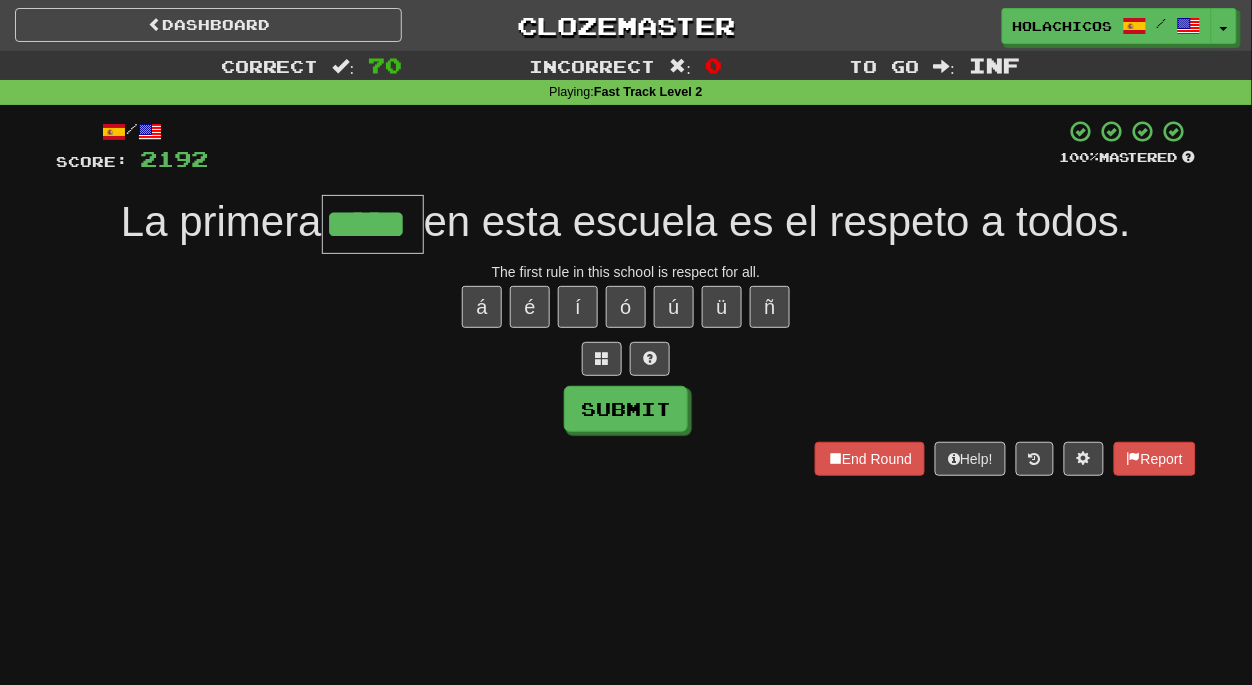 type on "*****" 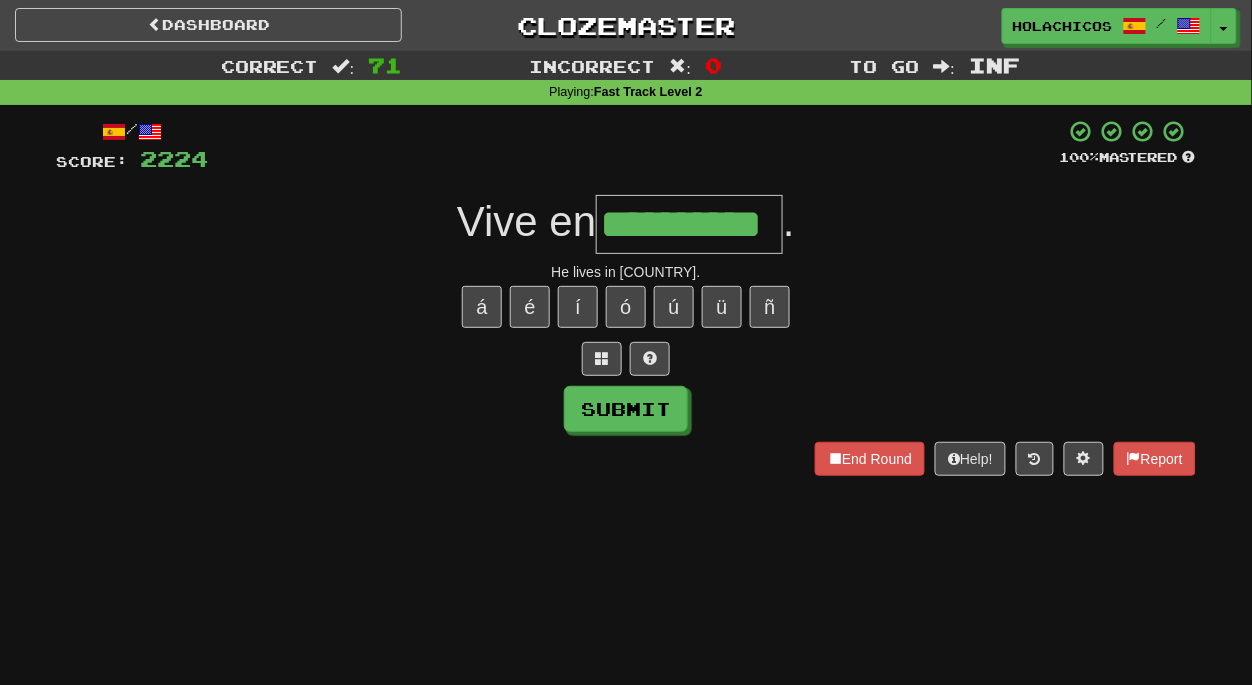 type on "**********" 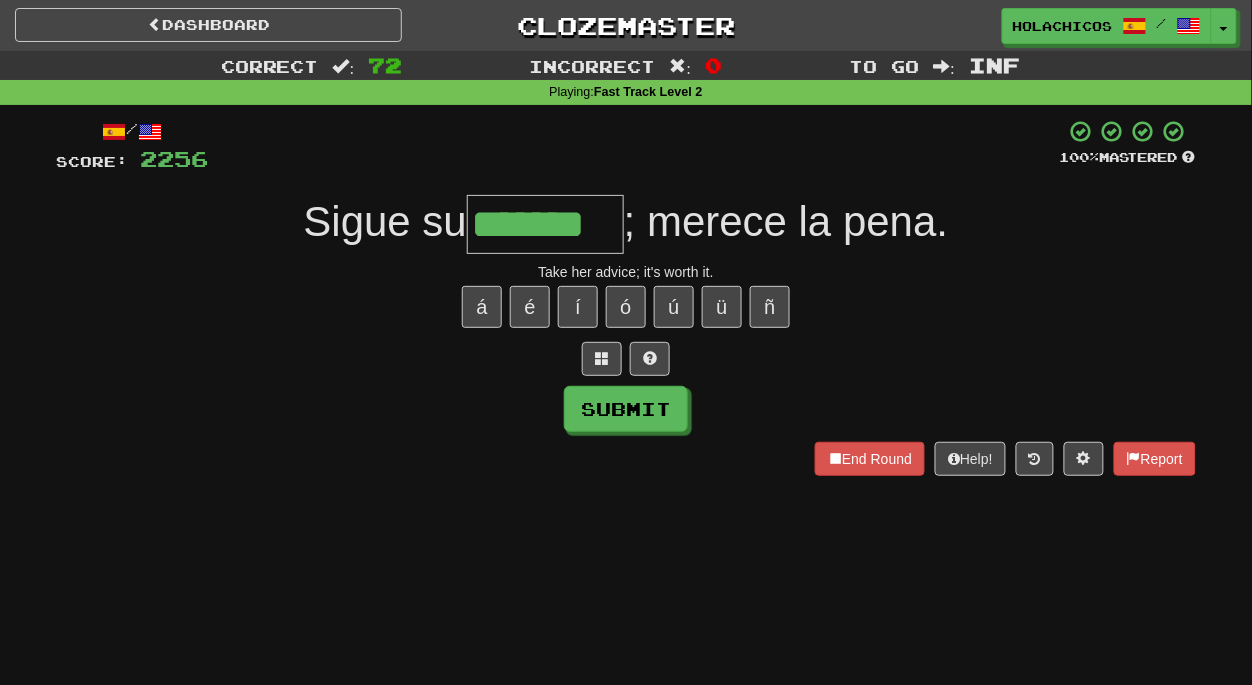 type on "*******" 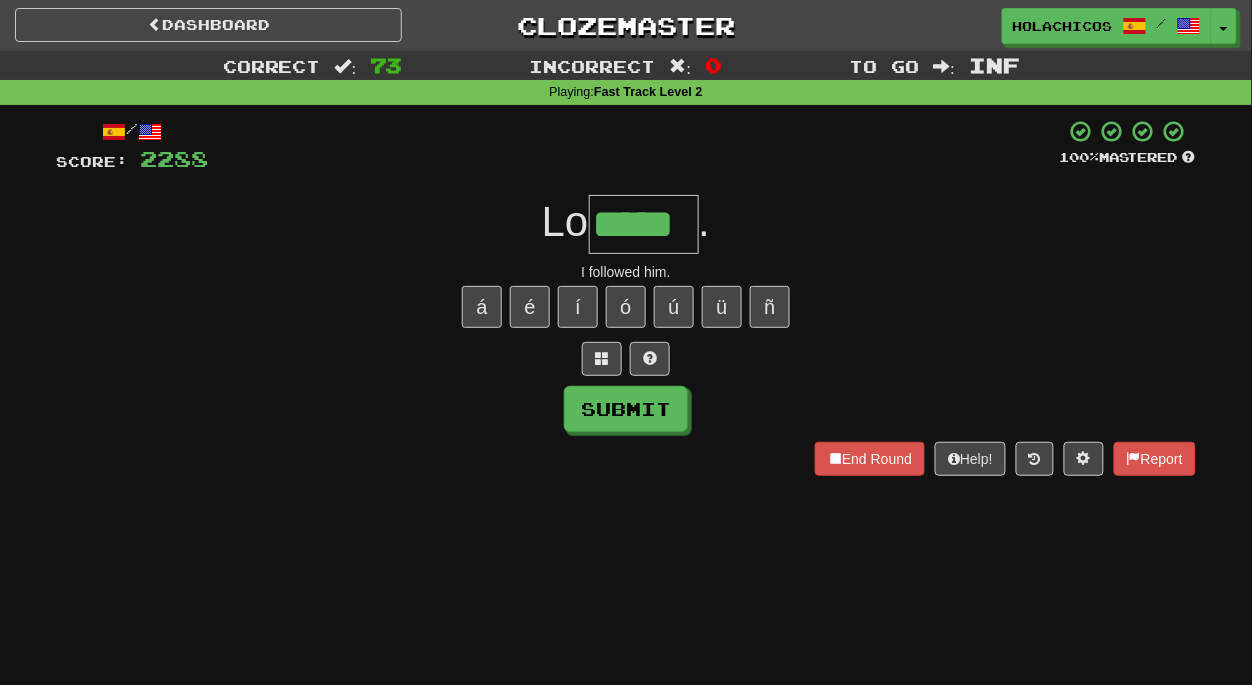 type on "*****" 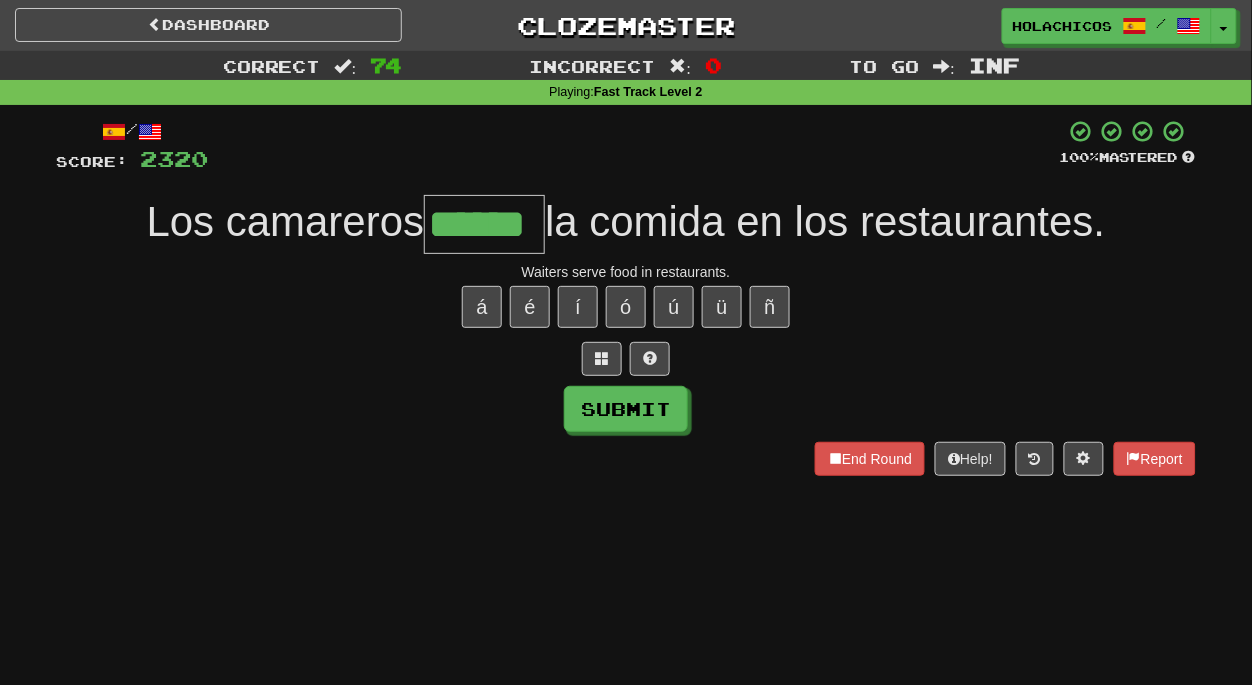 type on "******" 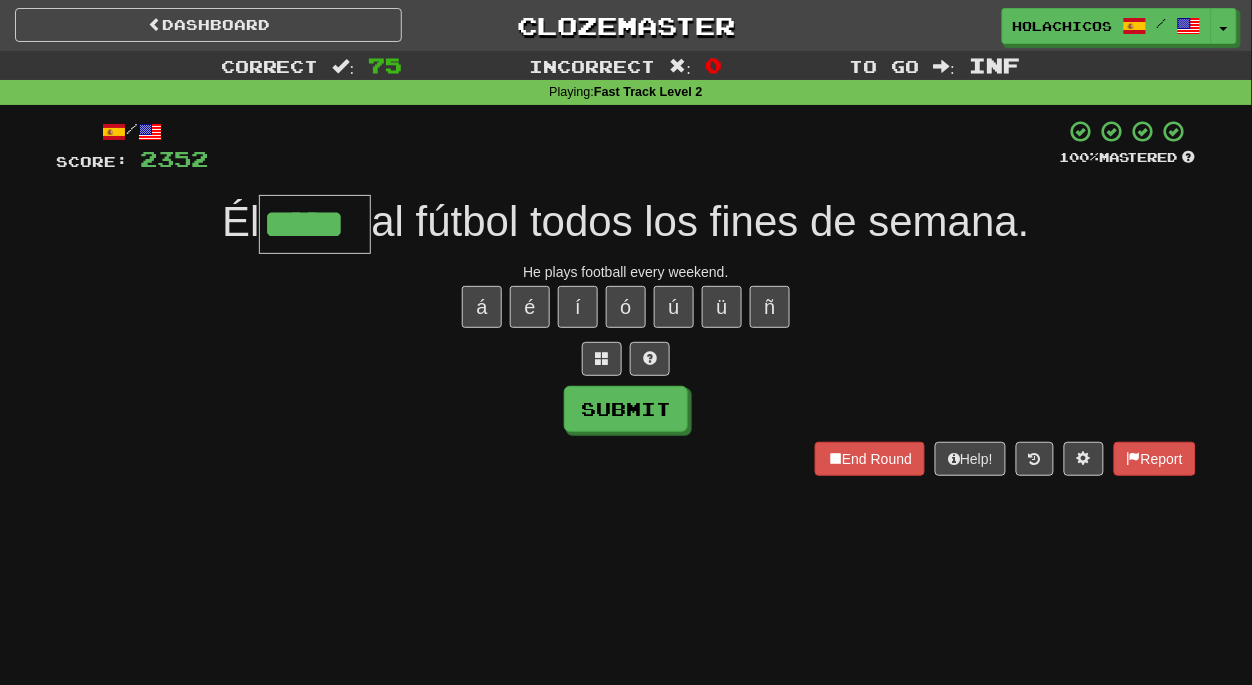 type on "*****" 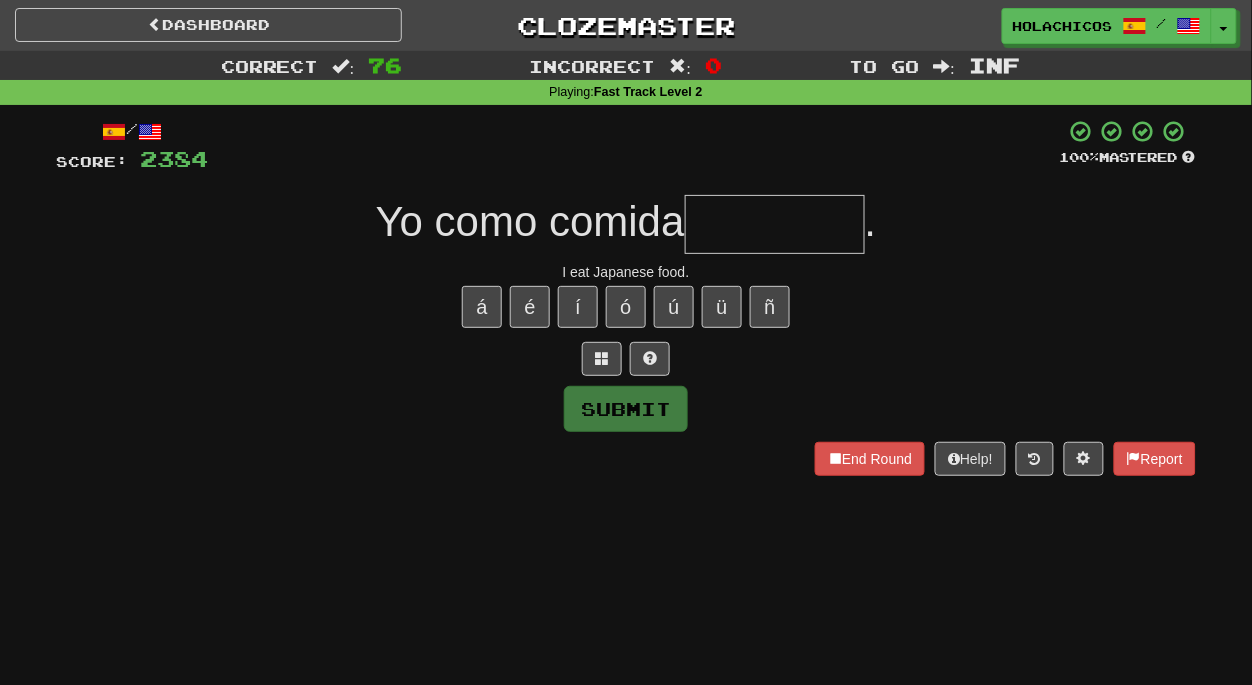 type on "*" 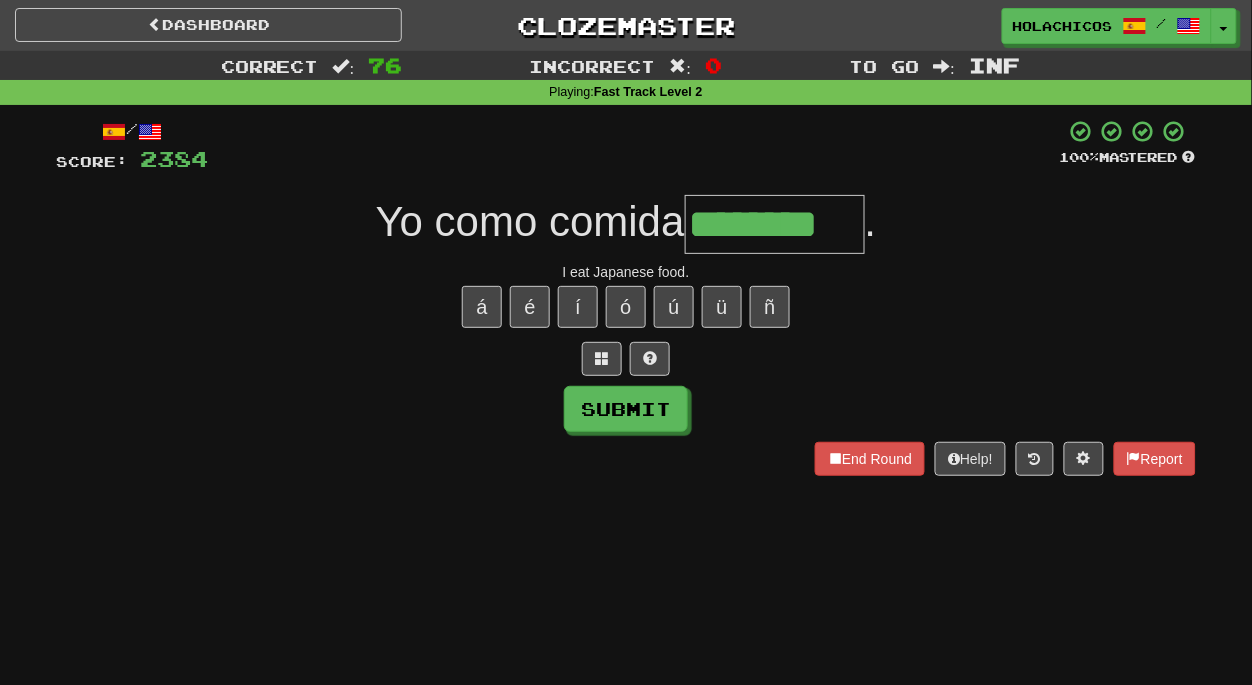 type on "********" 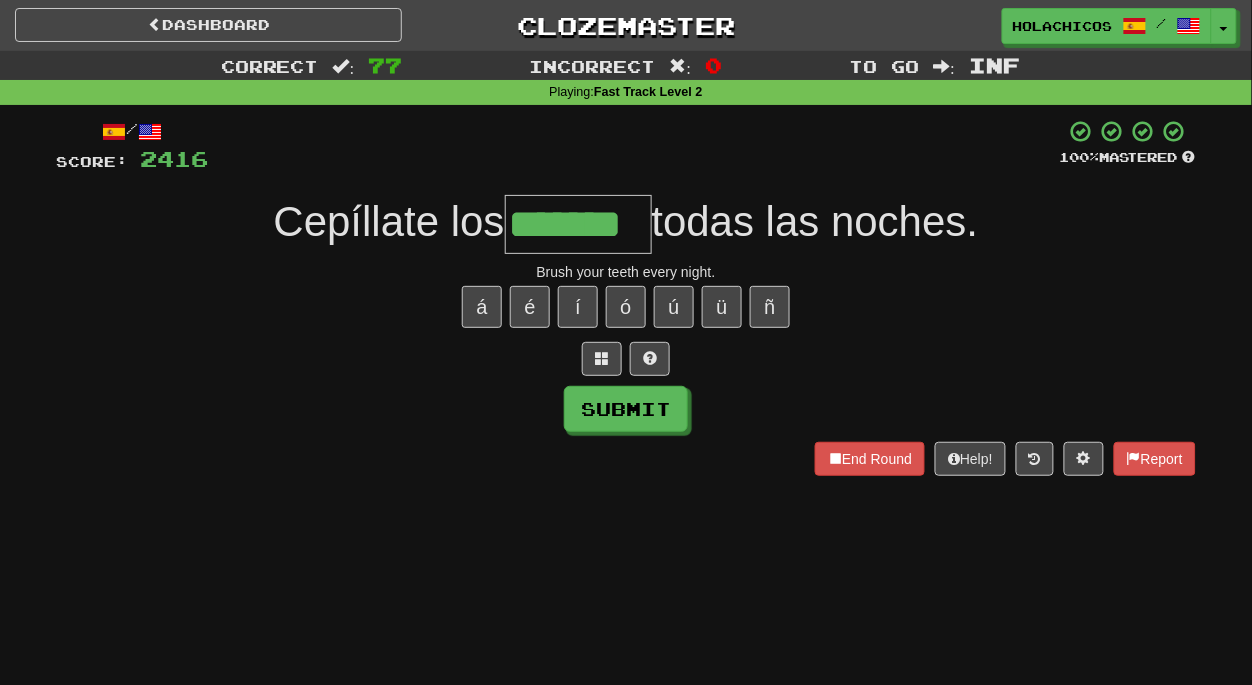 type on "*******" 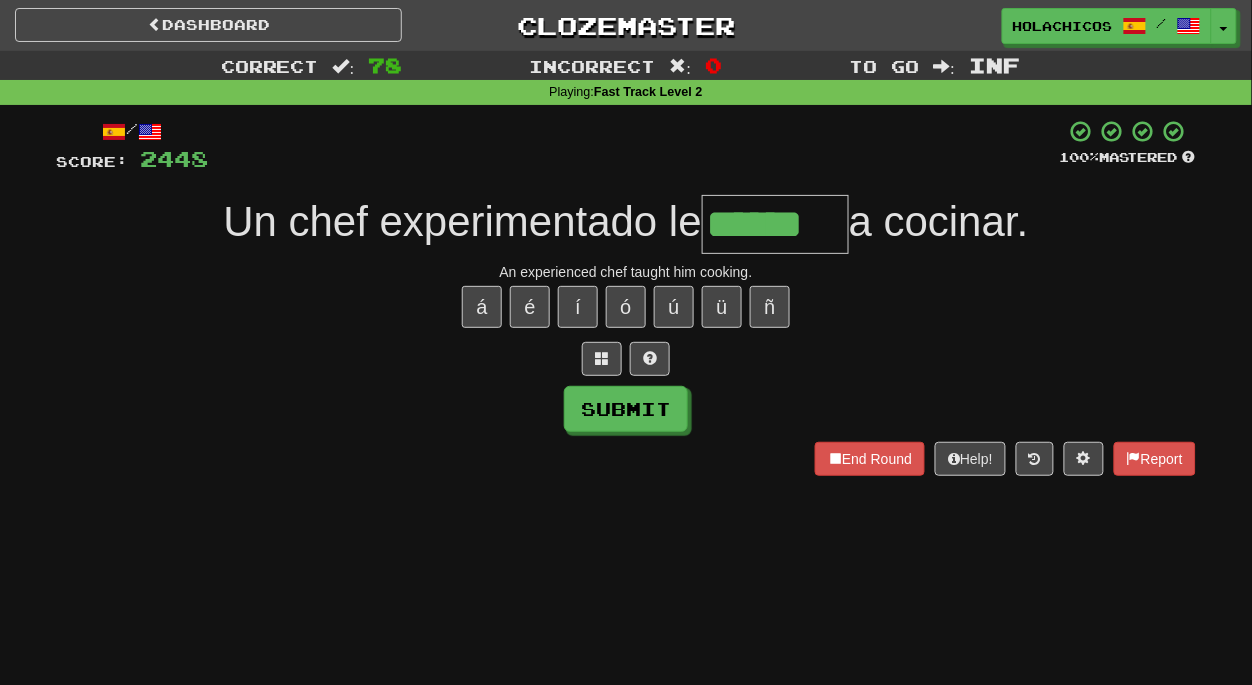type on "******" 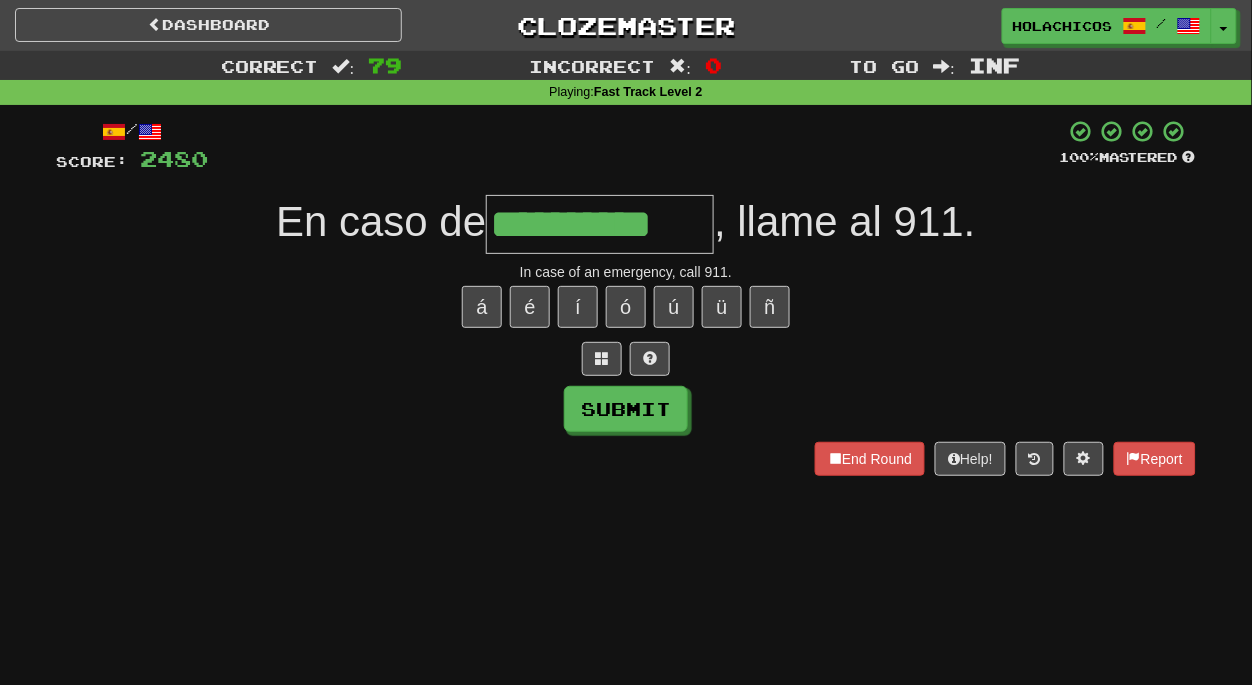 type on "**********" 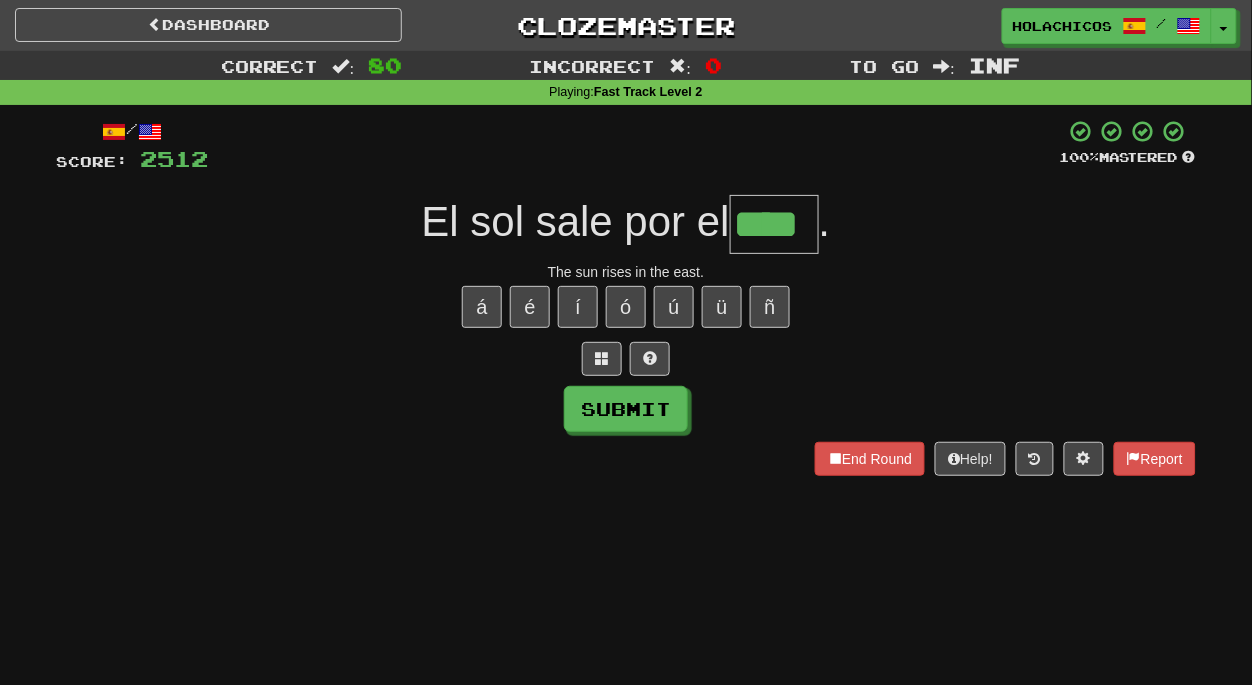 type on "****" 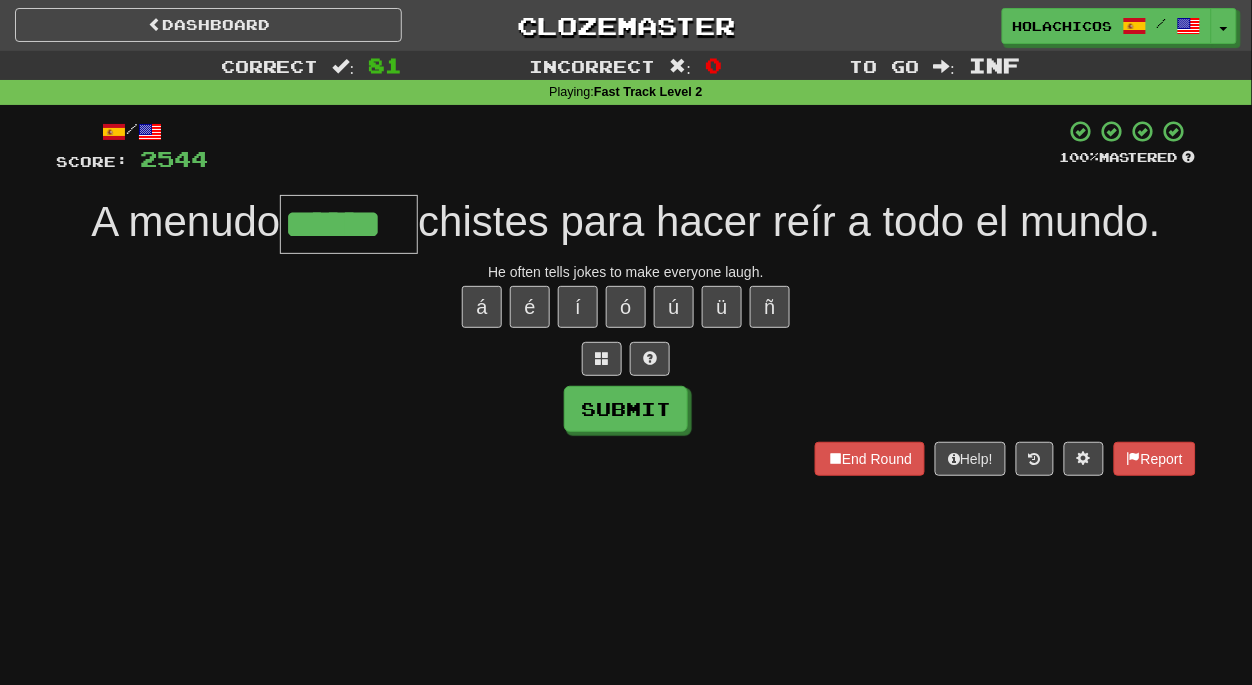 type on "******" 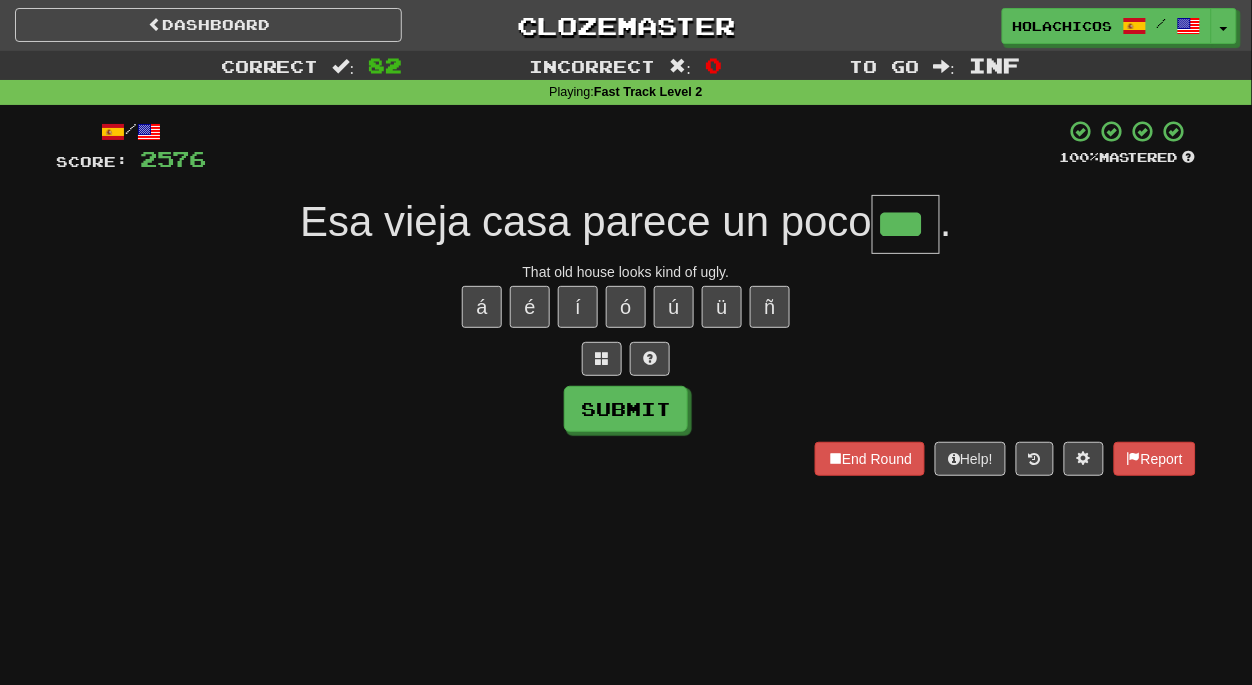 type on "***" 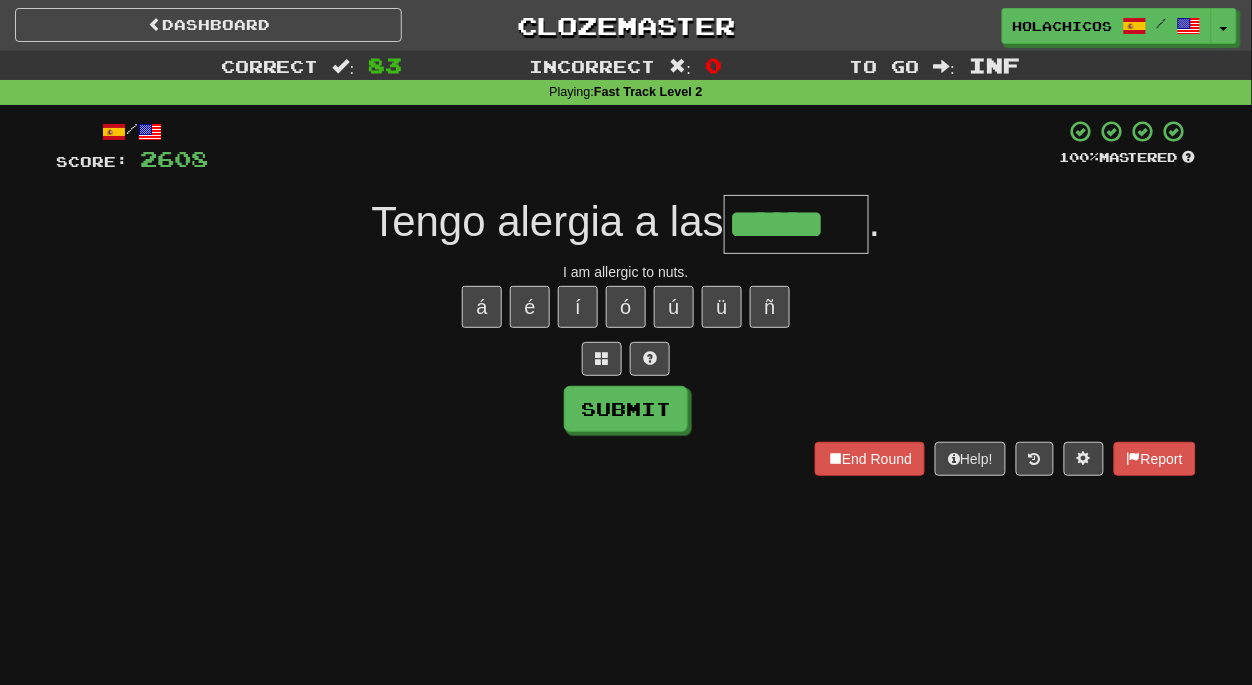 type on "******" 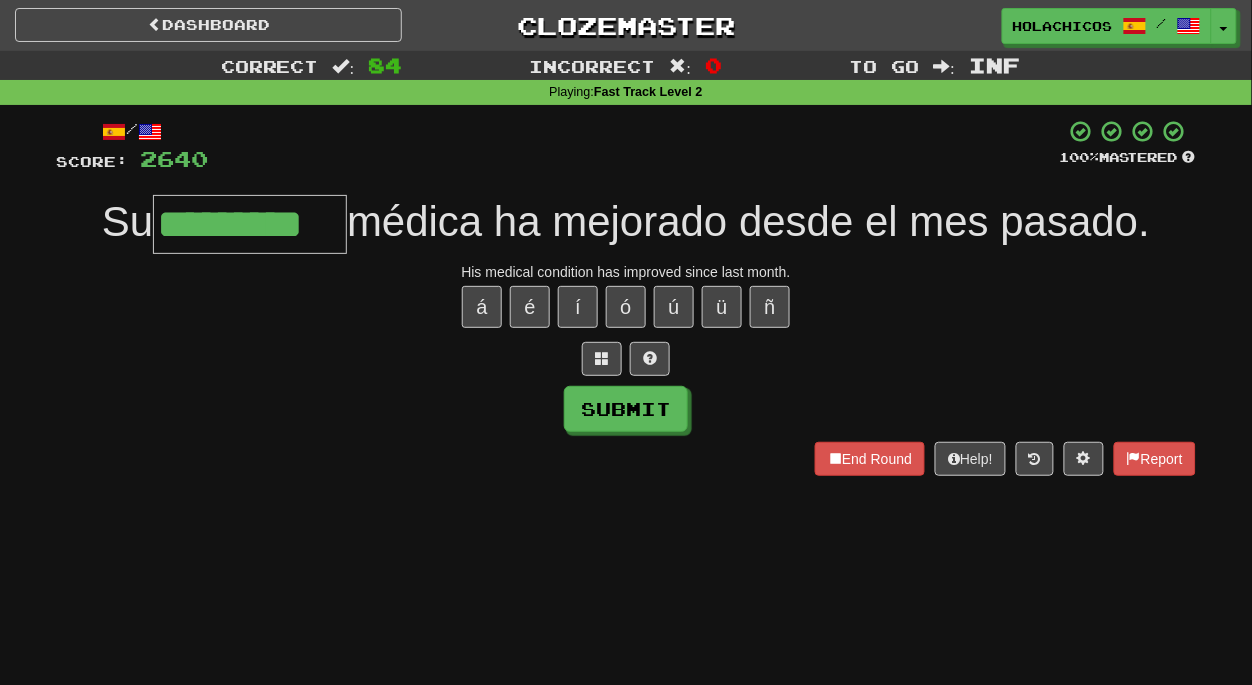 type on "*********" 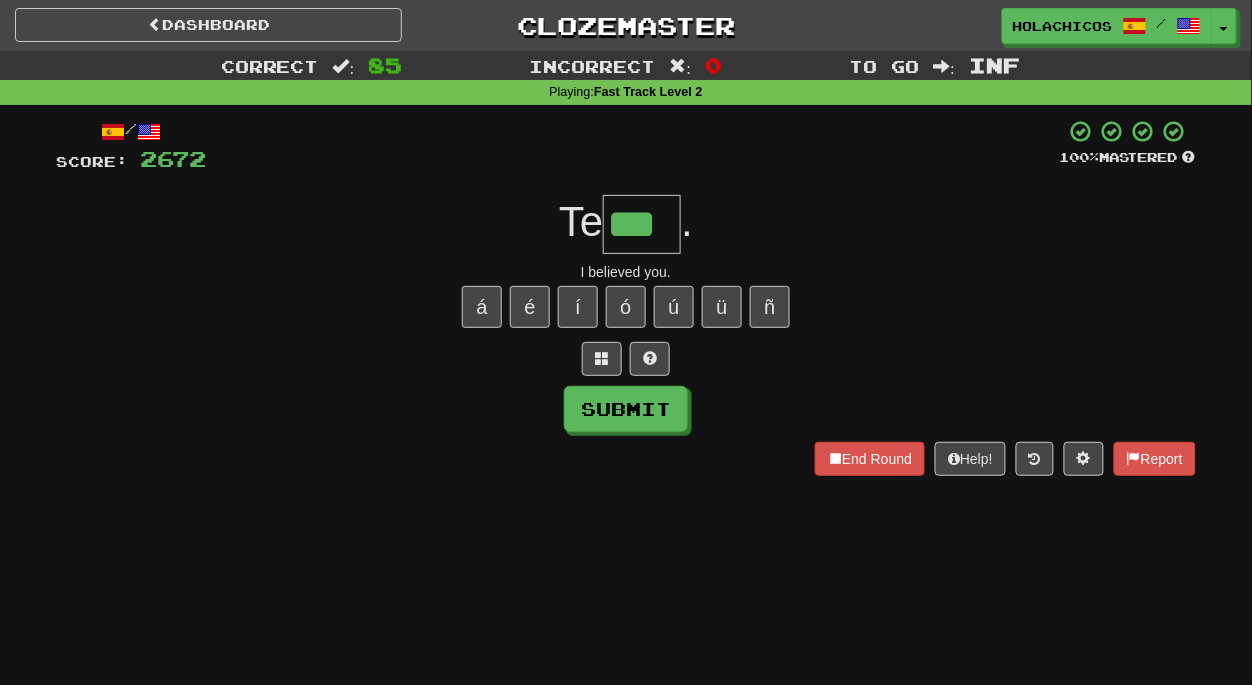 scroll, scrollTop: 0, scrollLeft: 0, axis: both 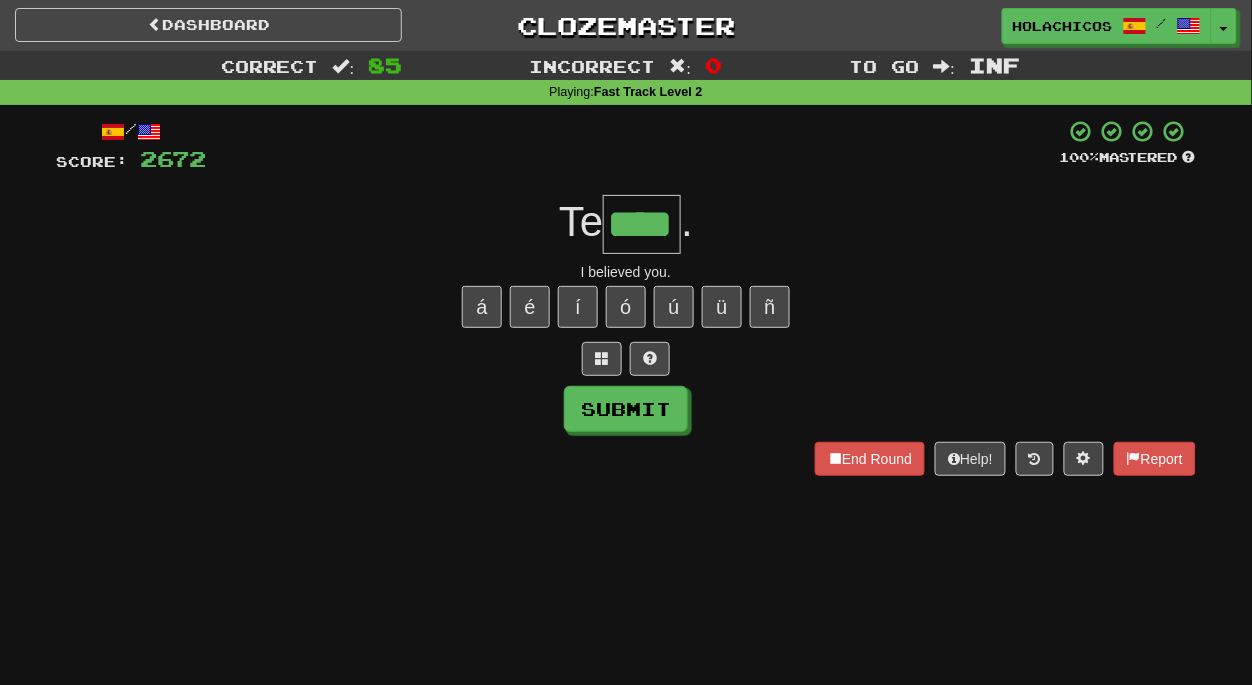 type on "****" 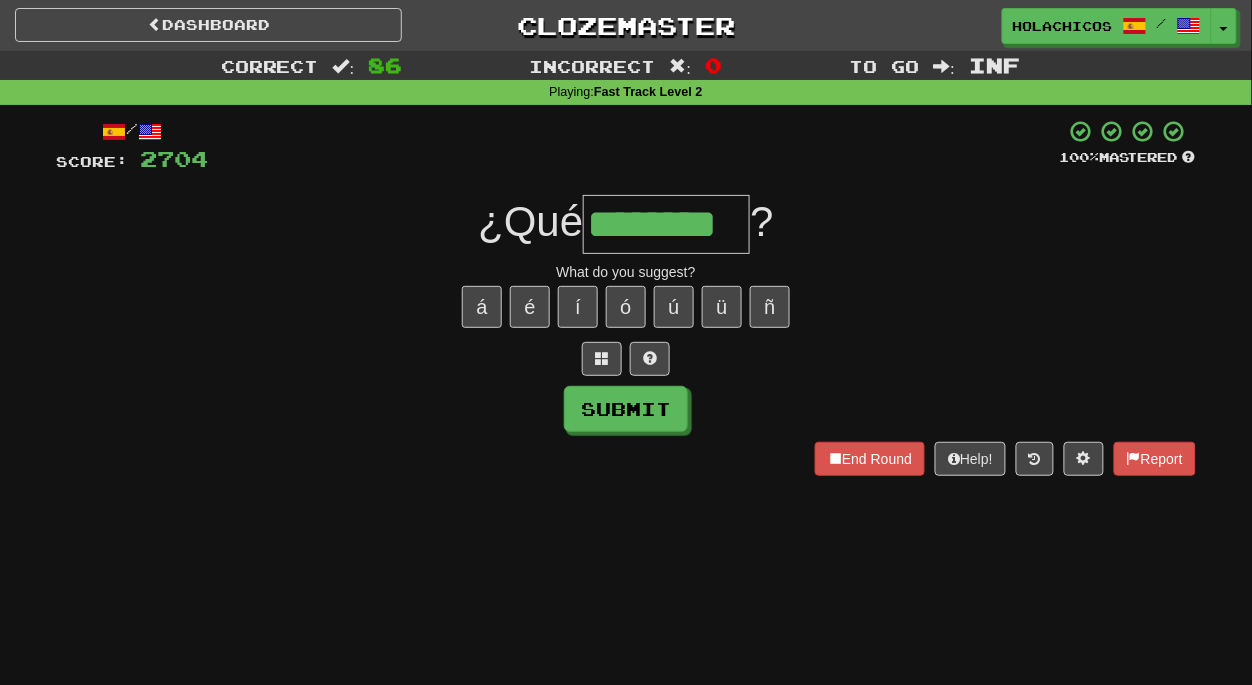 type on "********" 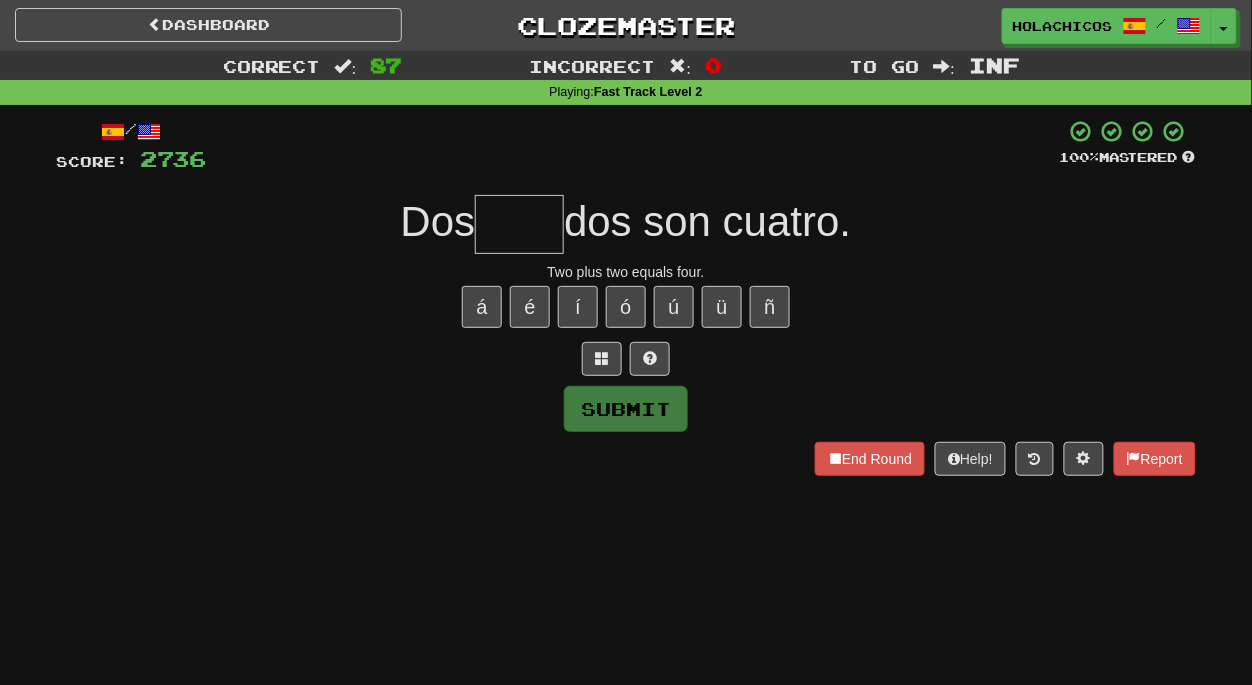 type on "*" 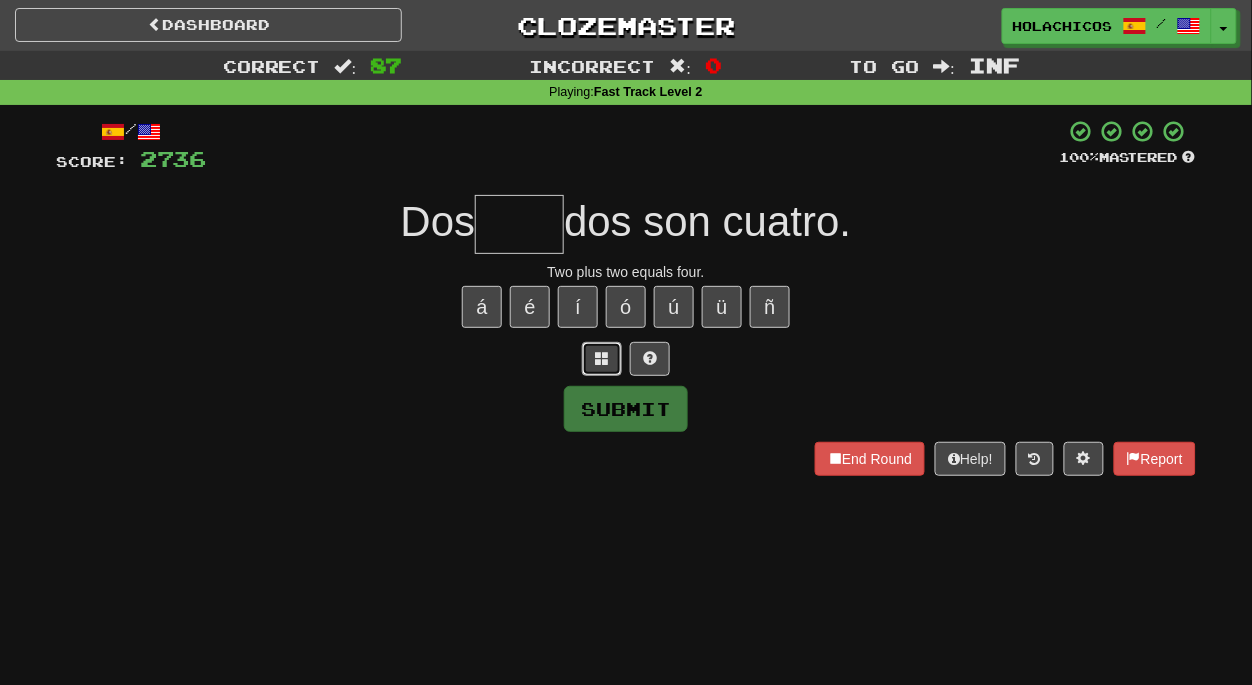 click at bounding box center (602, 359) 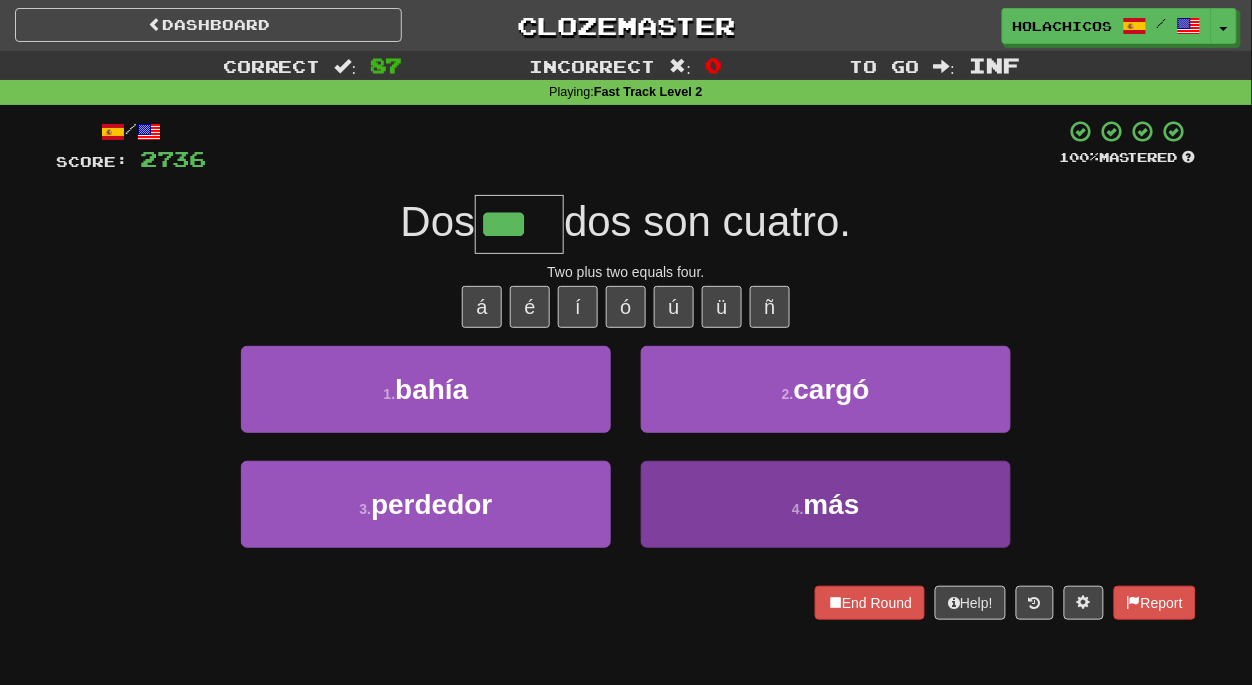 type on "***" 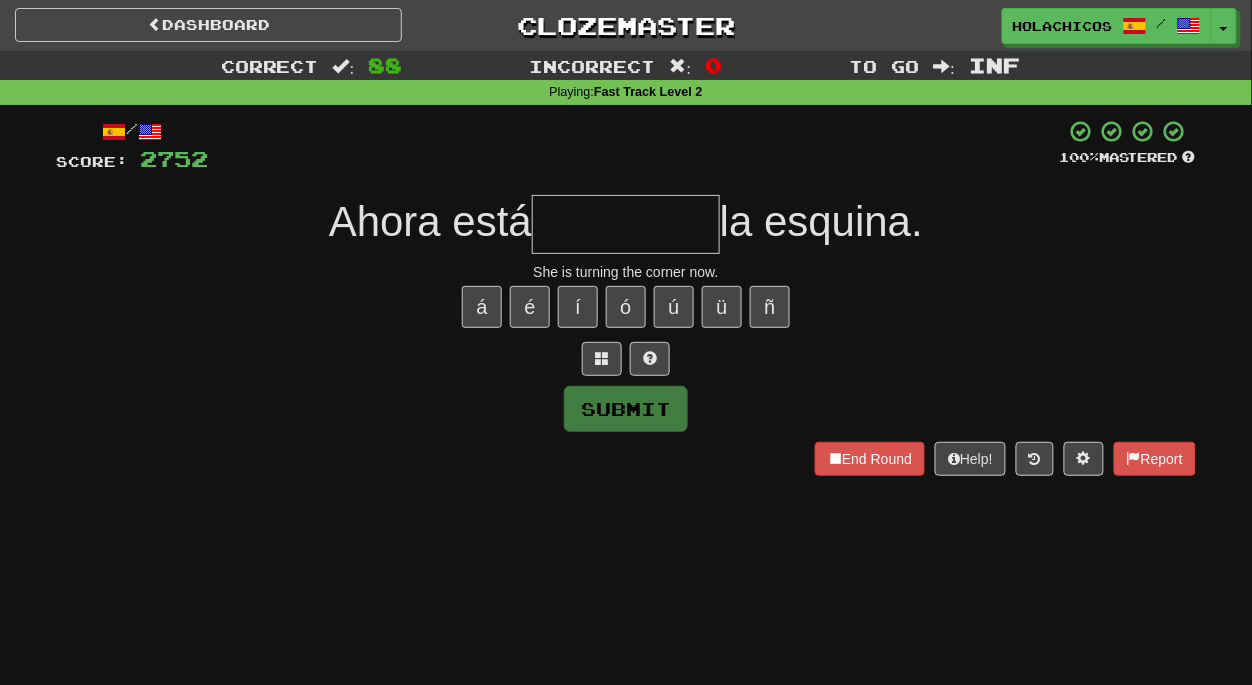 type on "*" 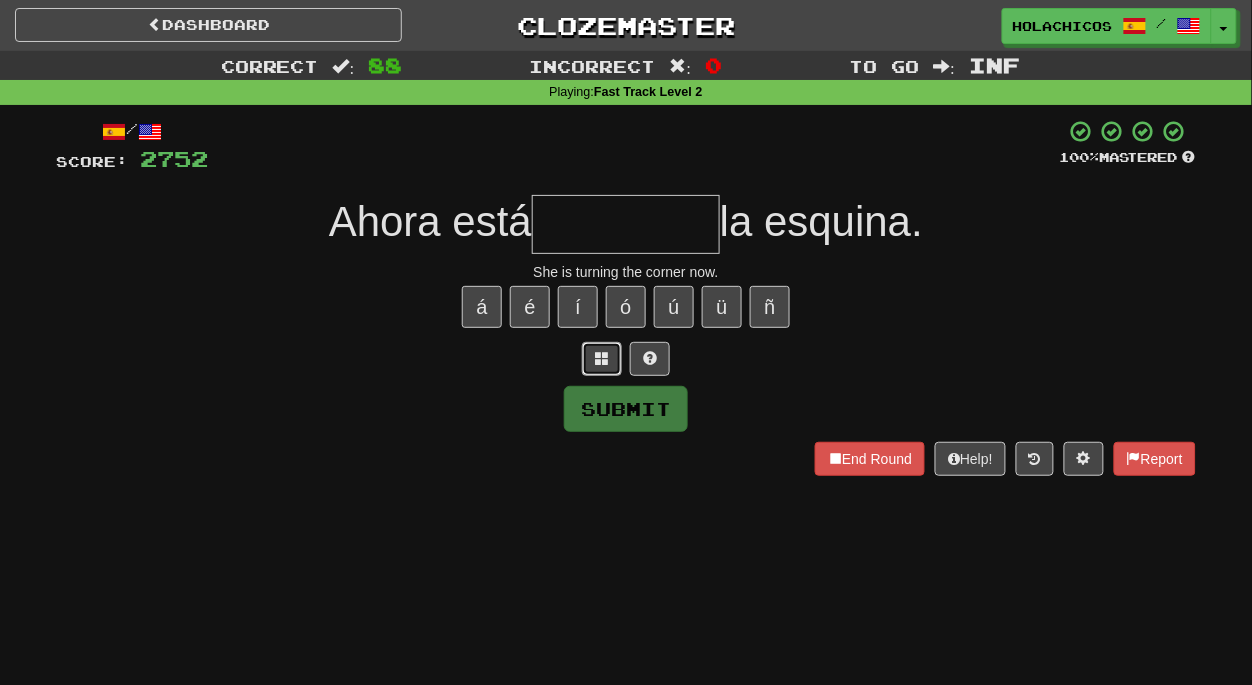 click at bounding box center (602, 358) 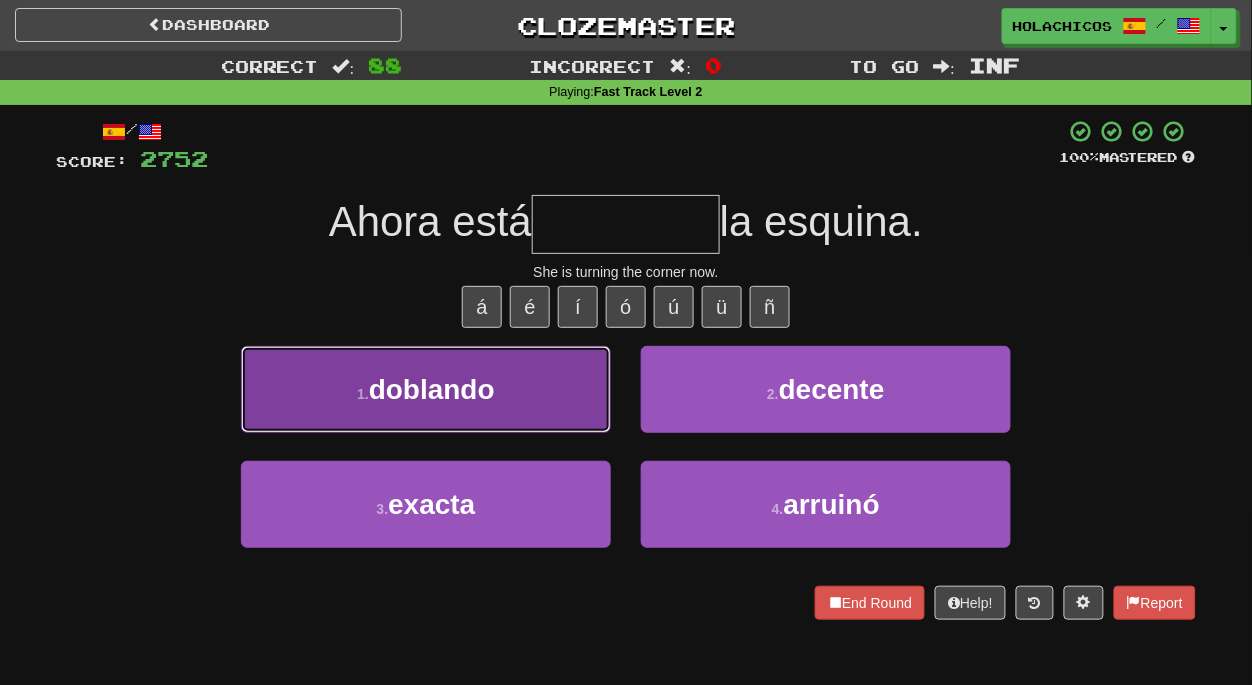click on "1 .  doblando" at bounding box center [426, 389] 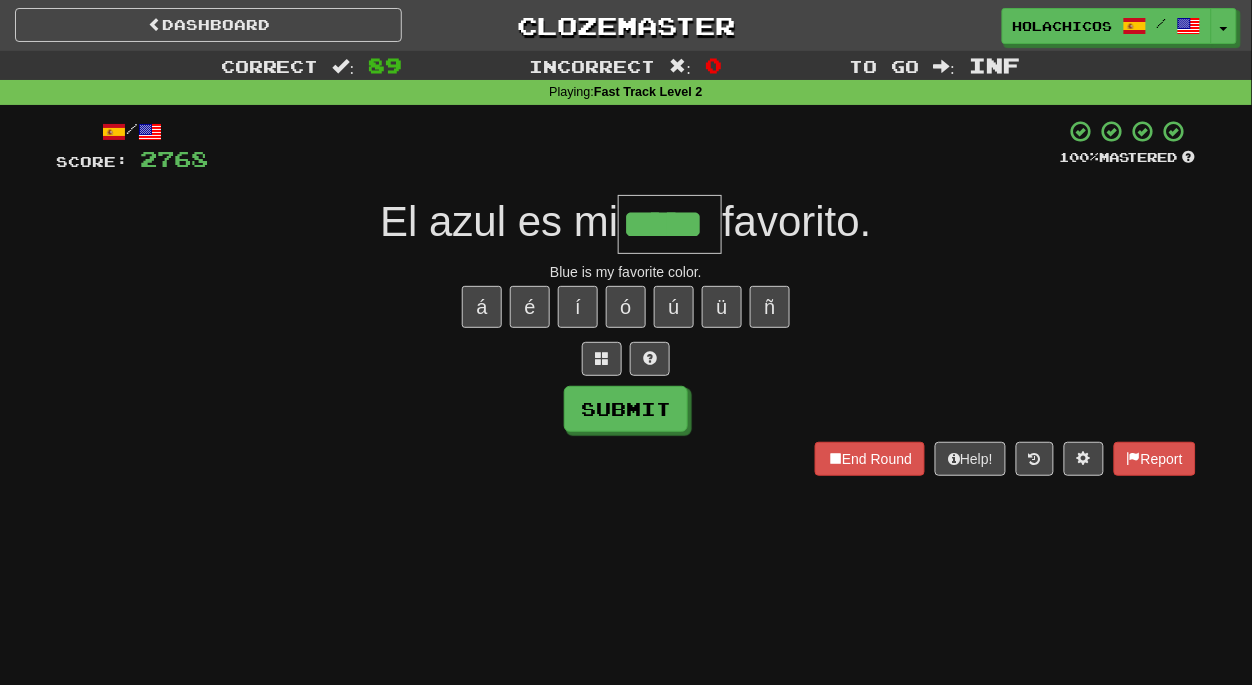 type on "*****" 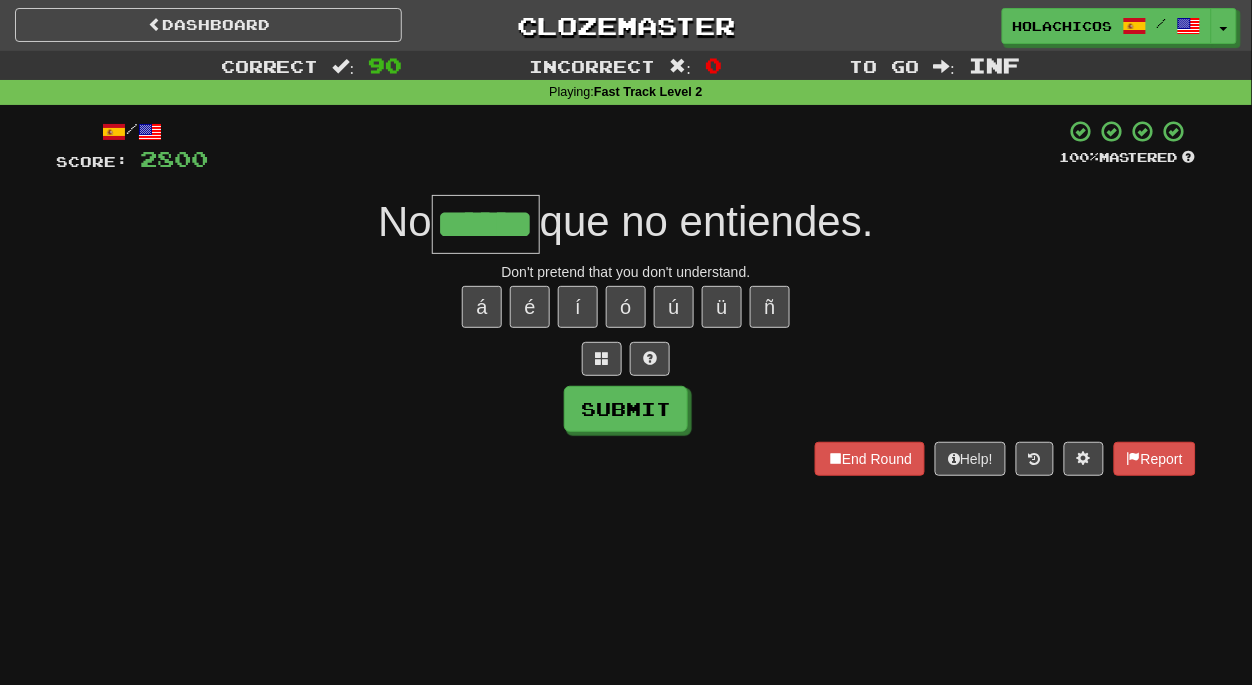 type on "******" 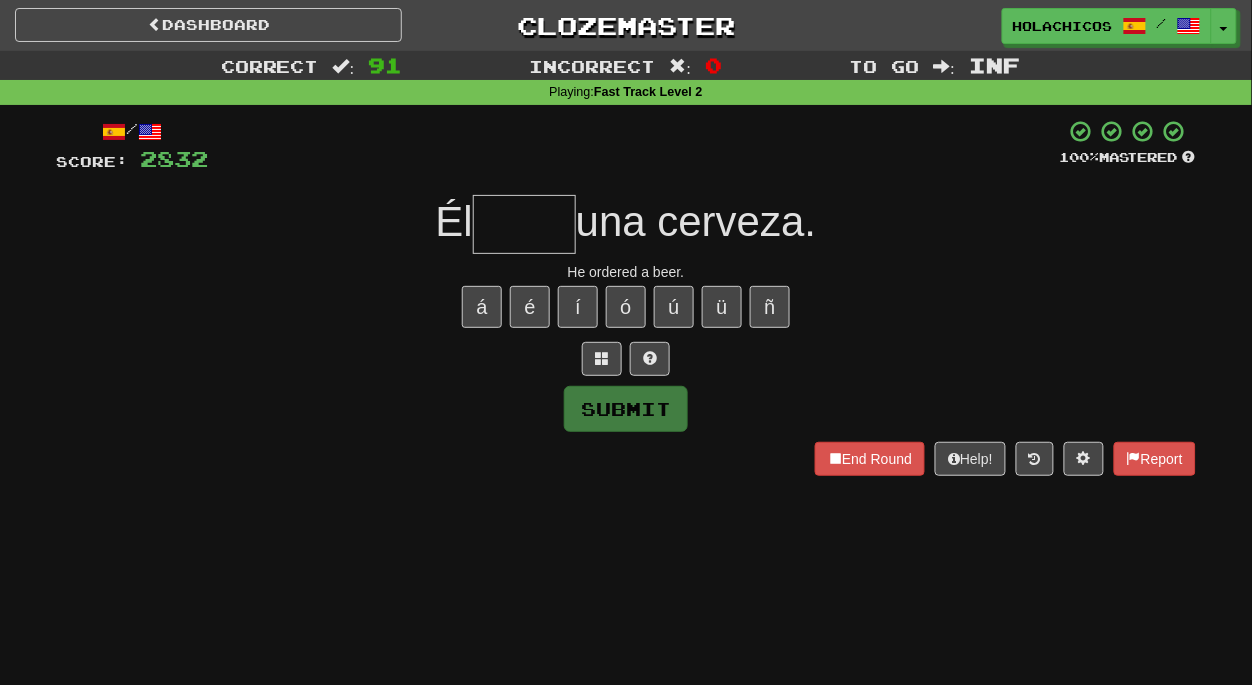 type on "*" 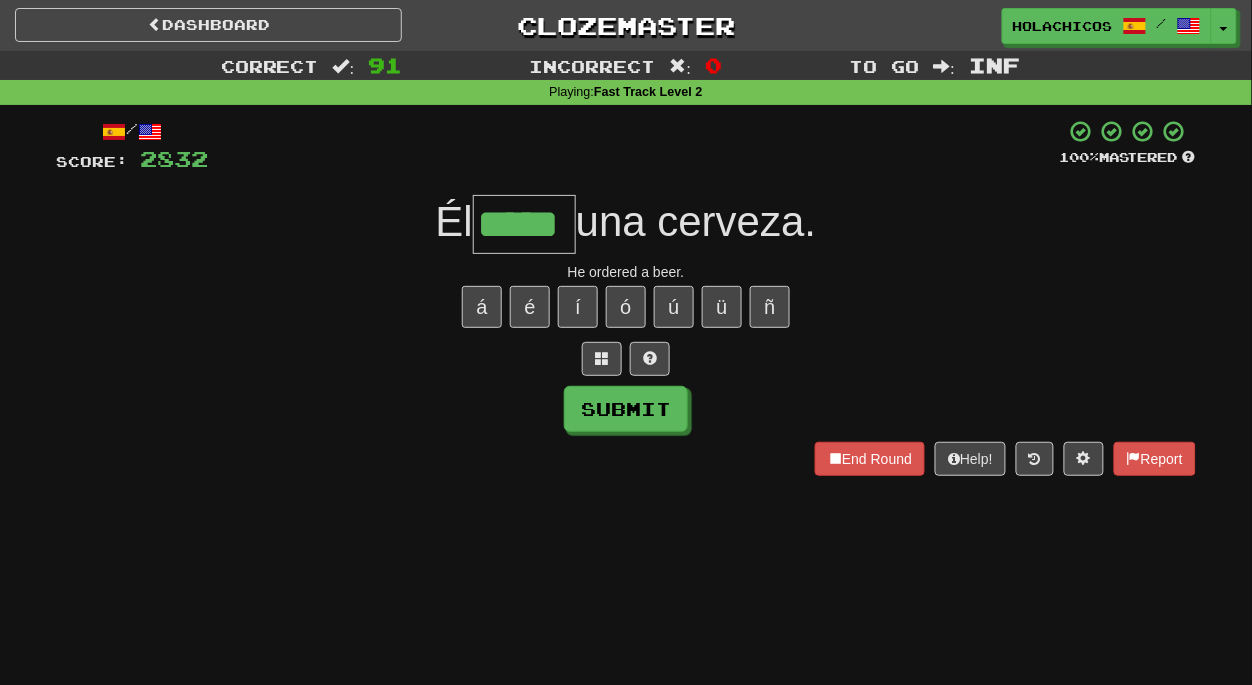 type on "*****" 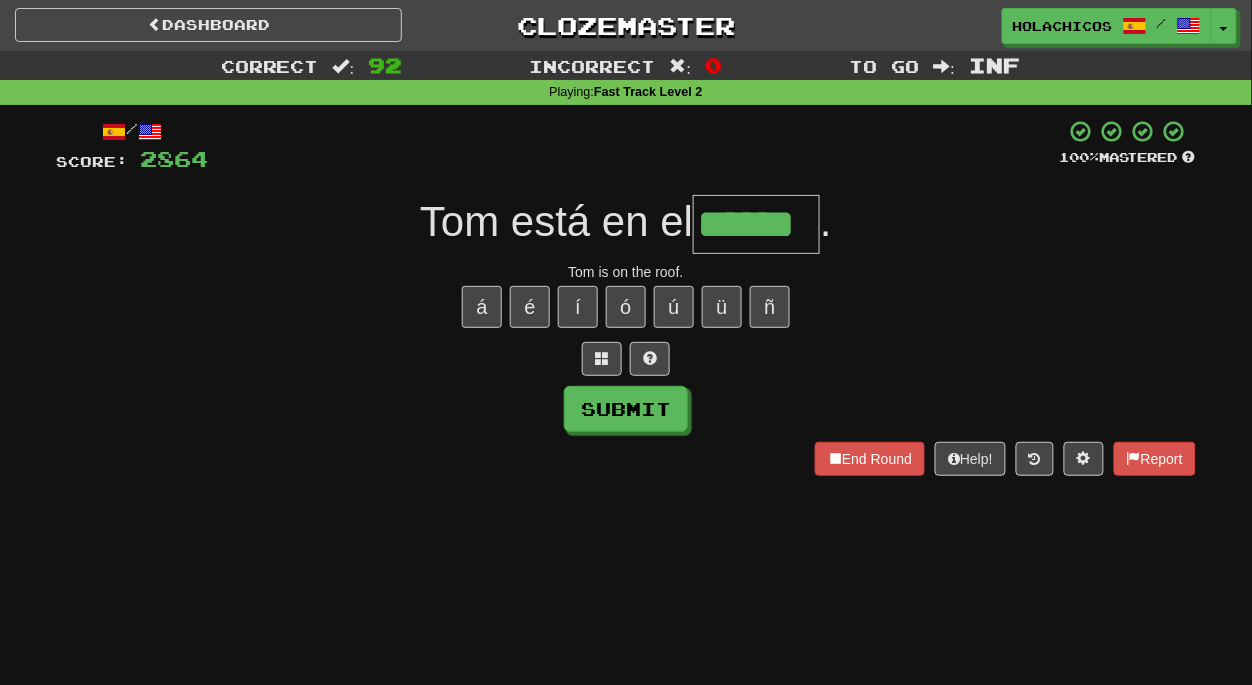 type on "******" 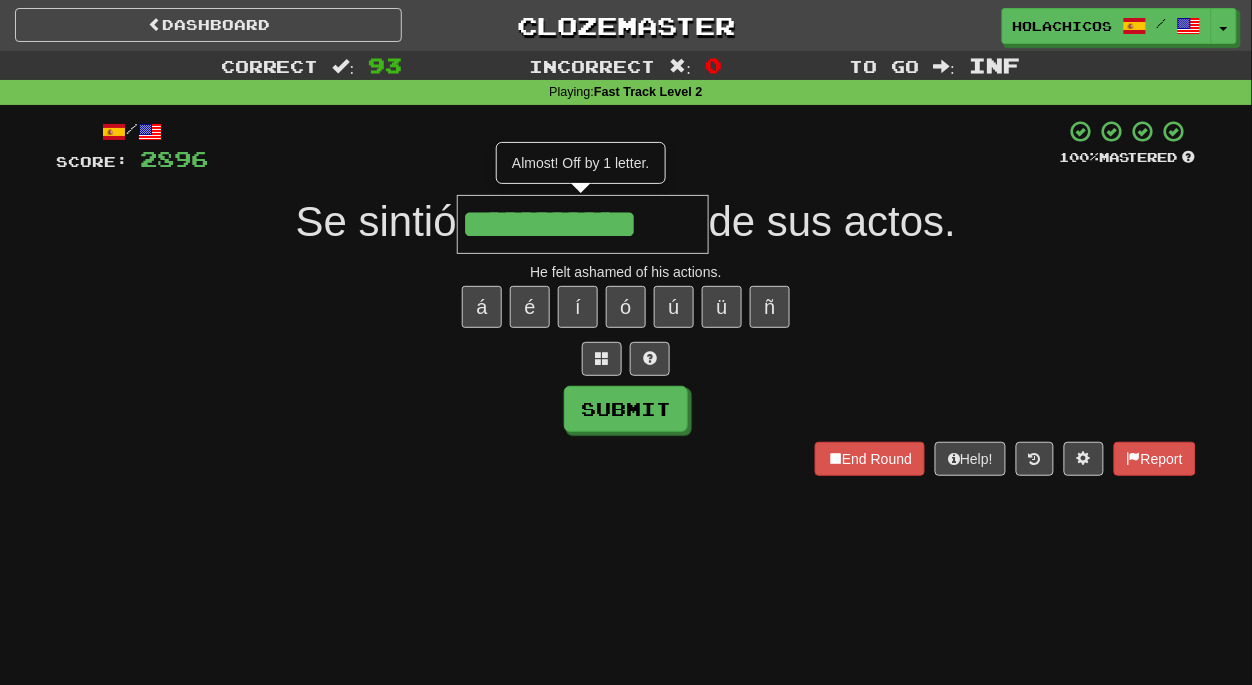 type on "**********" 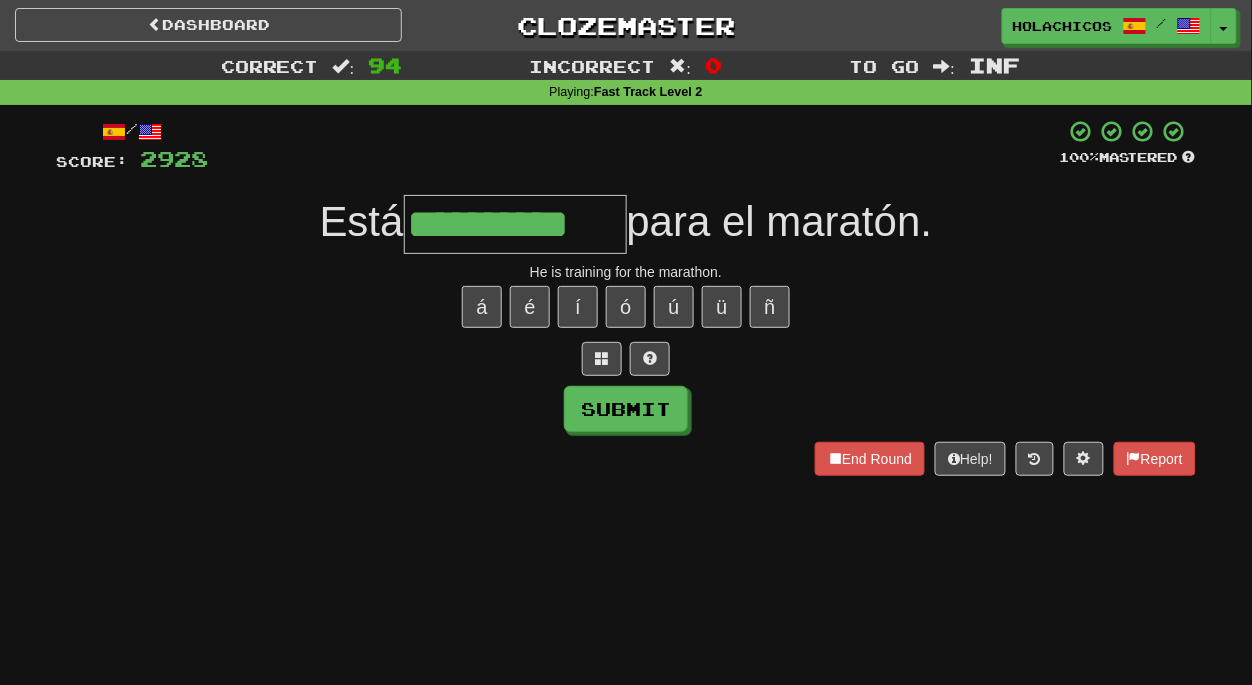 type on "**********" 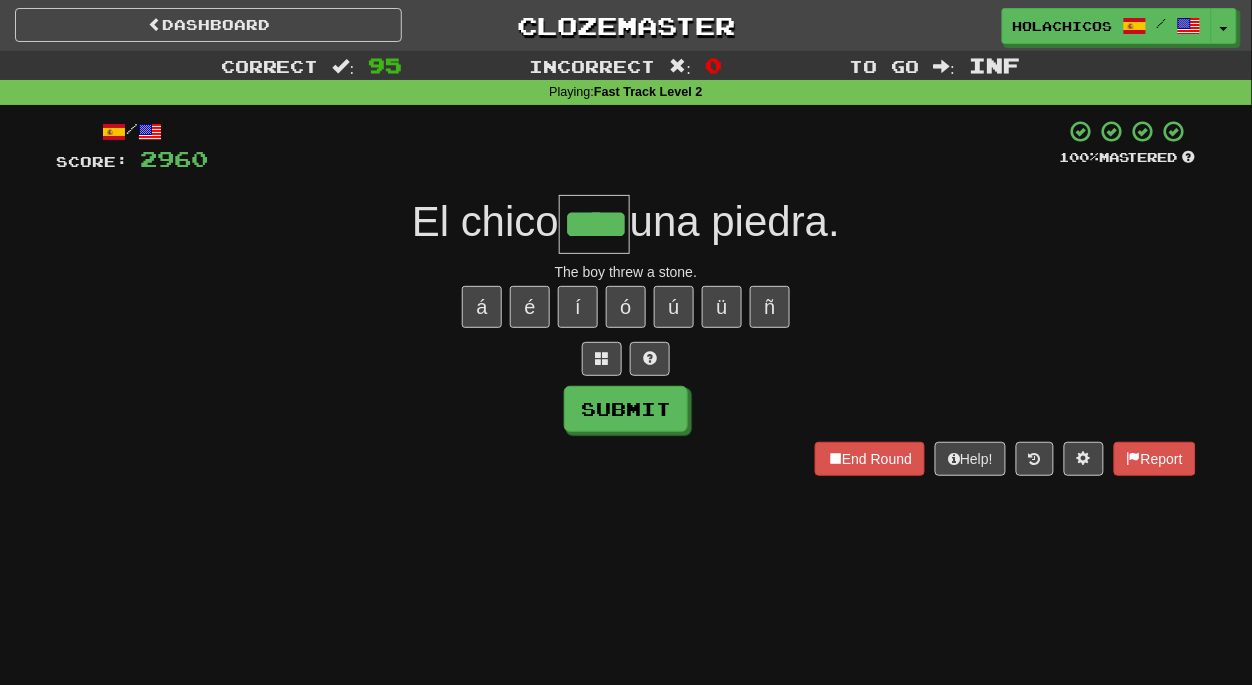 type on "****" 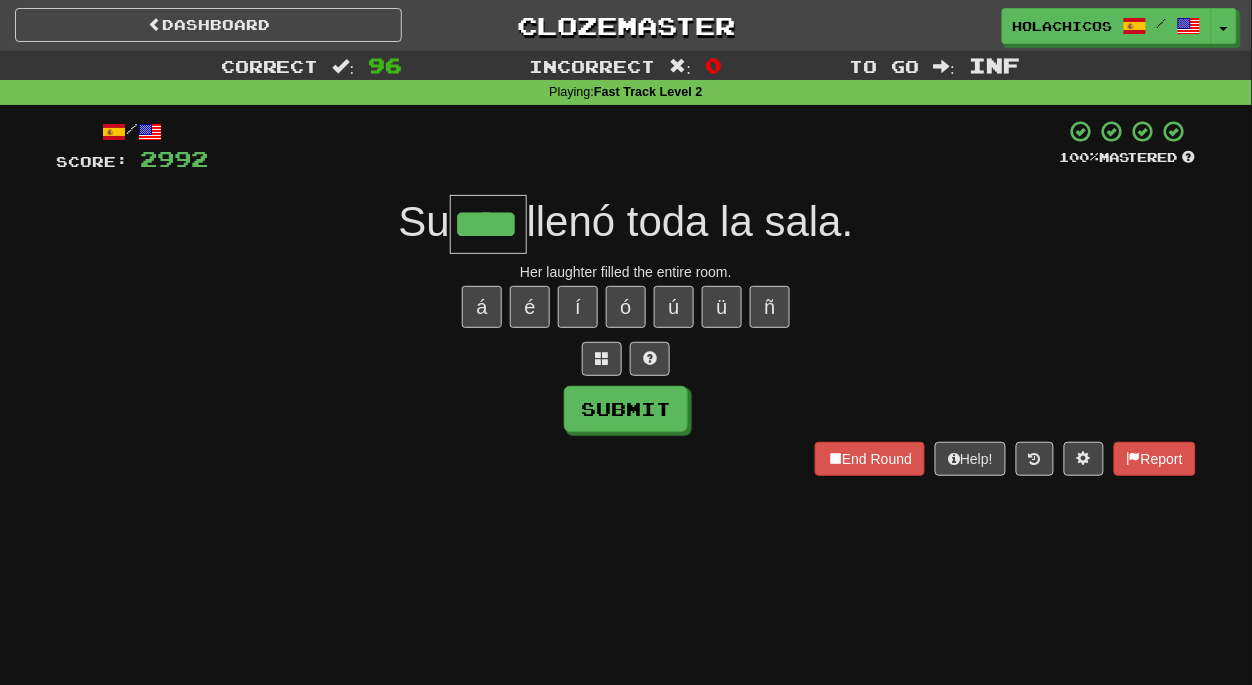 type on "****" 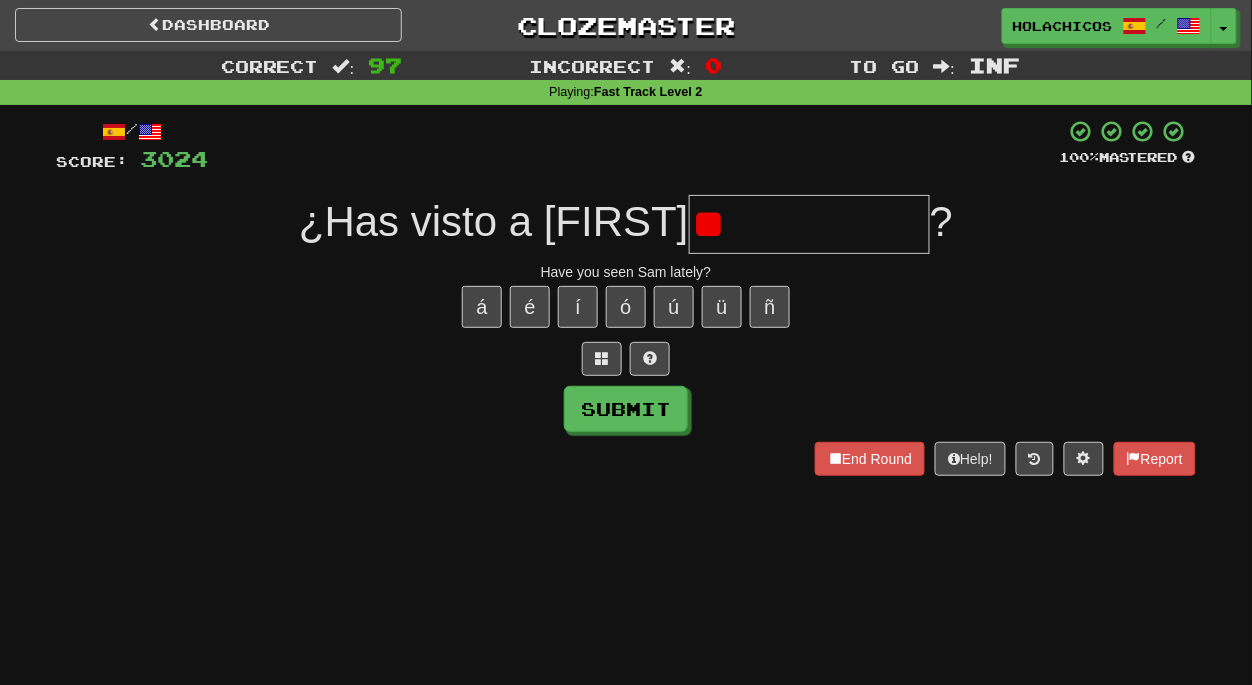 type on "*" 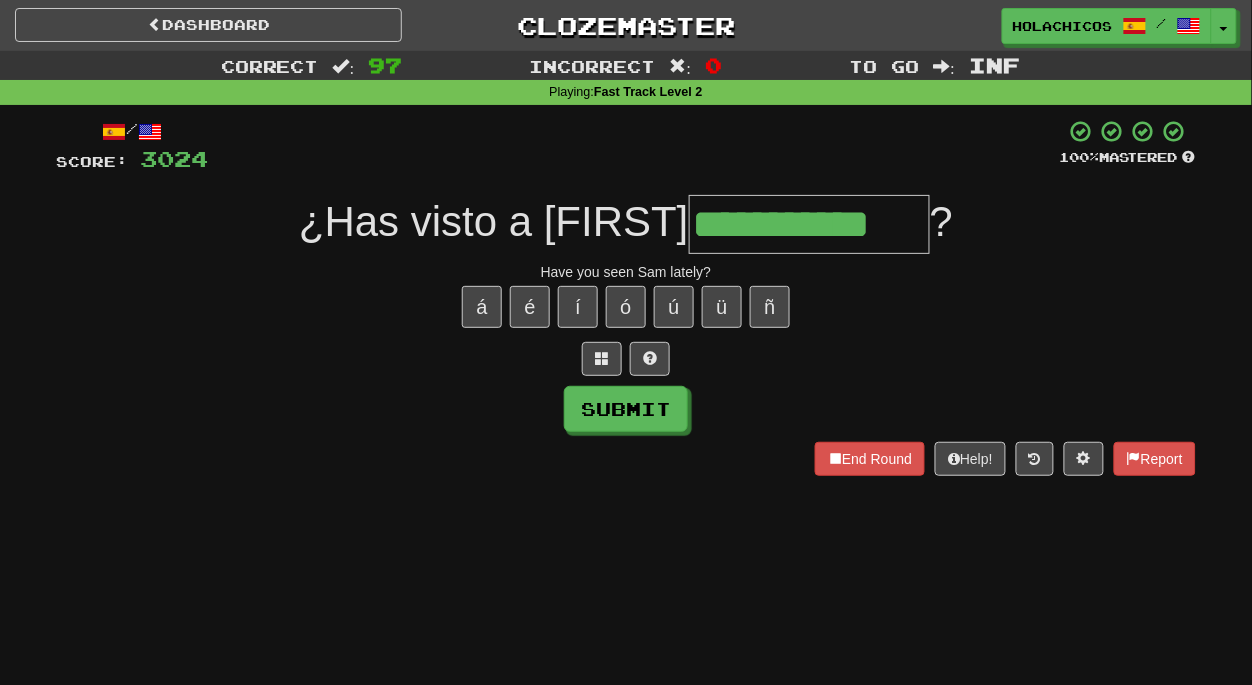 type on "**********" 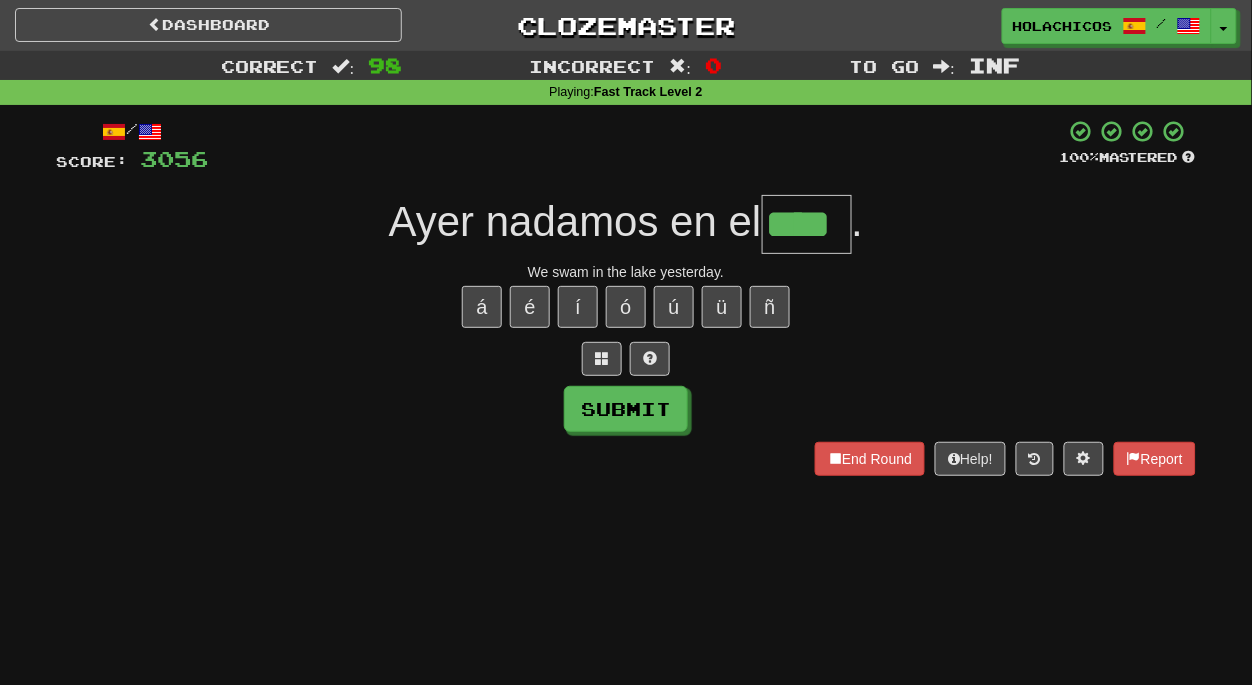 type on "****" 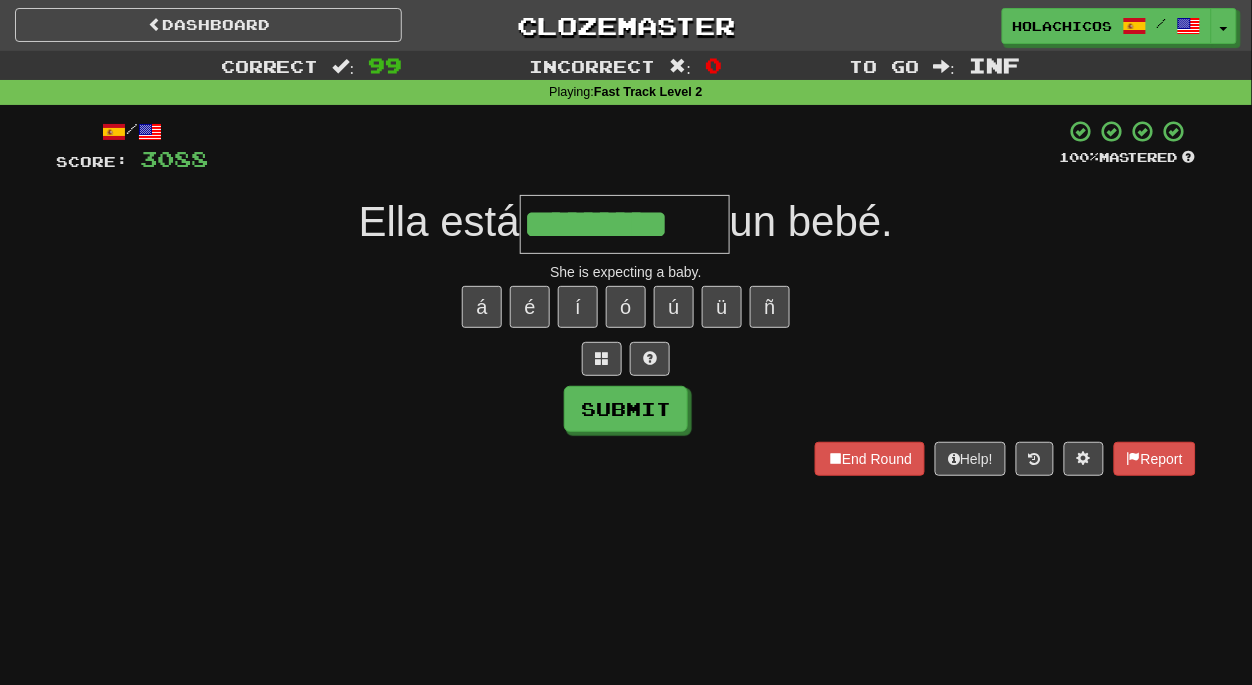 type on "*********" 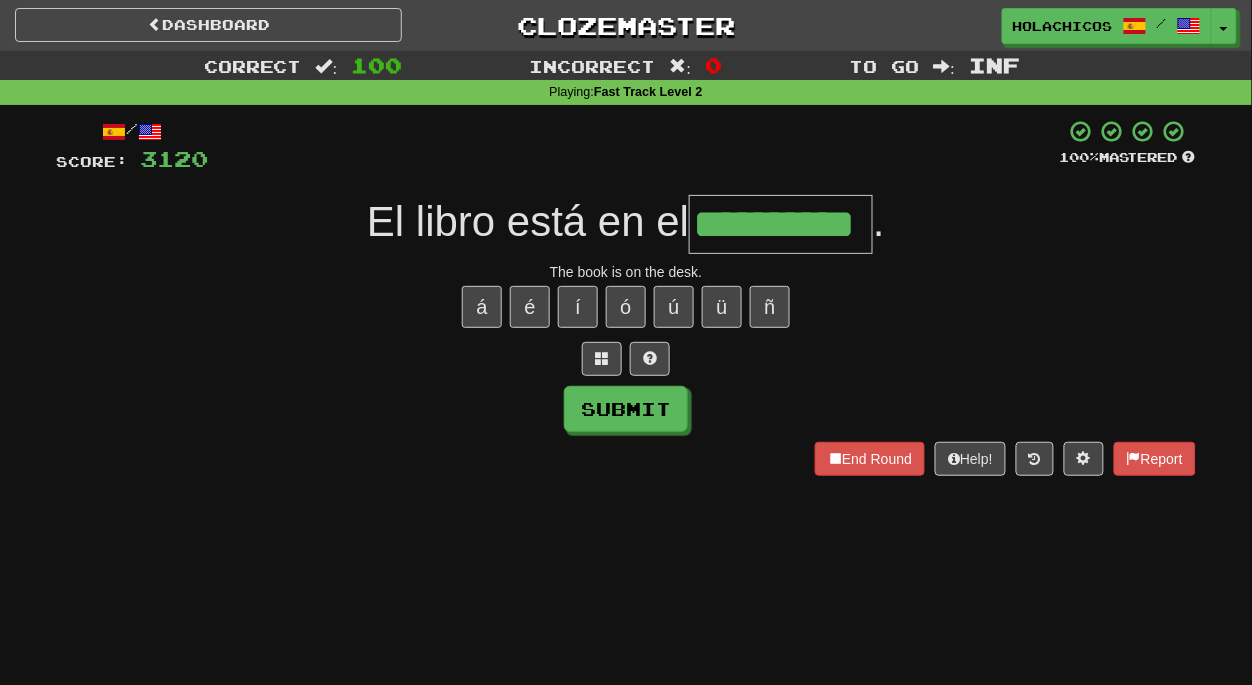 type on "**********" 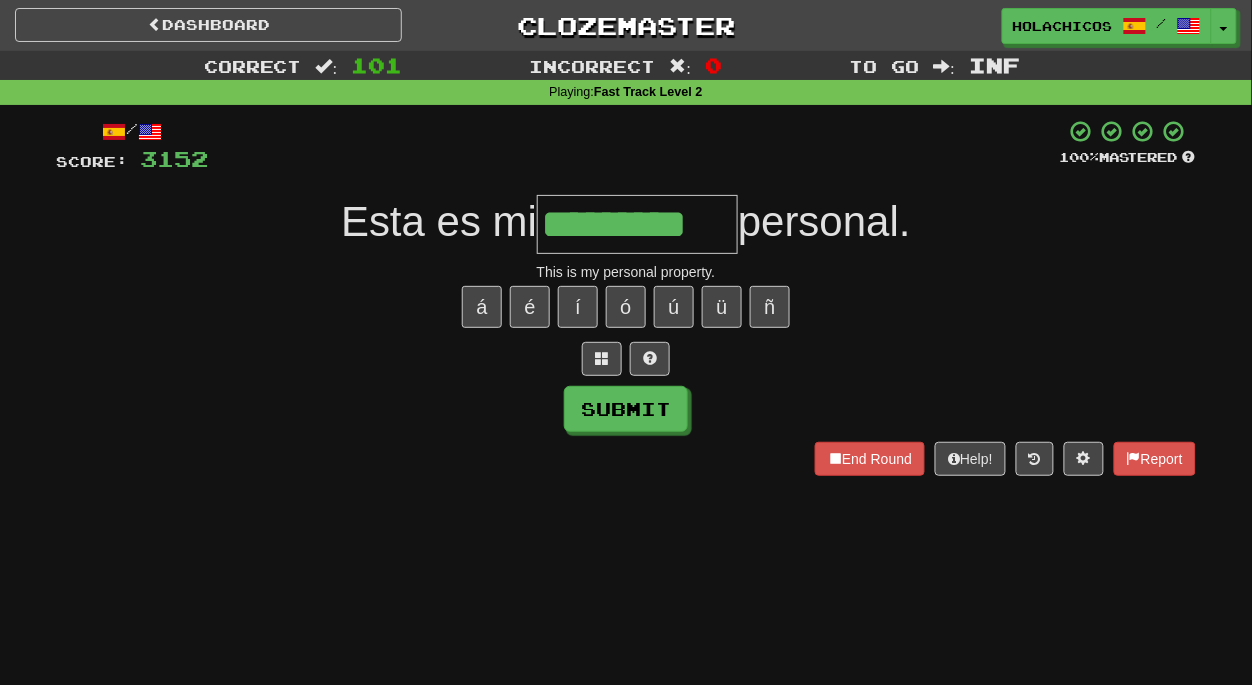 type on "*********" 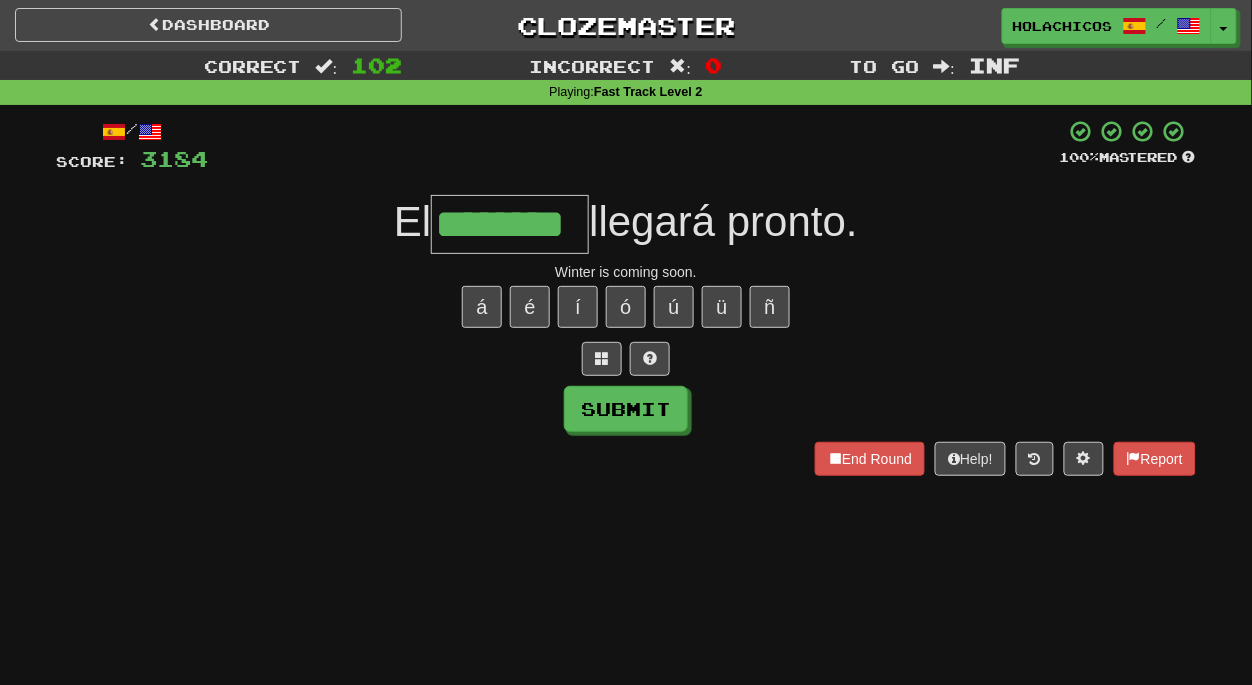 type on "********" 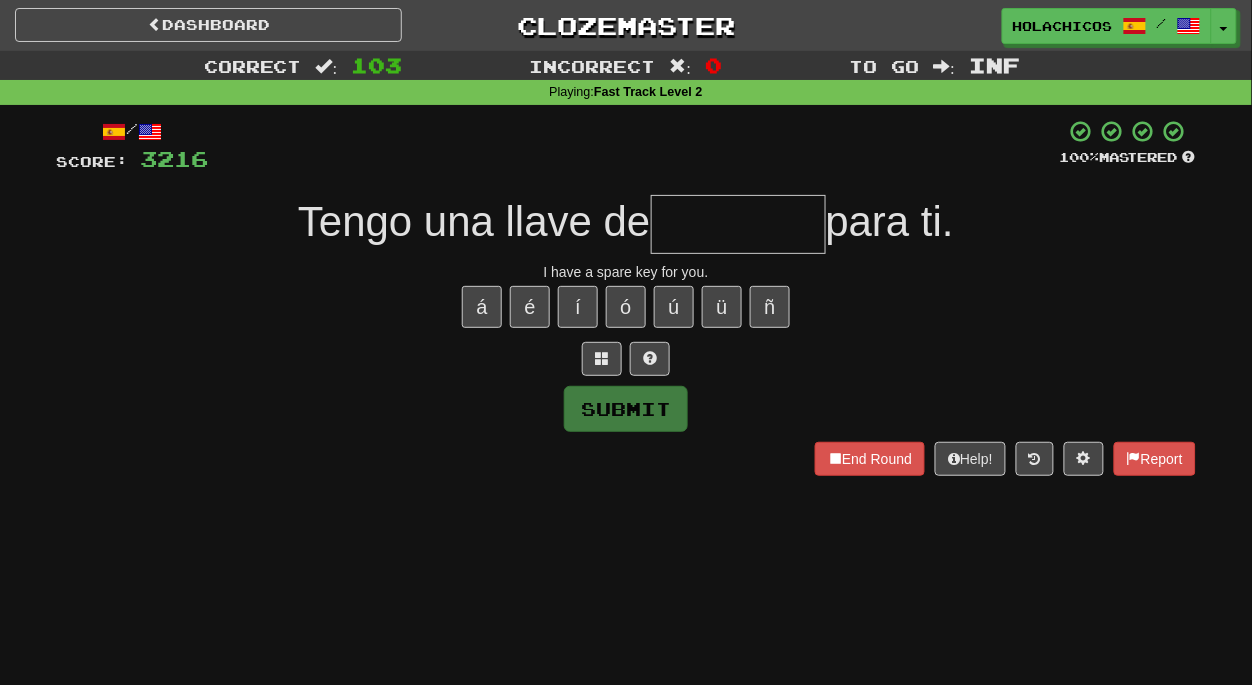 type on "*" 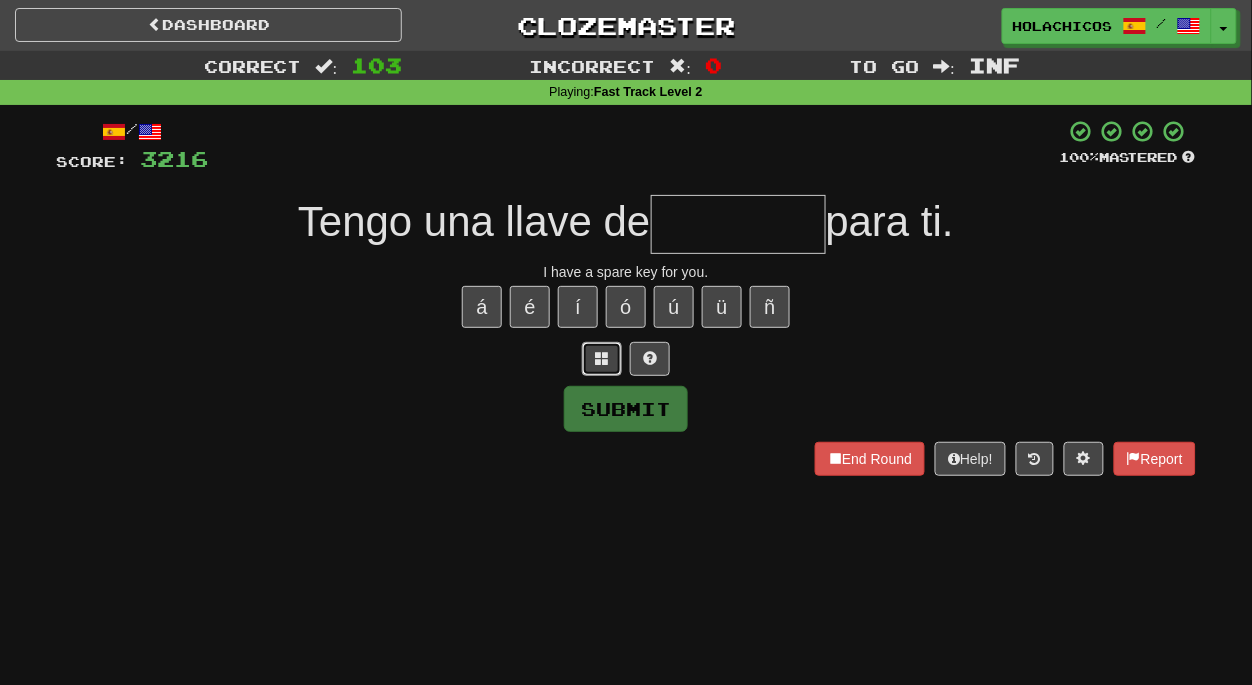 click at bounding box center (602, 358) 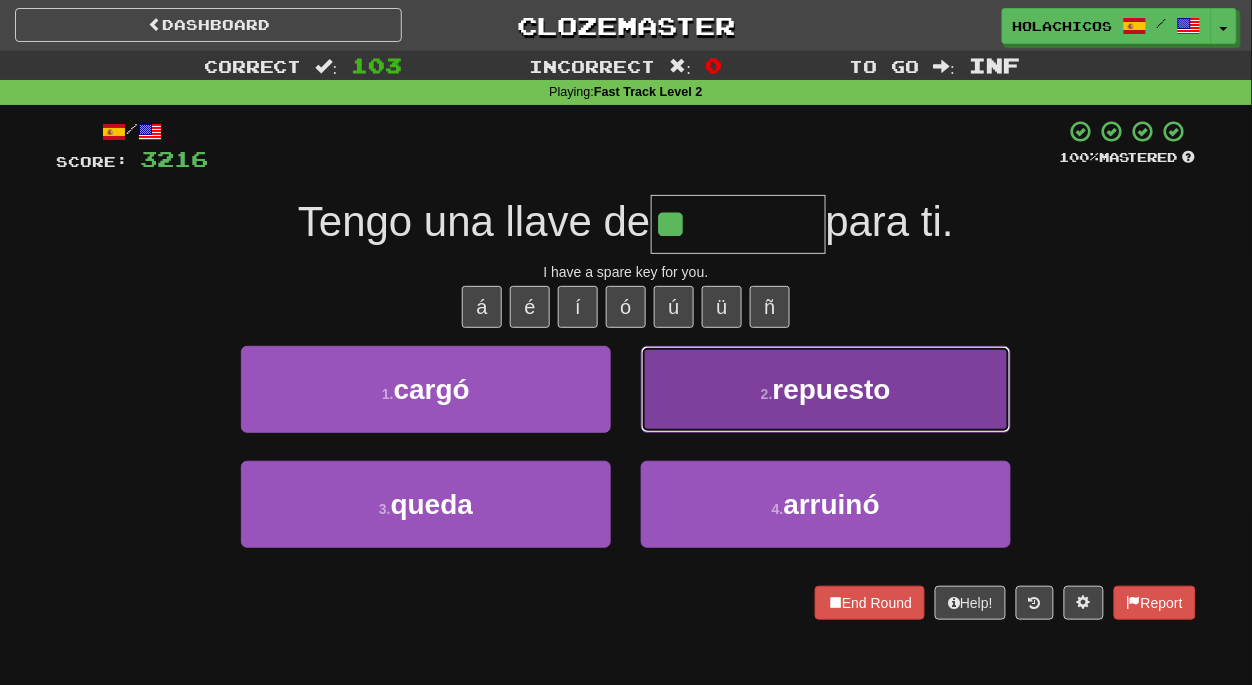 click on "repuesto" at bounding box center [832, 389] 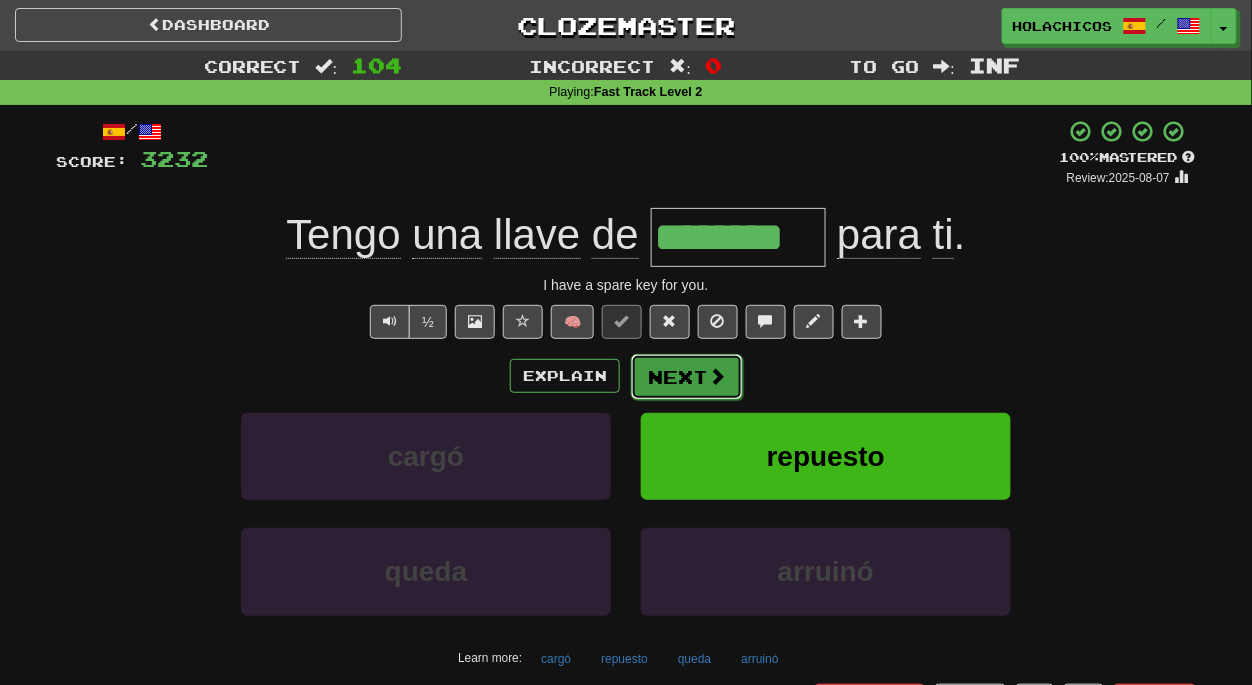click on "Next" at bounding box center (687, 377) 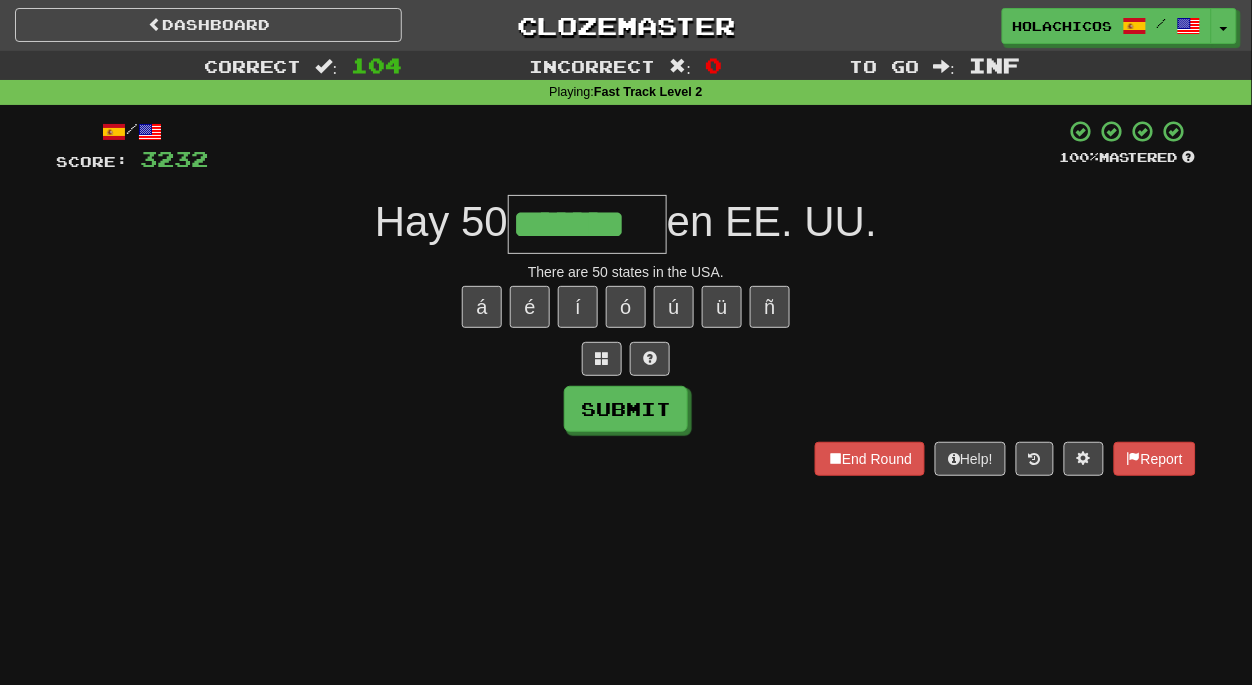 type on "*******" 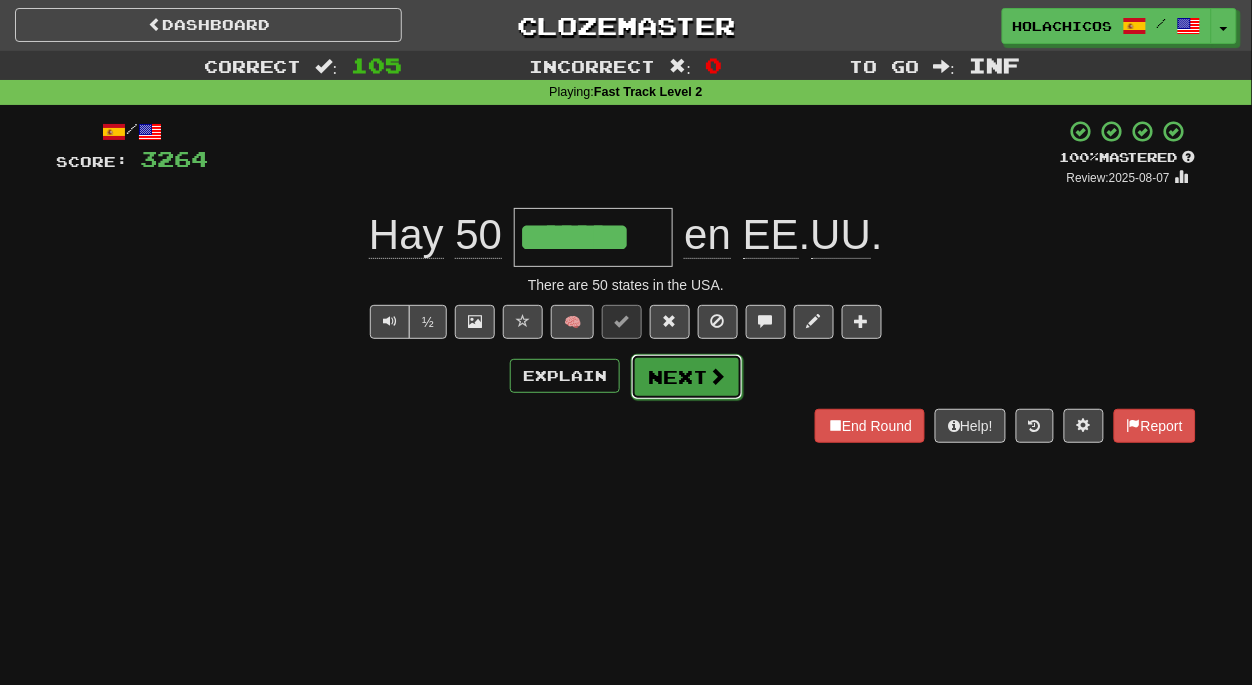 click at bounding box center (717, 376) 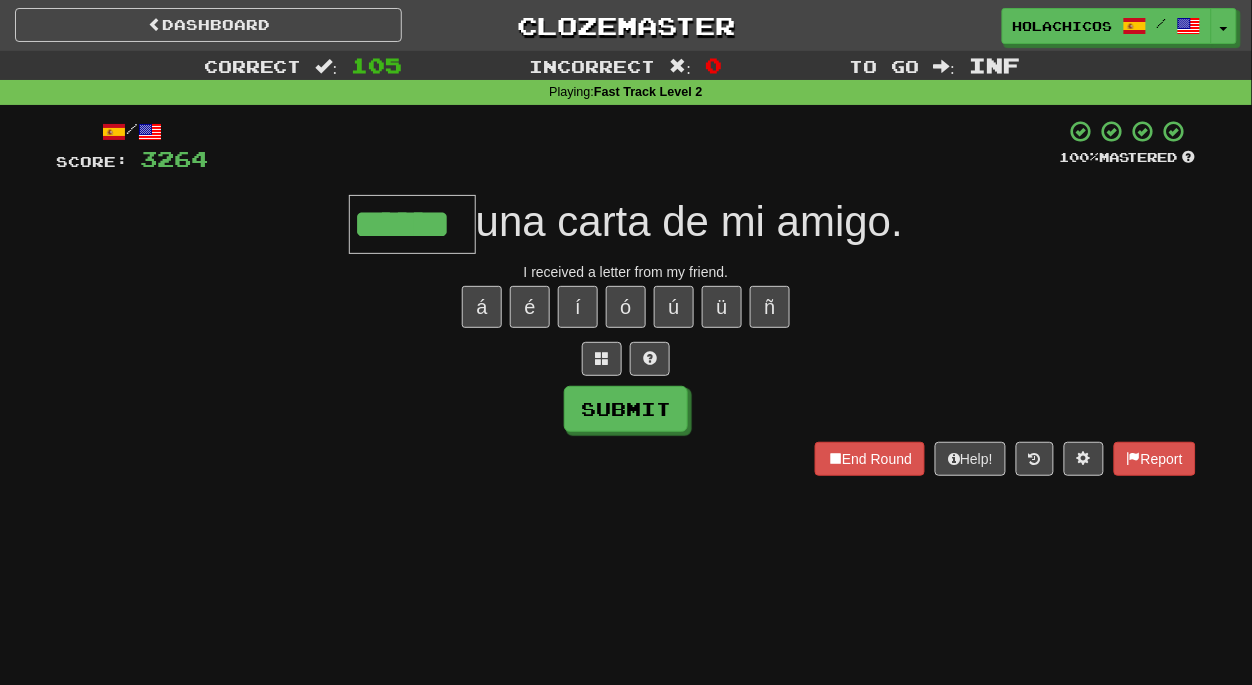 type on "******" 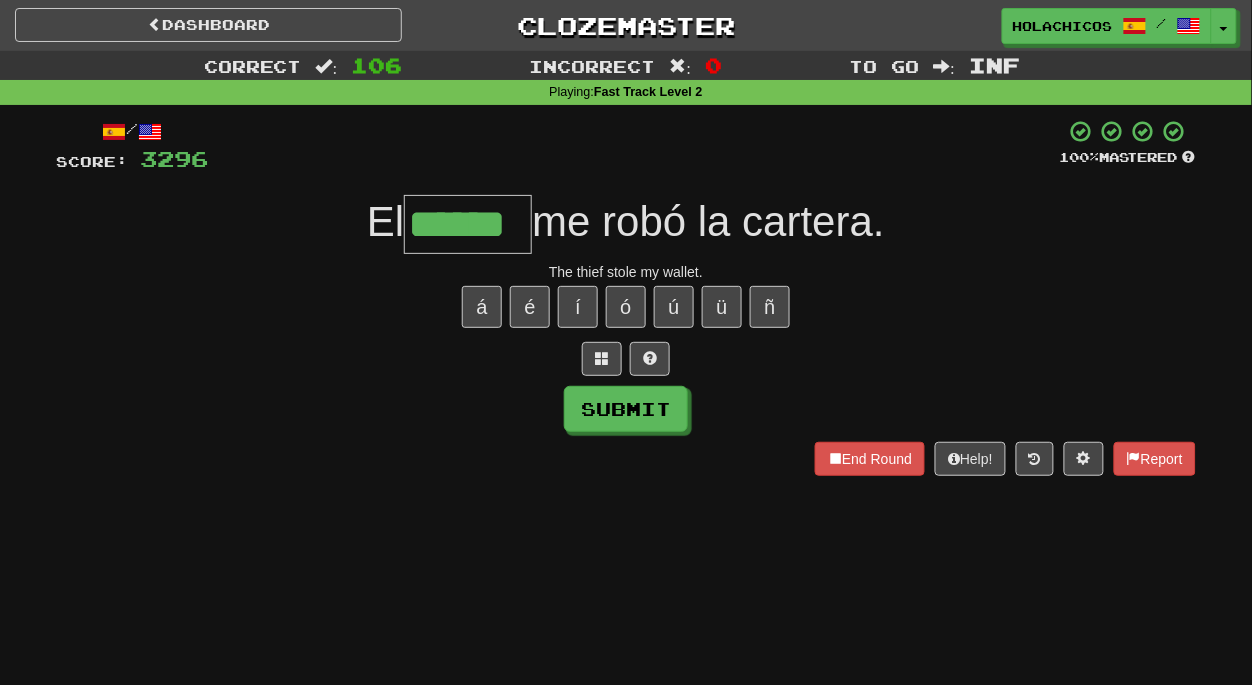 type on "******" 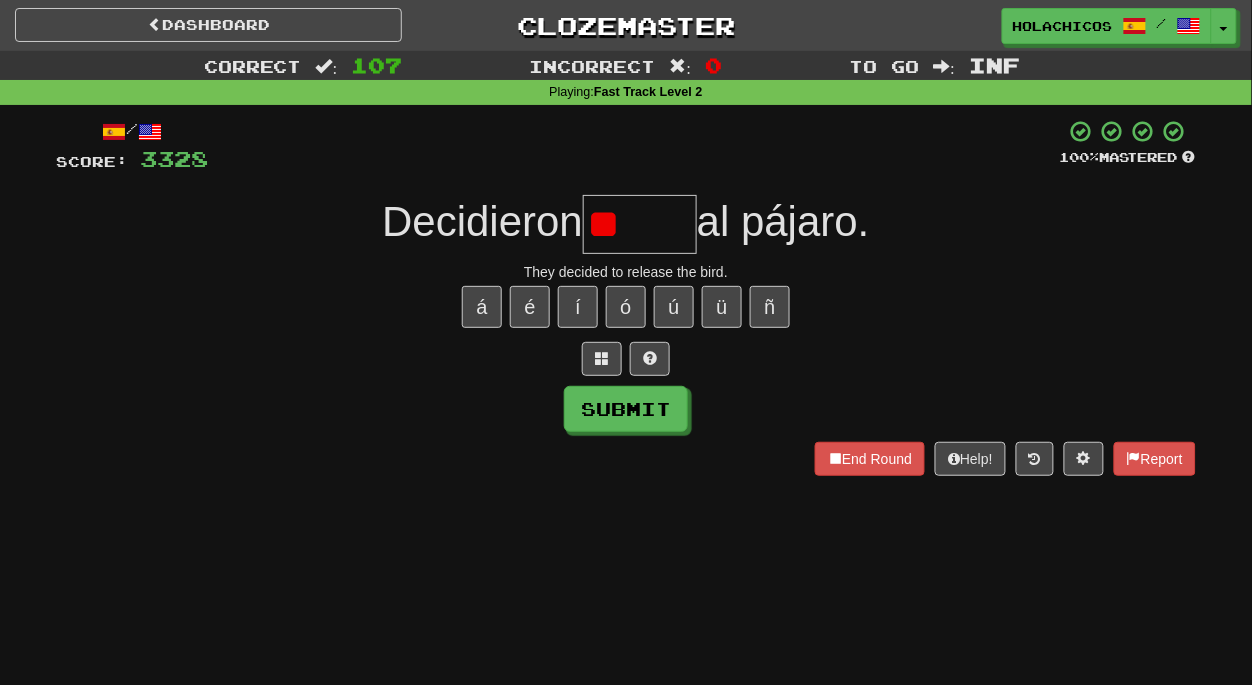 type on "*" 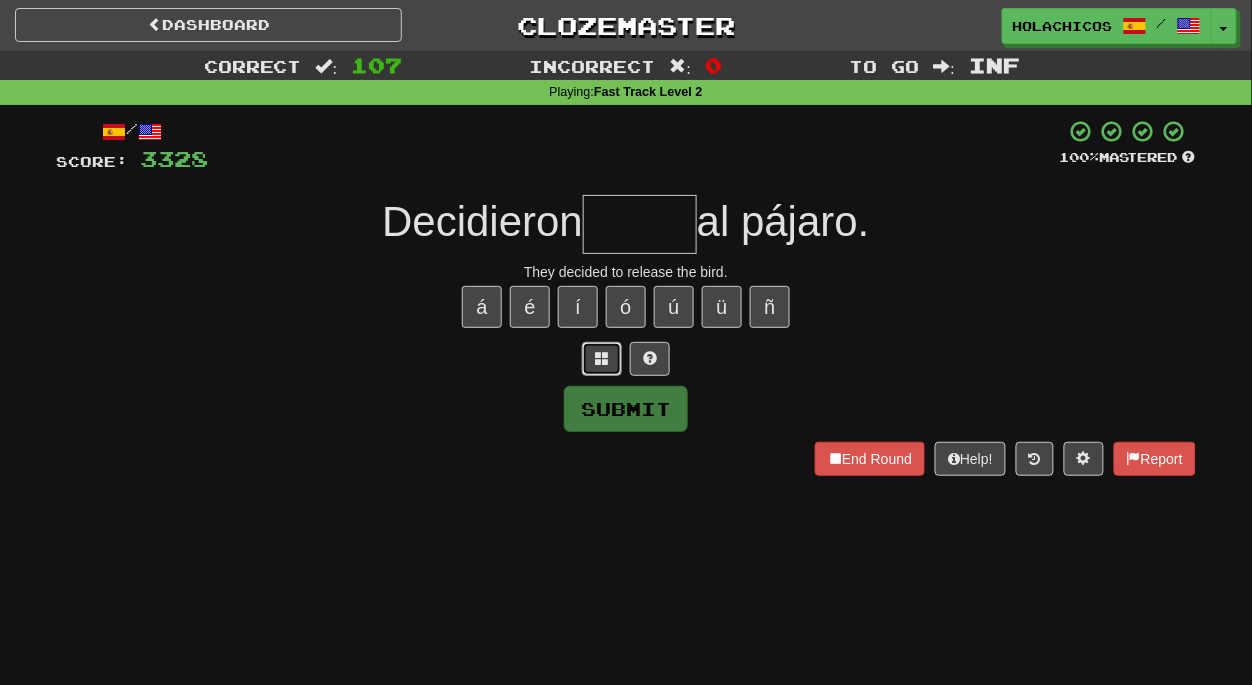 click at bounding box center (602, 358) 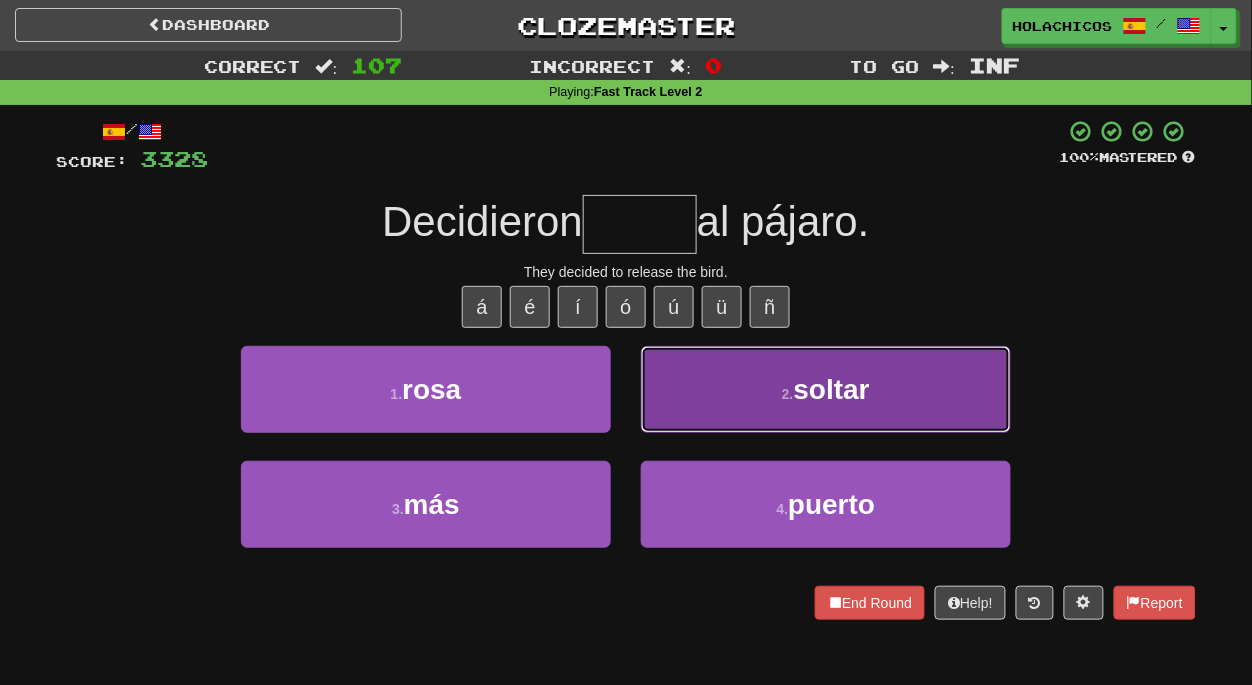 click on "soltar" at bounding box center (832, 389) 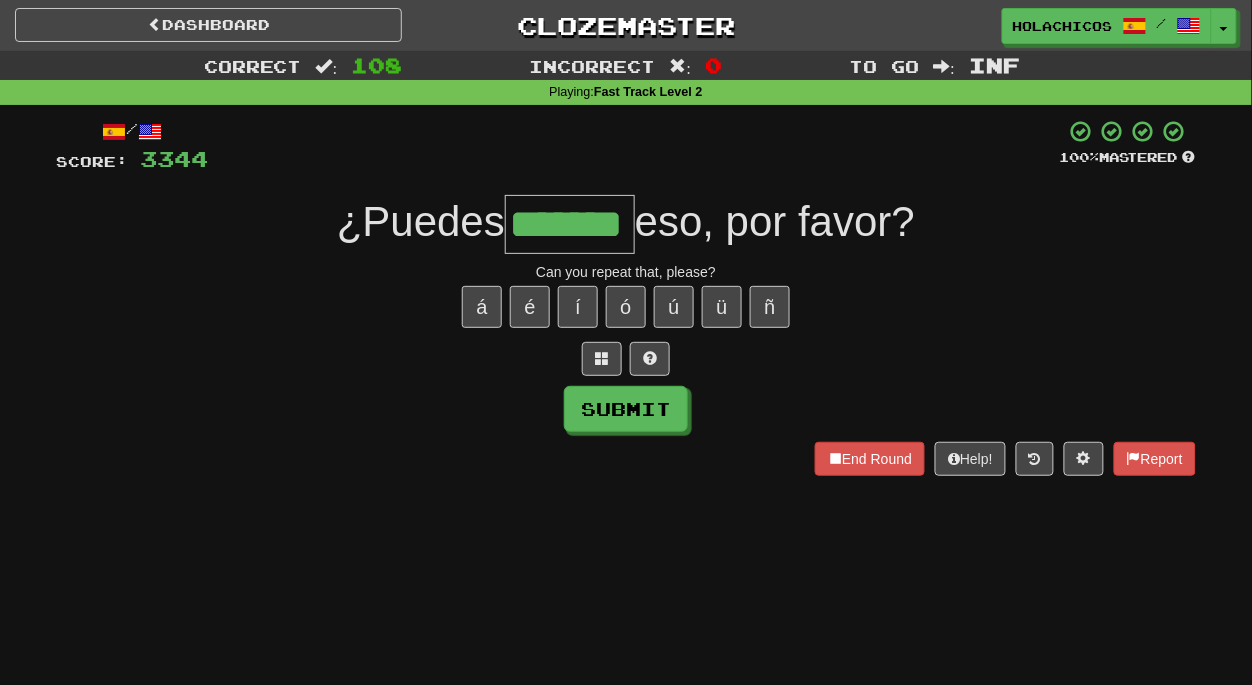 type on "*******" 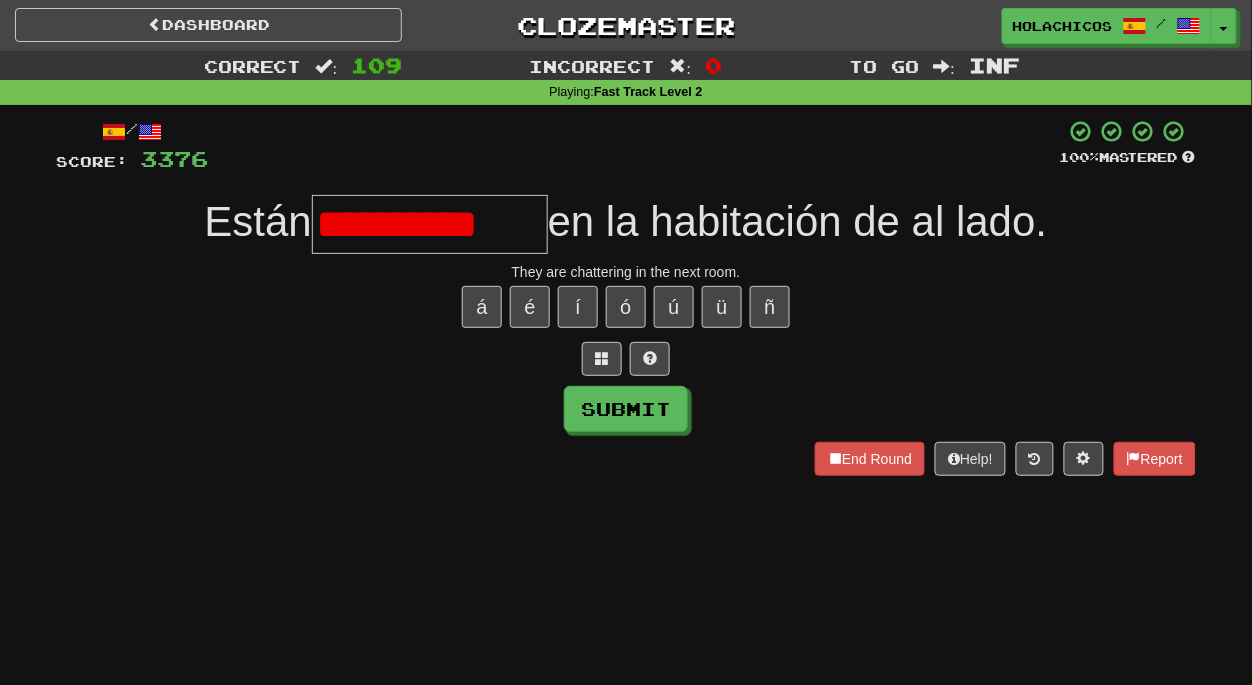 scroll, scrollTop: 0, scrollLeft: 0, axis: both 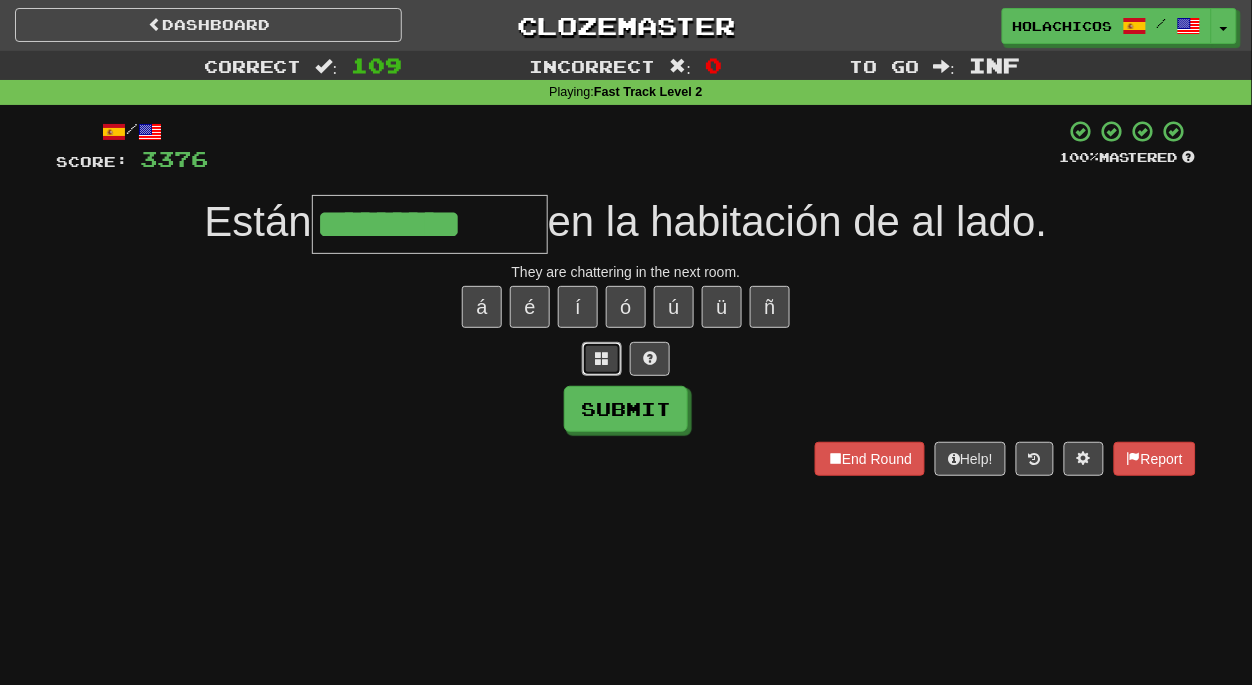 click at bounding box center (602, 358) 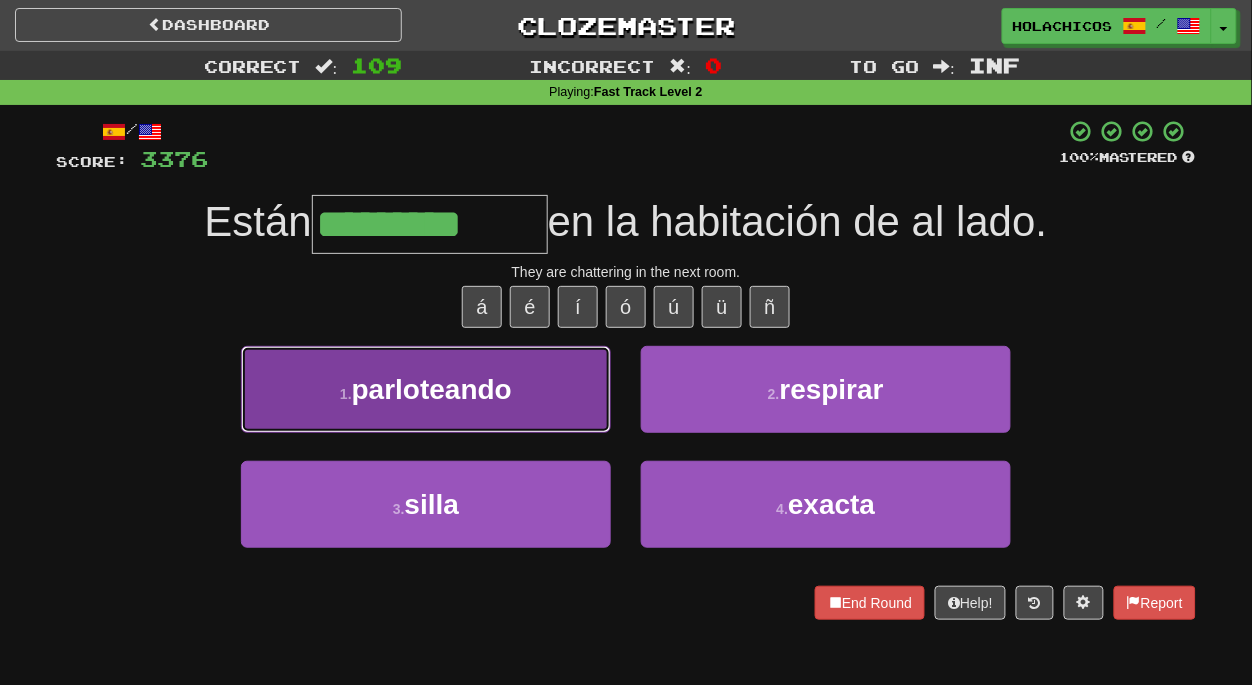 click on "1 .  parloteando" at bounding box center [426, 389] 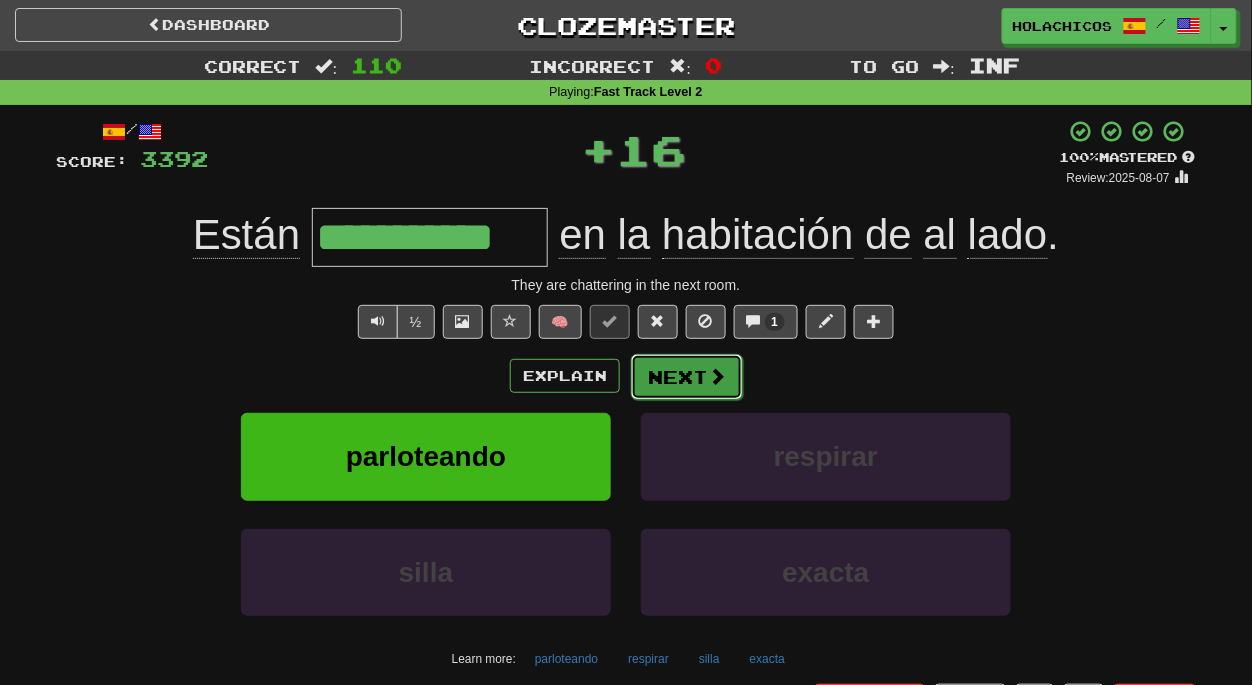 click on "Next" at bounding box center (687, 377) 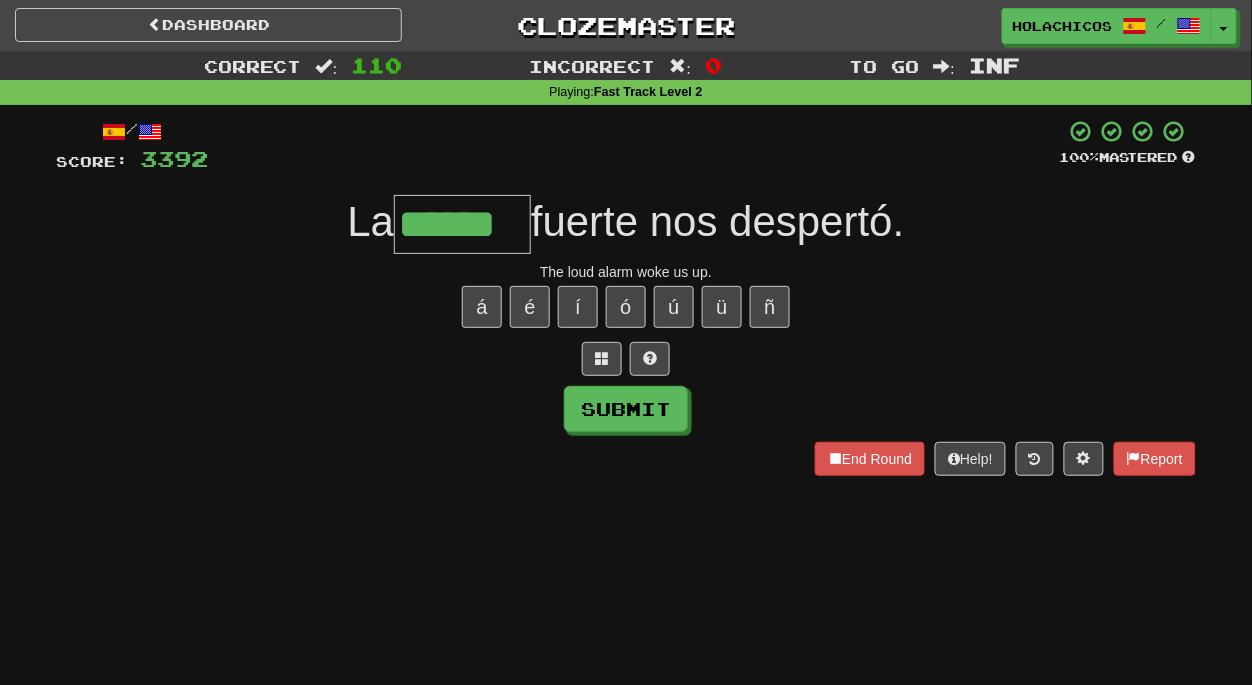 type on "******" 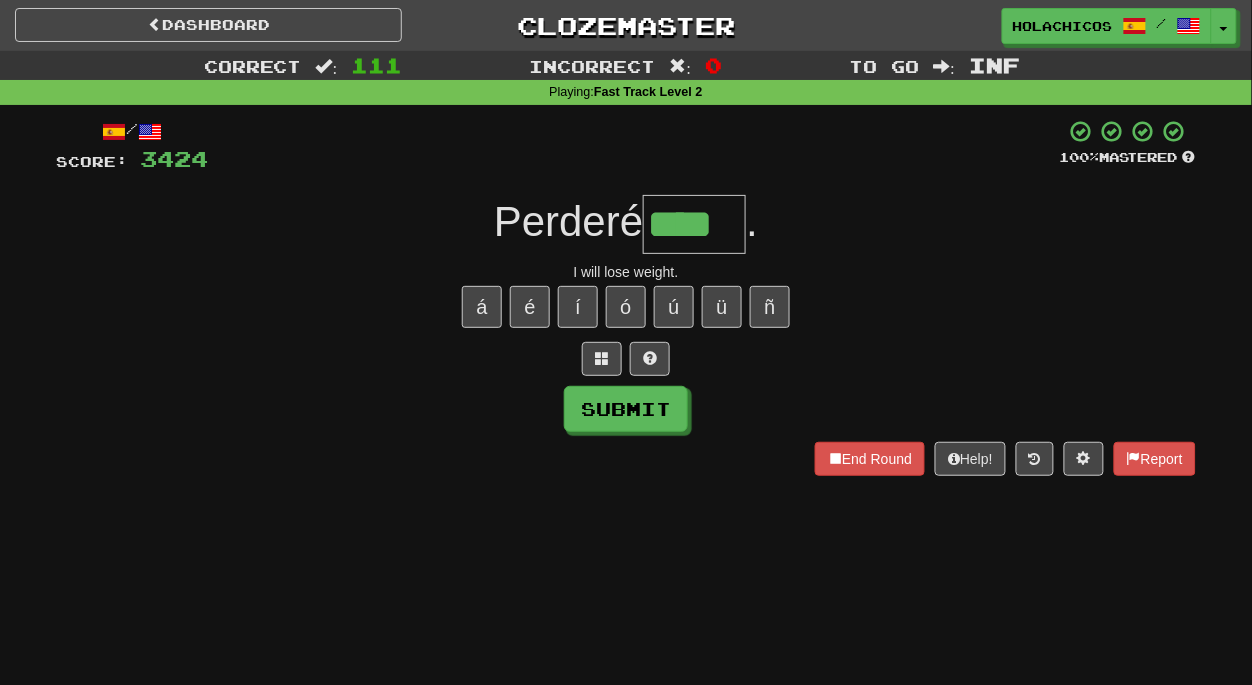 type on "****" 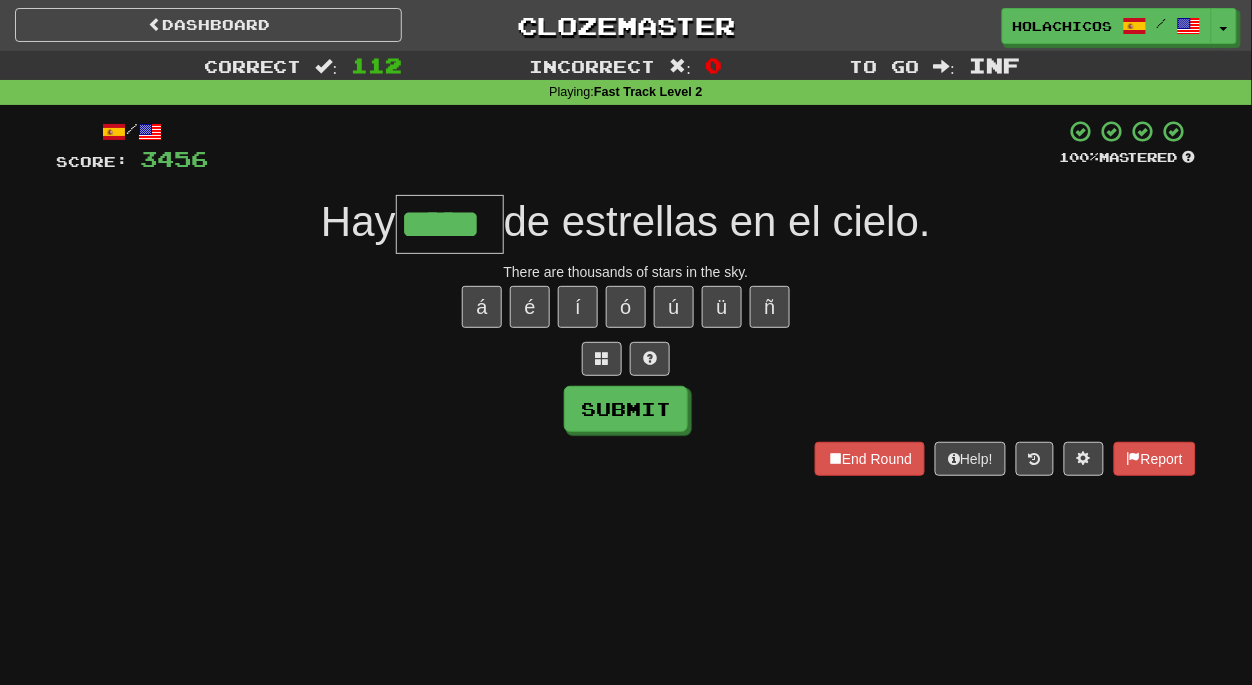 type on "*****" 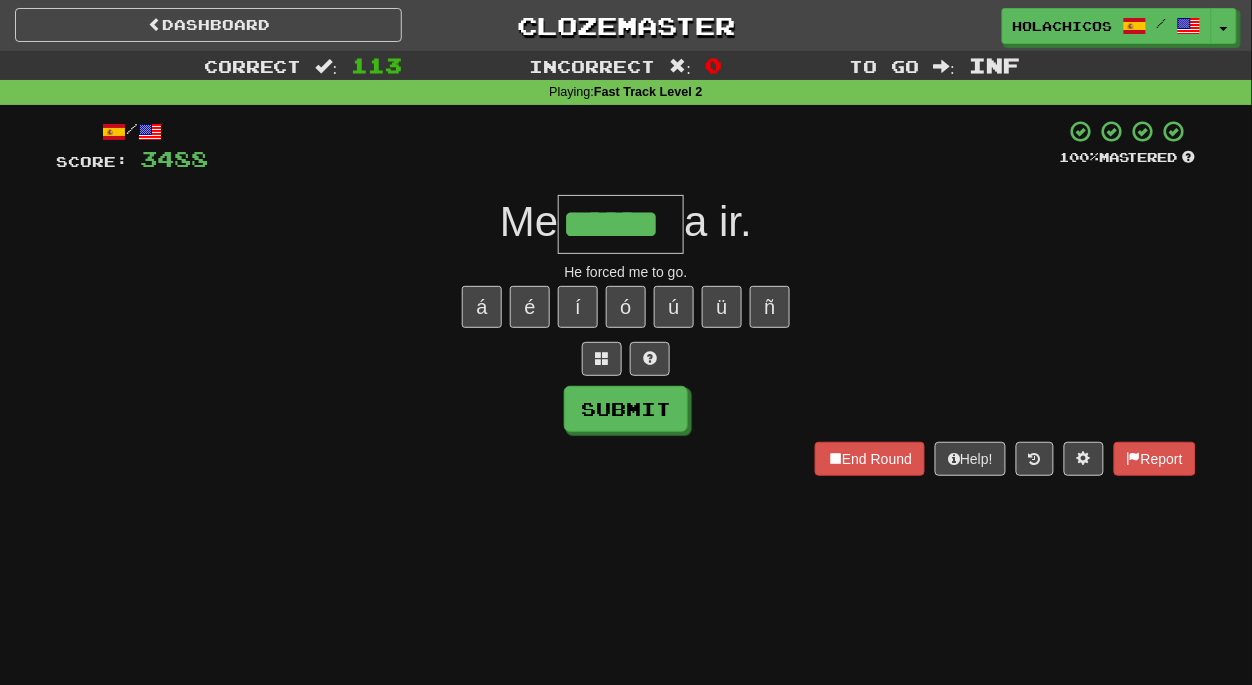 type on "******" 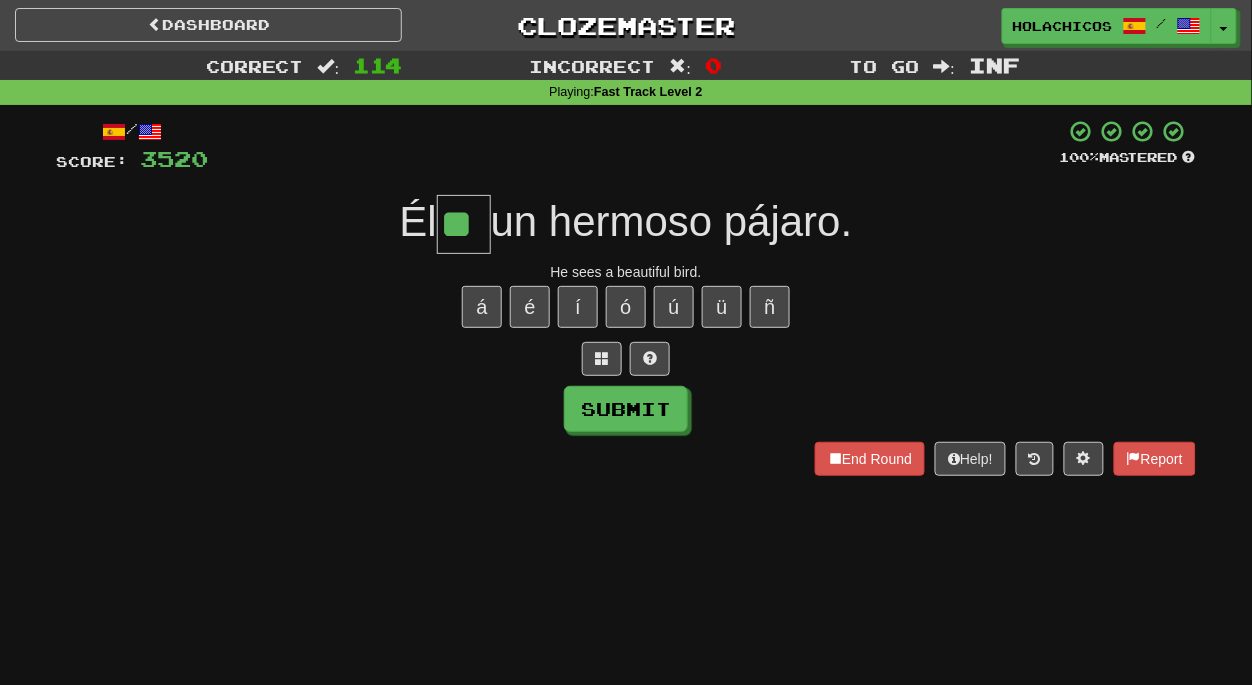 type on "**" 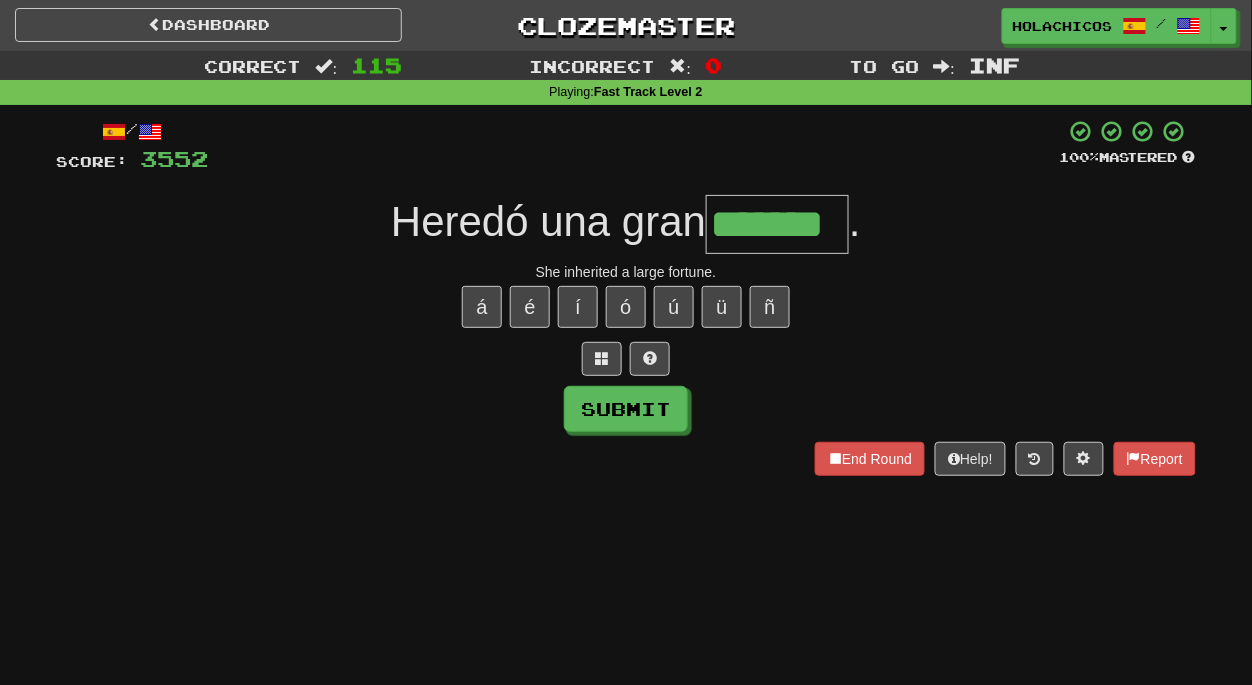 type on "*******" 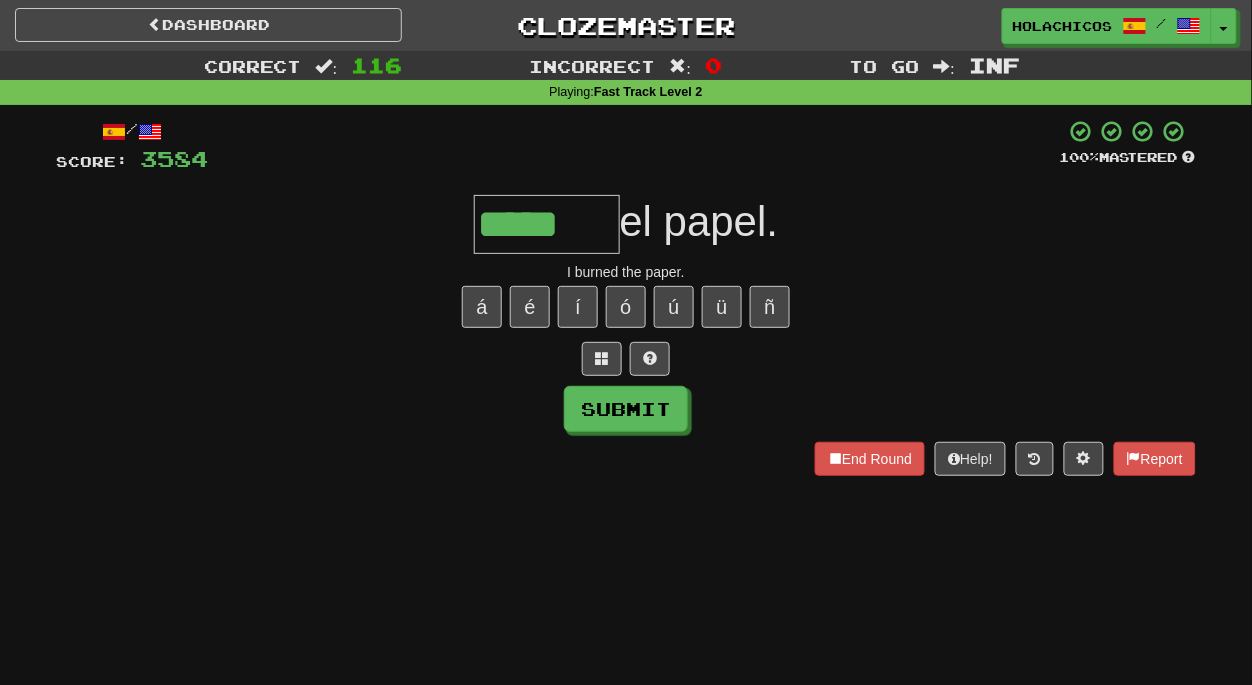 type on "*****" 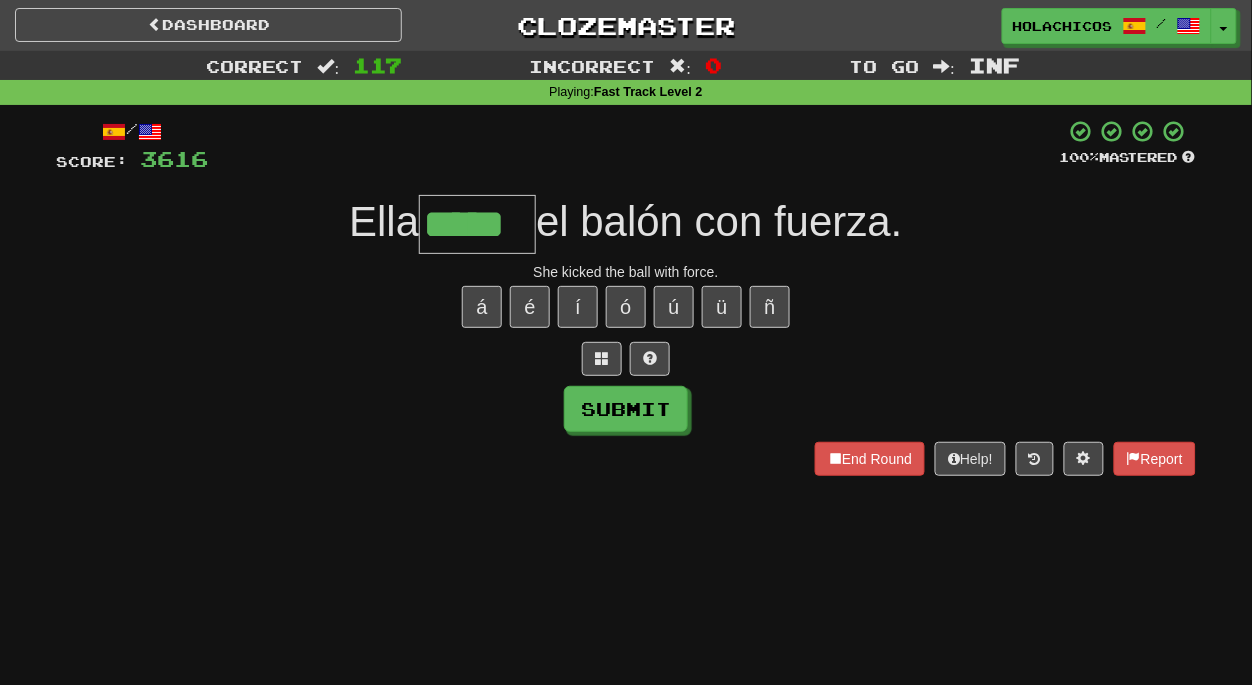 type on "*****" 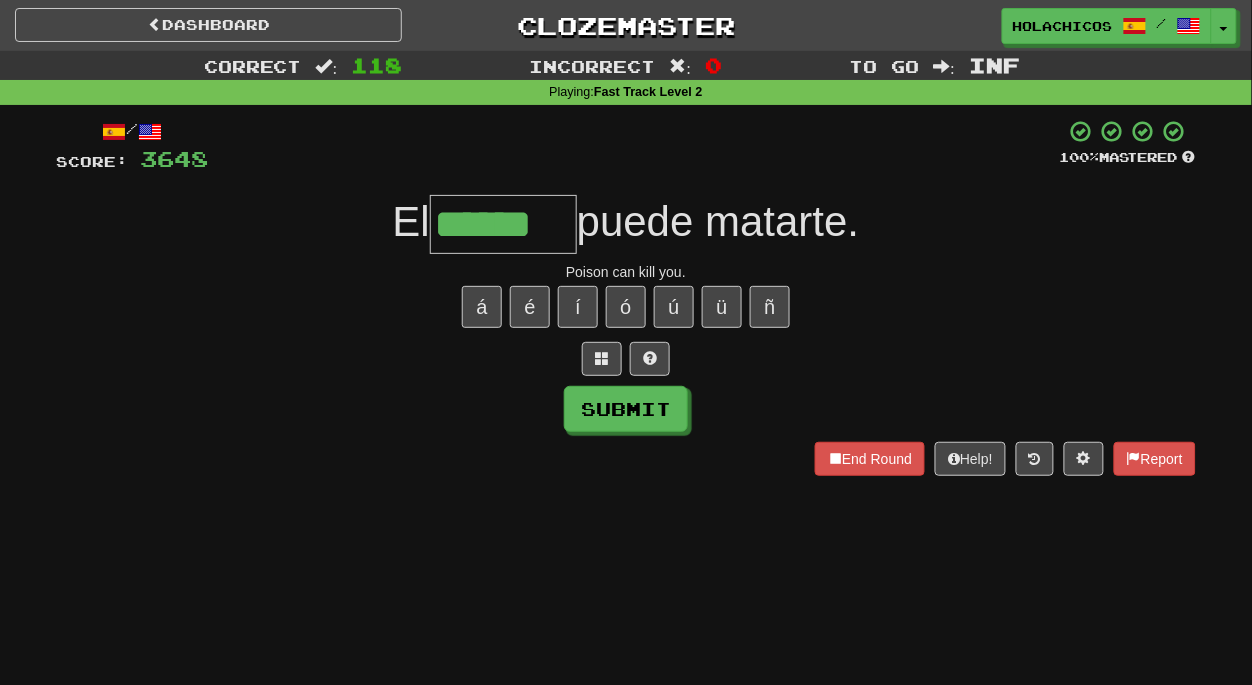 type on "******" 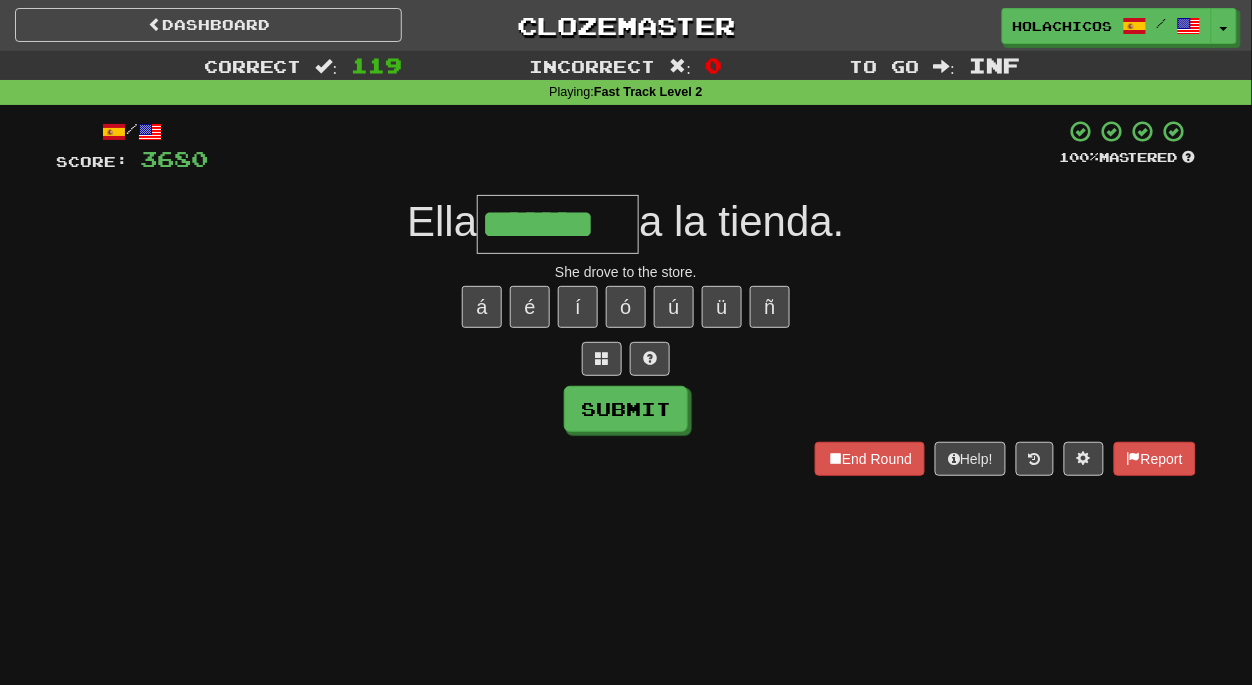 type on "*******" 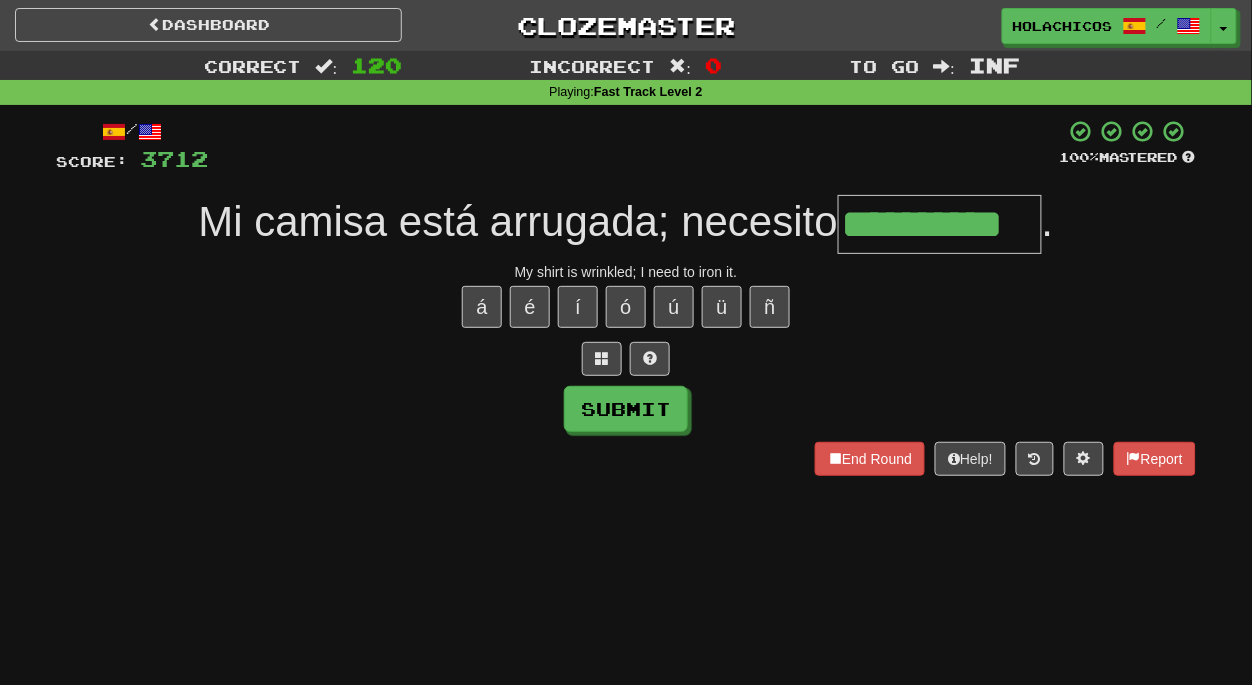 type on "**********" 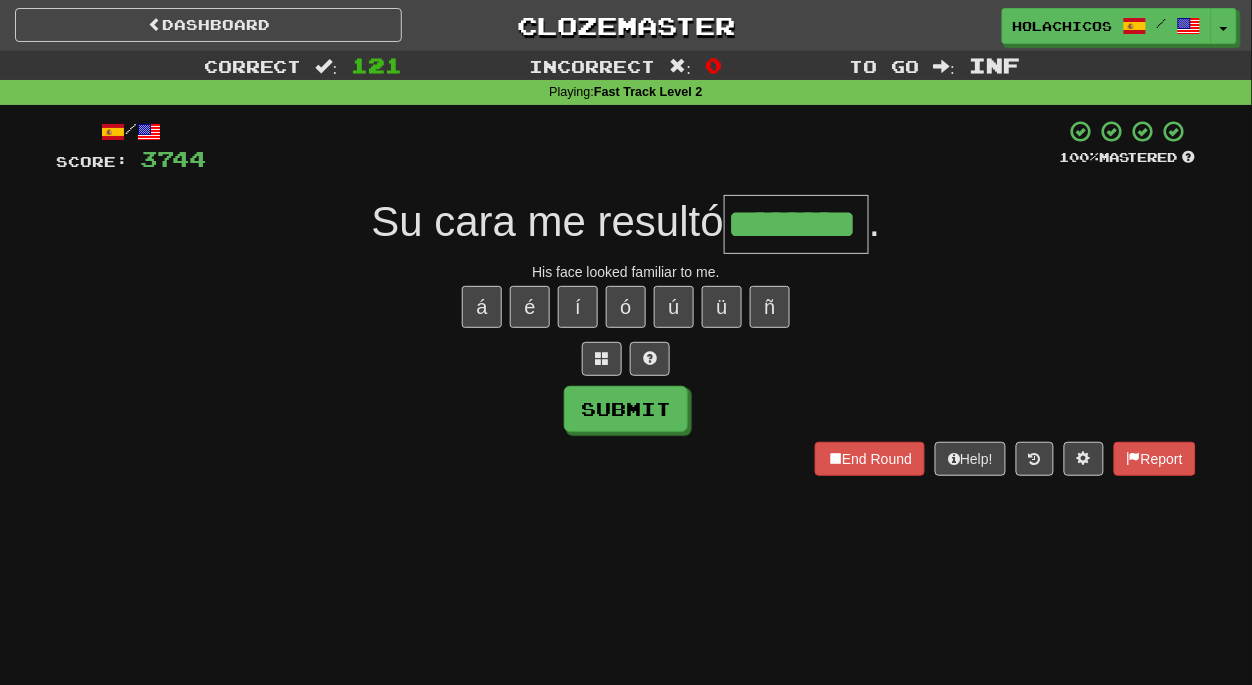 type on "********" 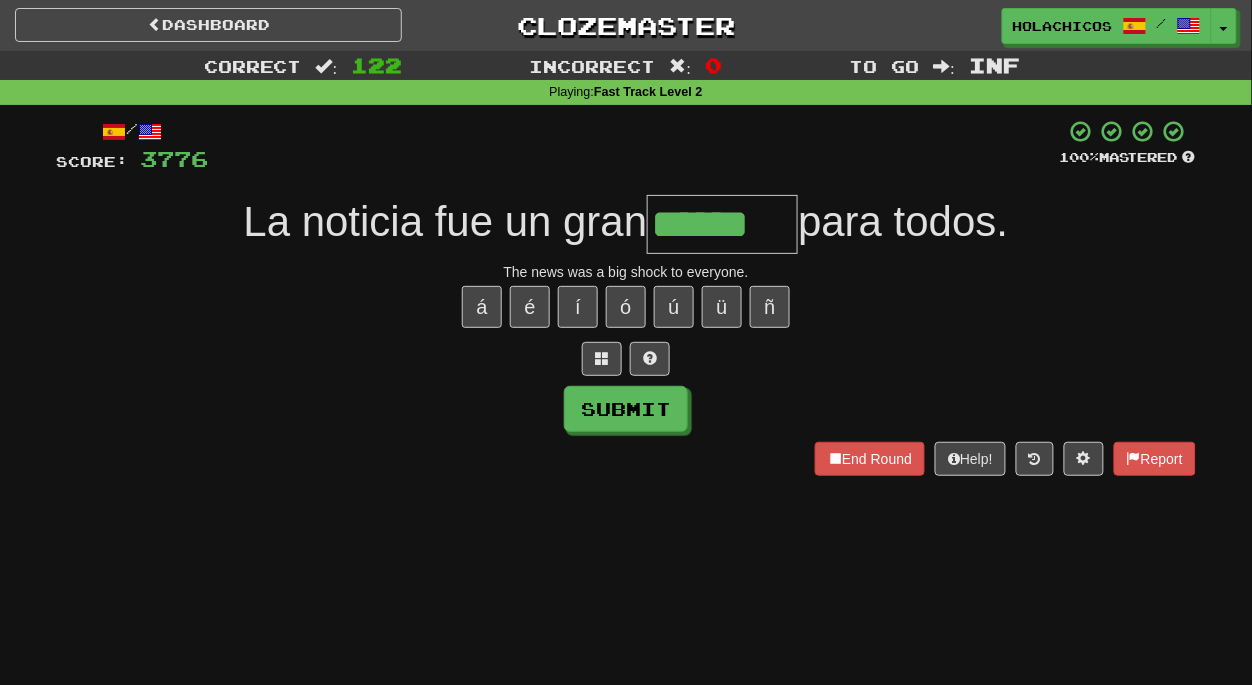 type on "******" 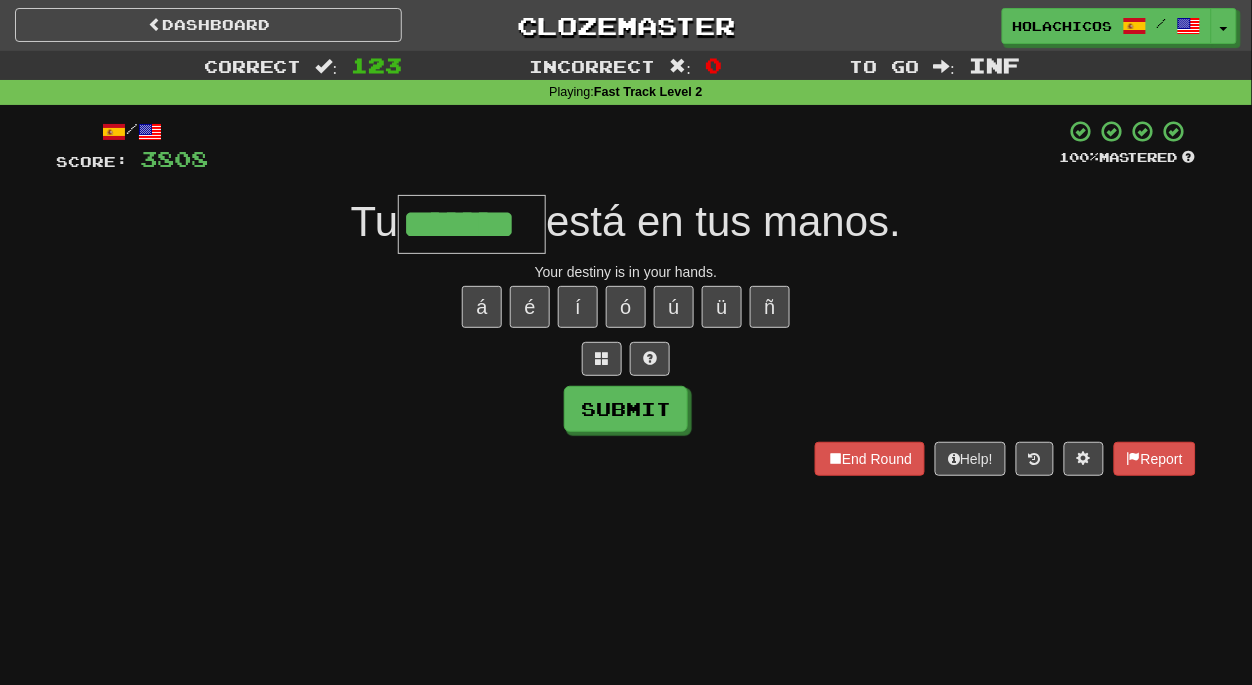 type on "*******" 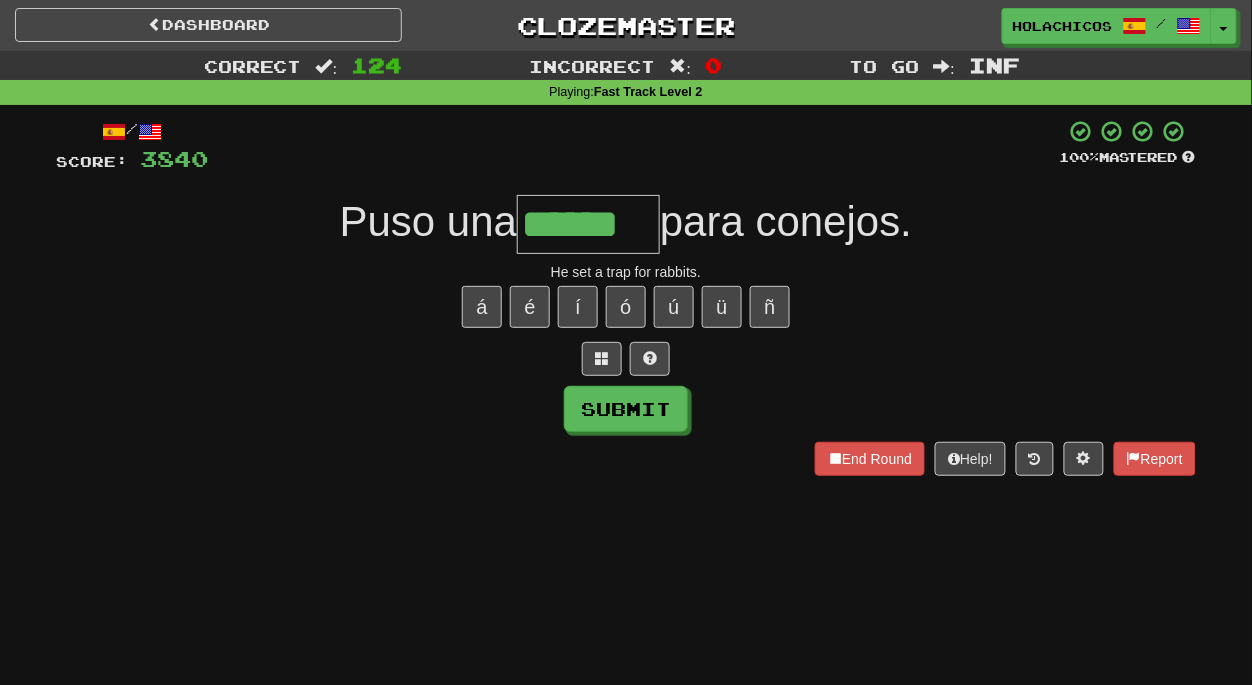 type on "******" 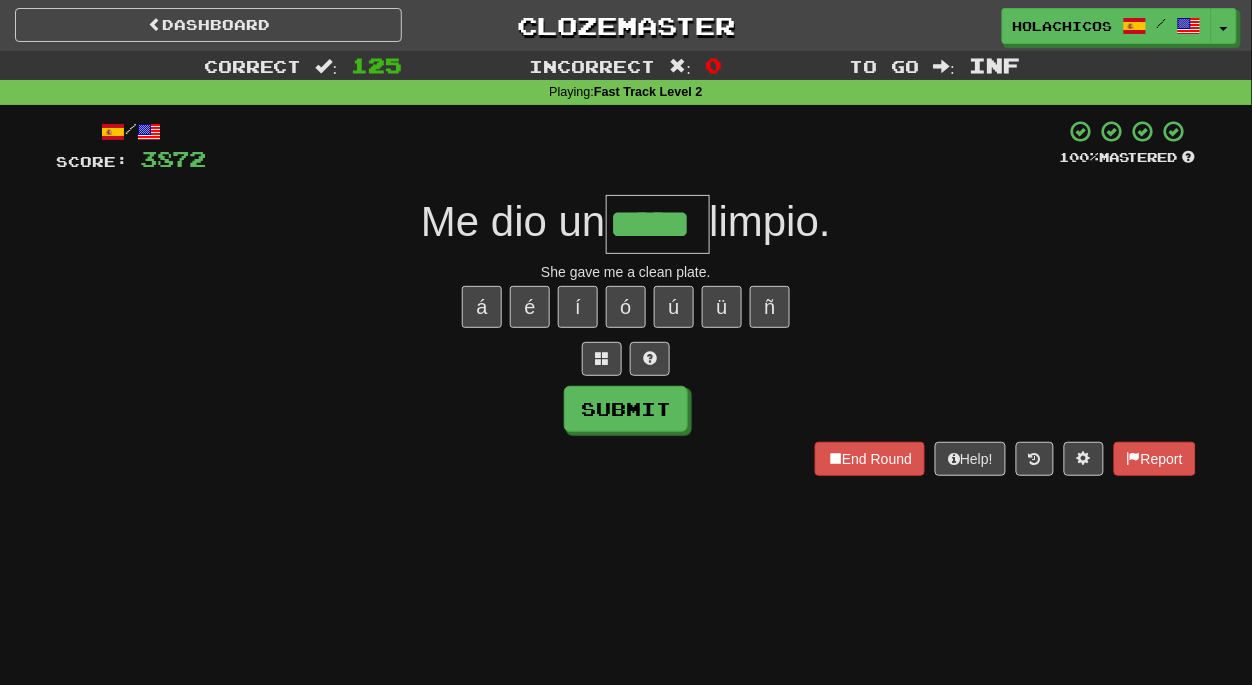 type on "*****" 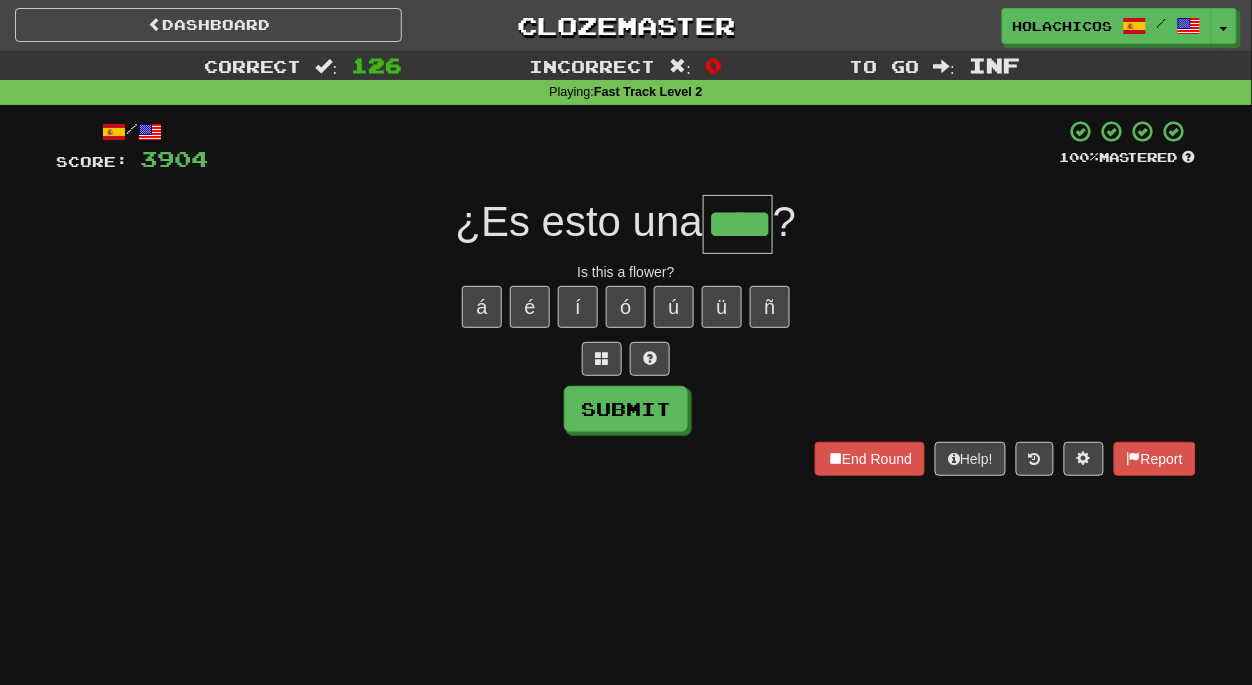 type on "****" 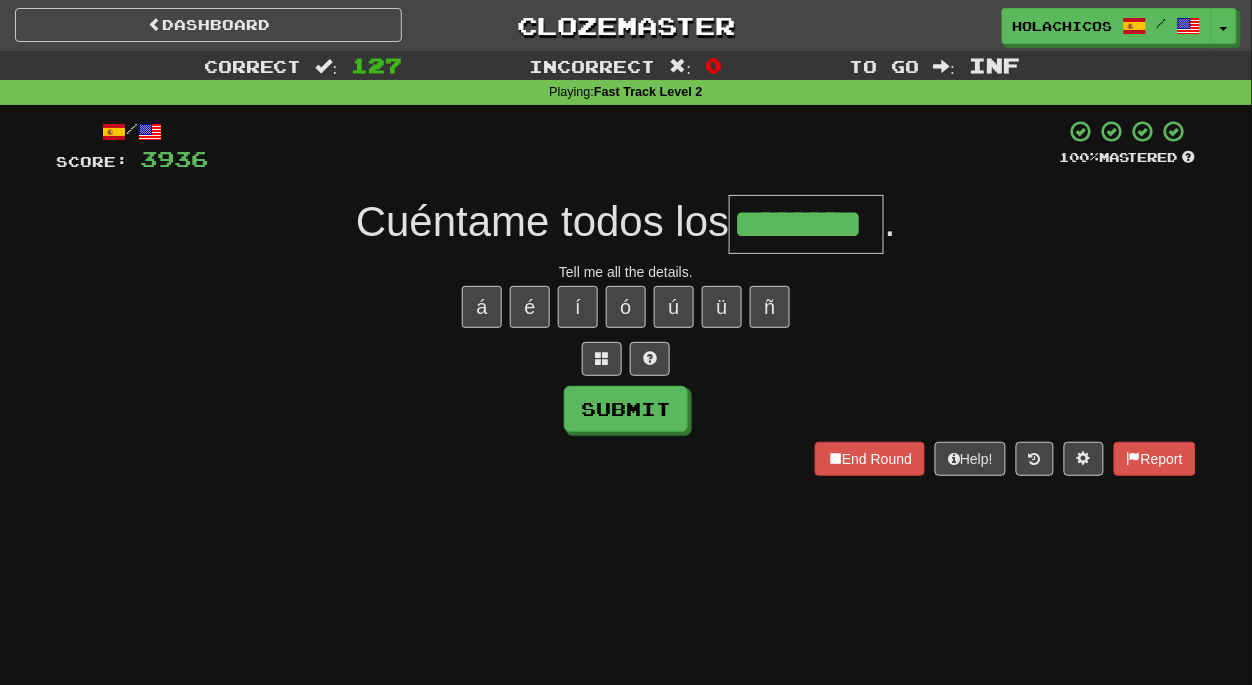 type on "********" 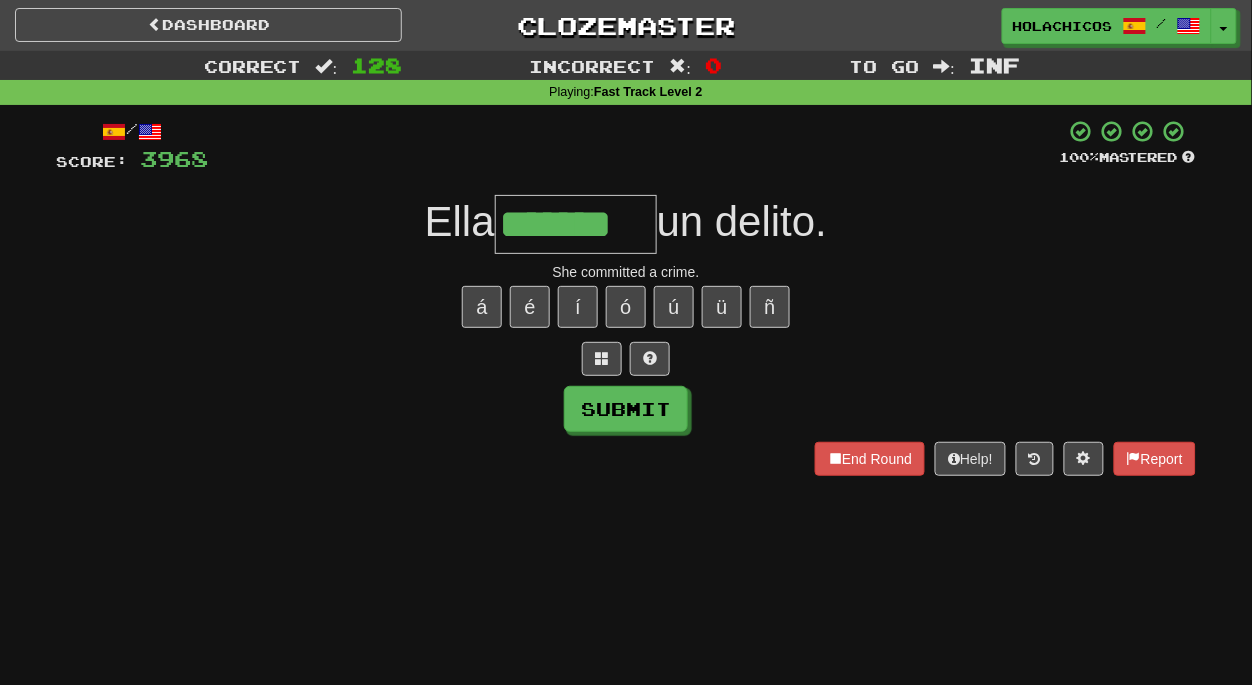 type on "*******" 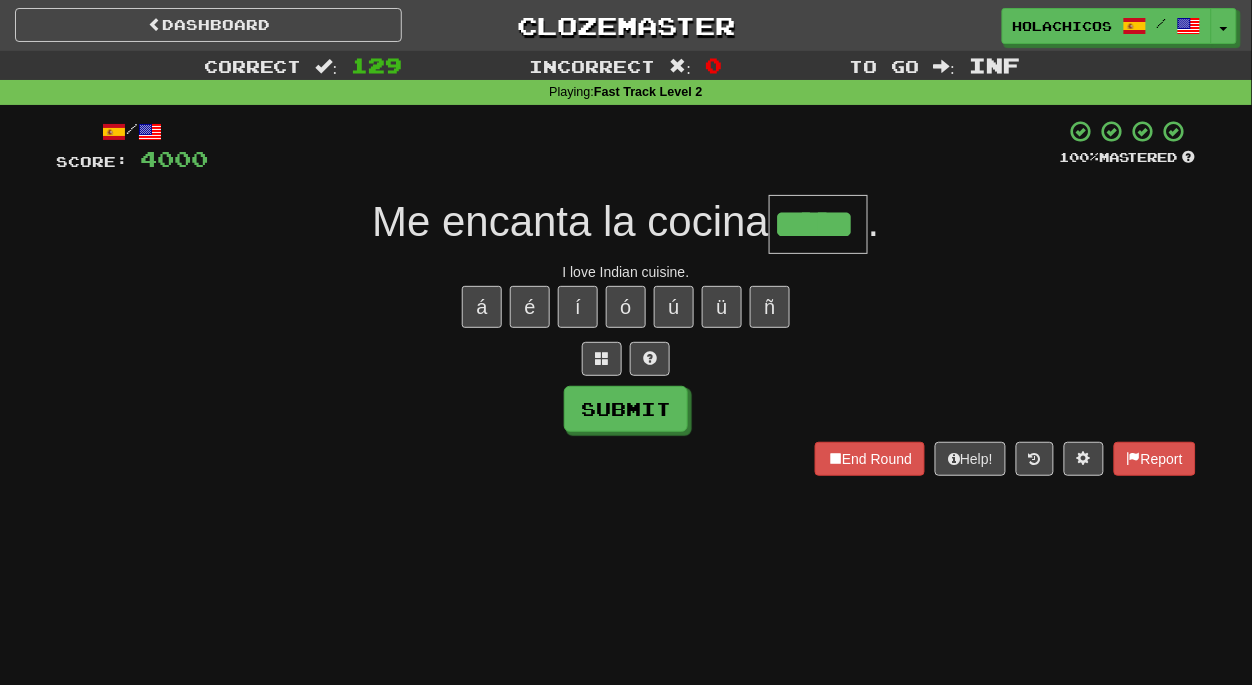 type on "*****" 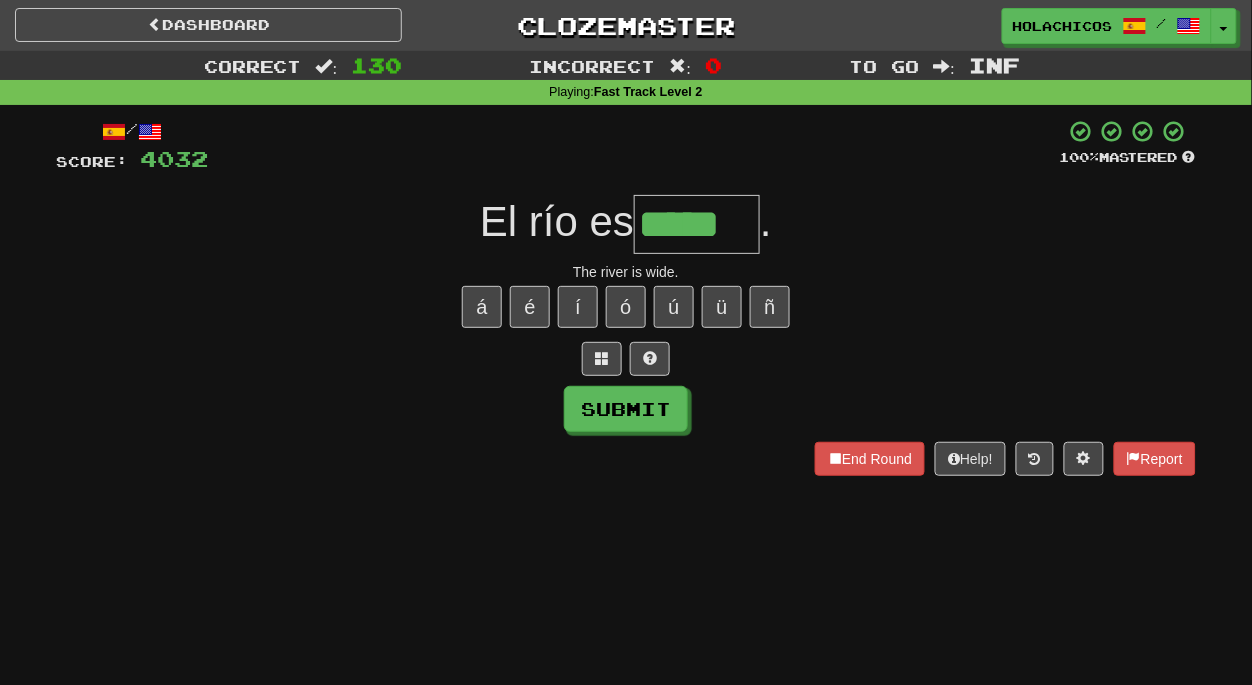 type on "*****" 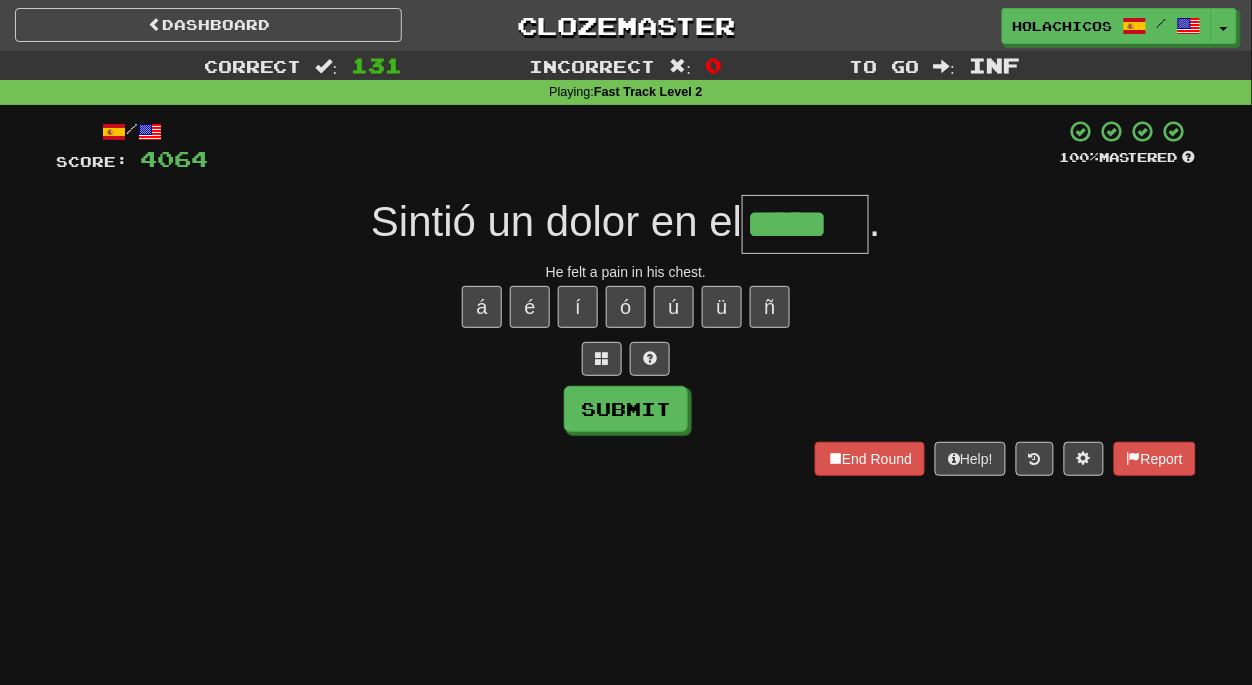 type on "*****" 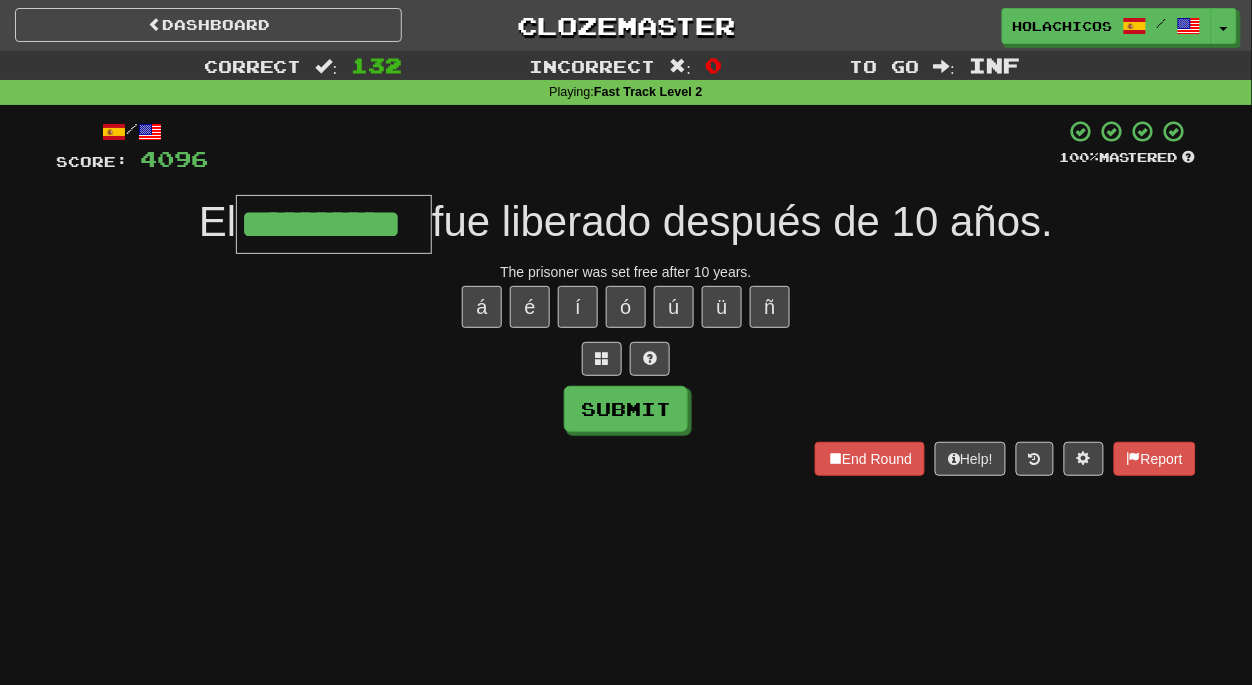 type on "**********" 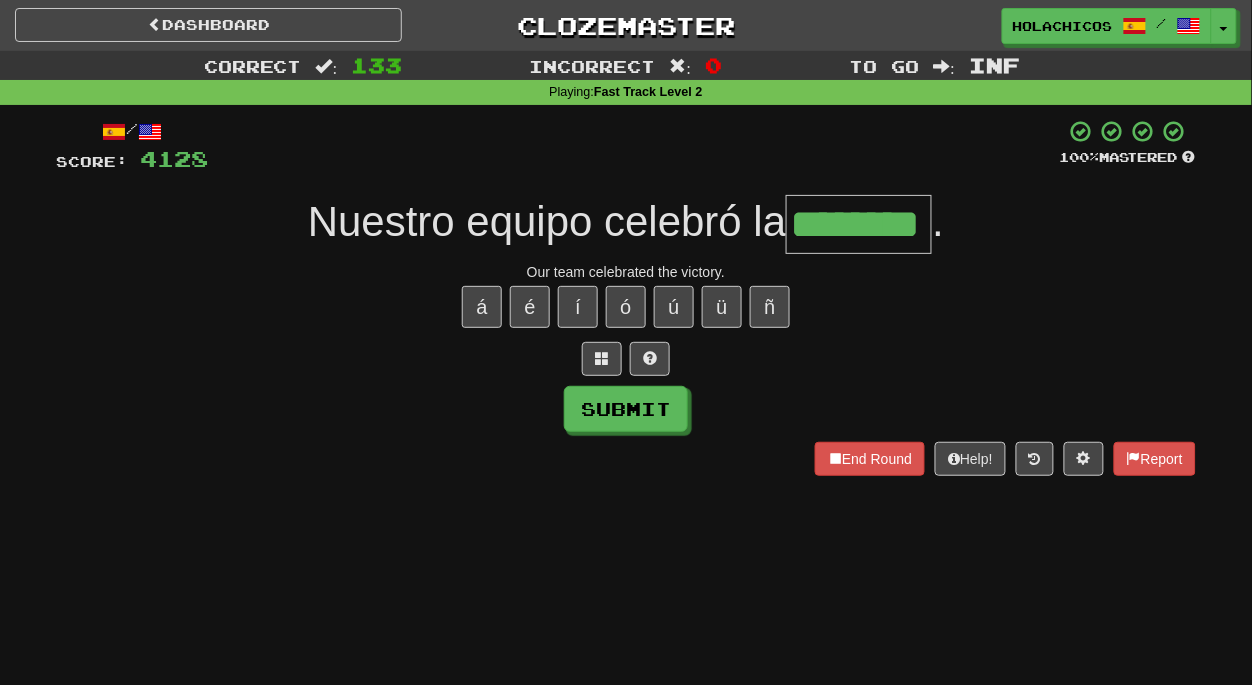 type on "********" 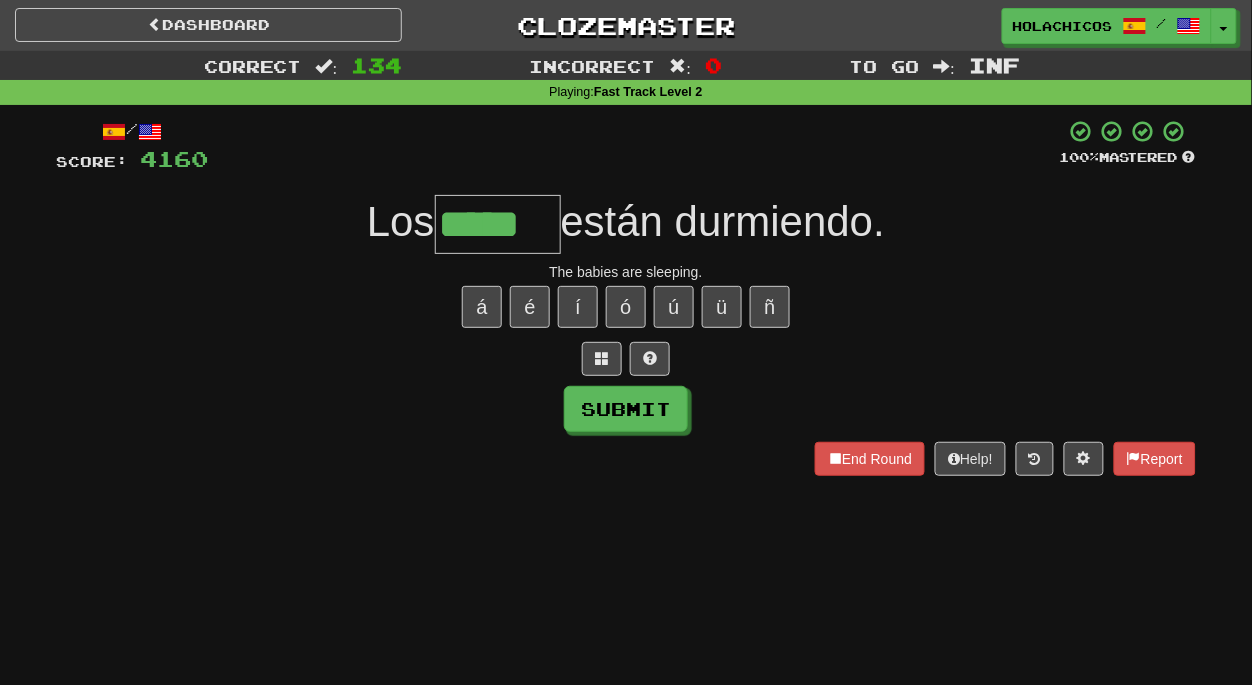 type on "*****" 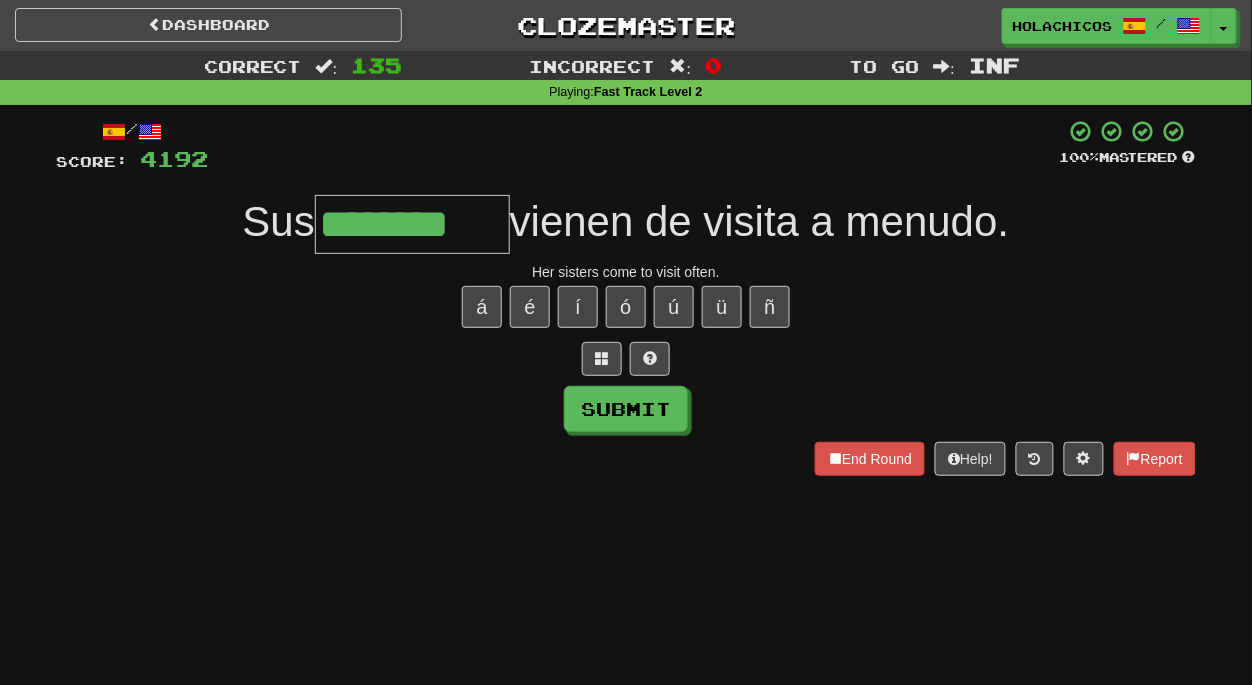 type on "********" 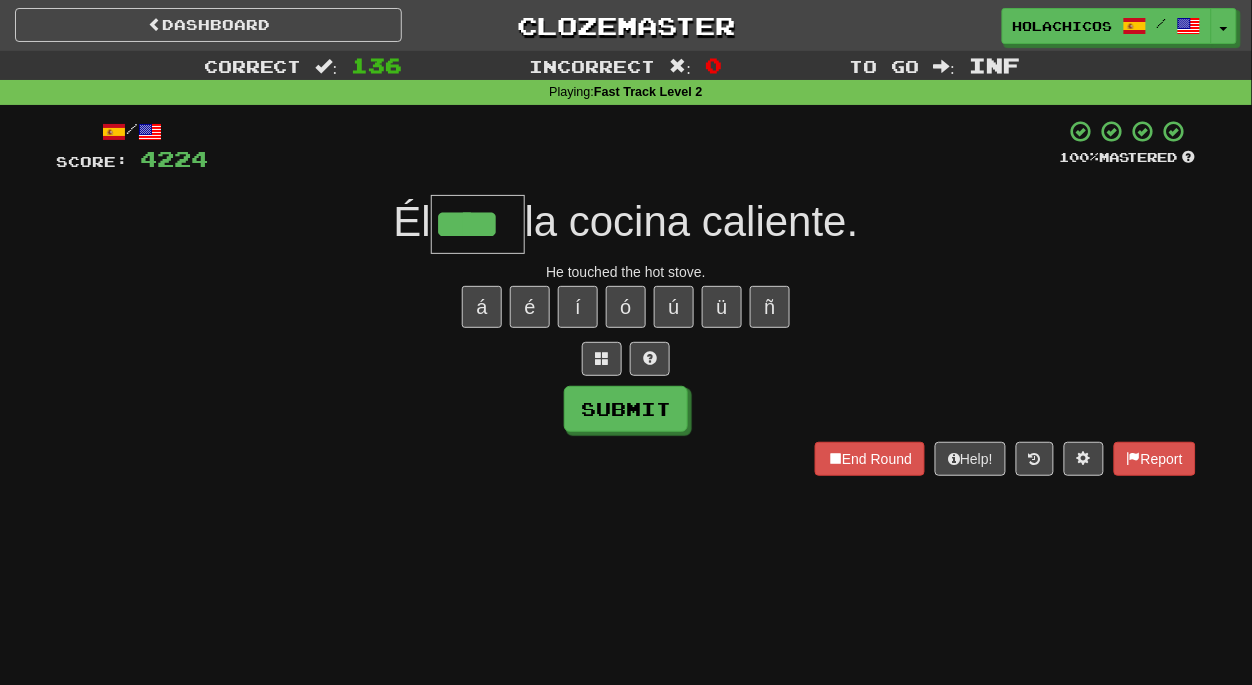 type on "****" 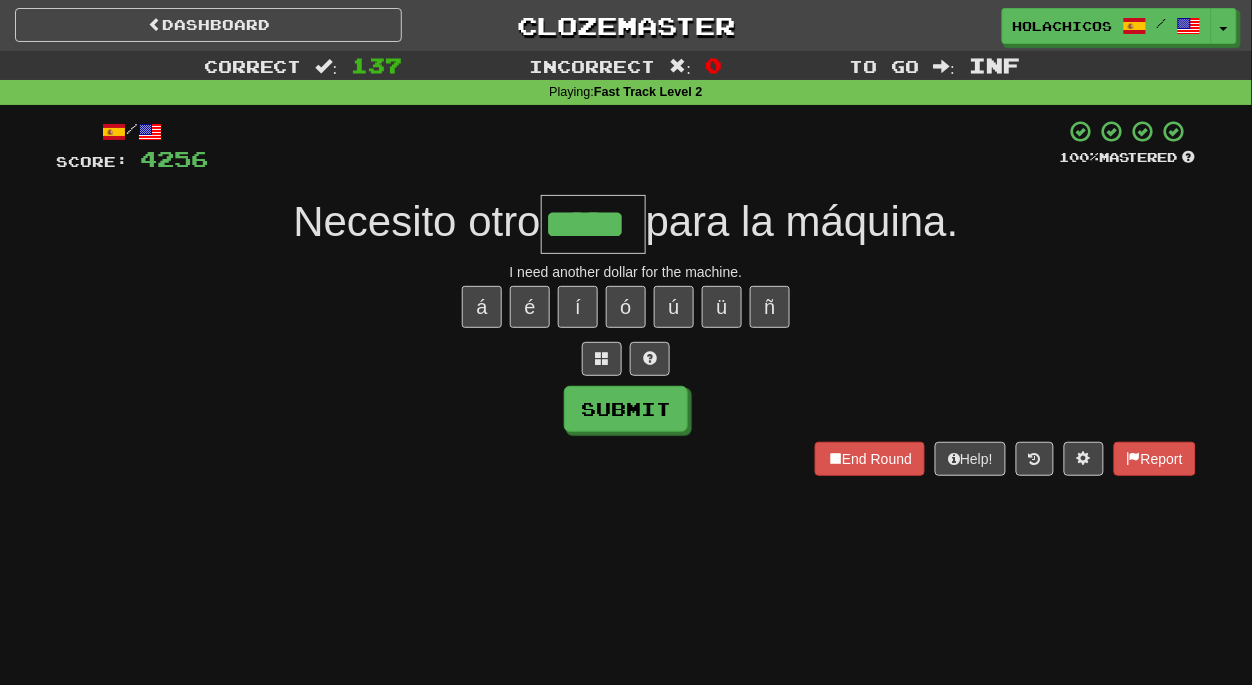 type on "*****" 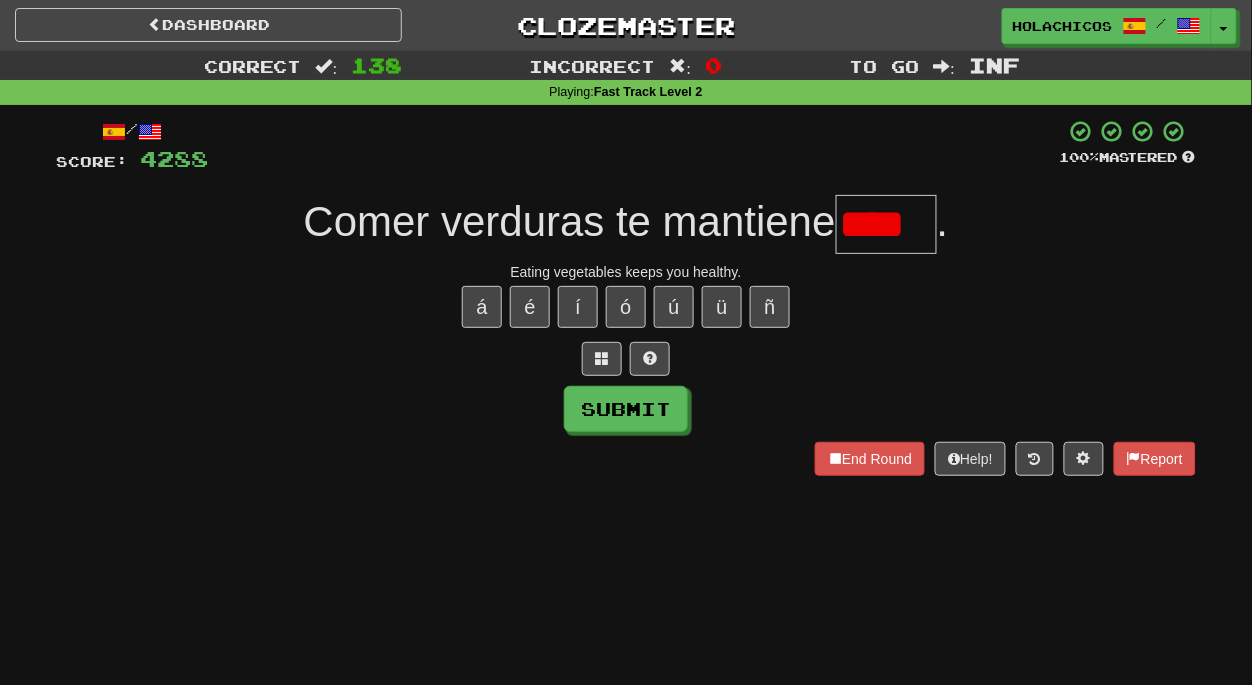 scroll, scrollTop: 0, scrollLeft: 0, axis: both 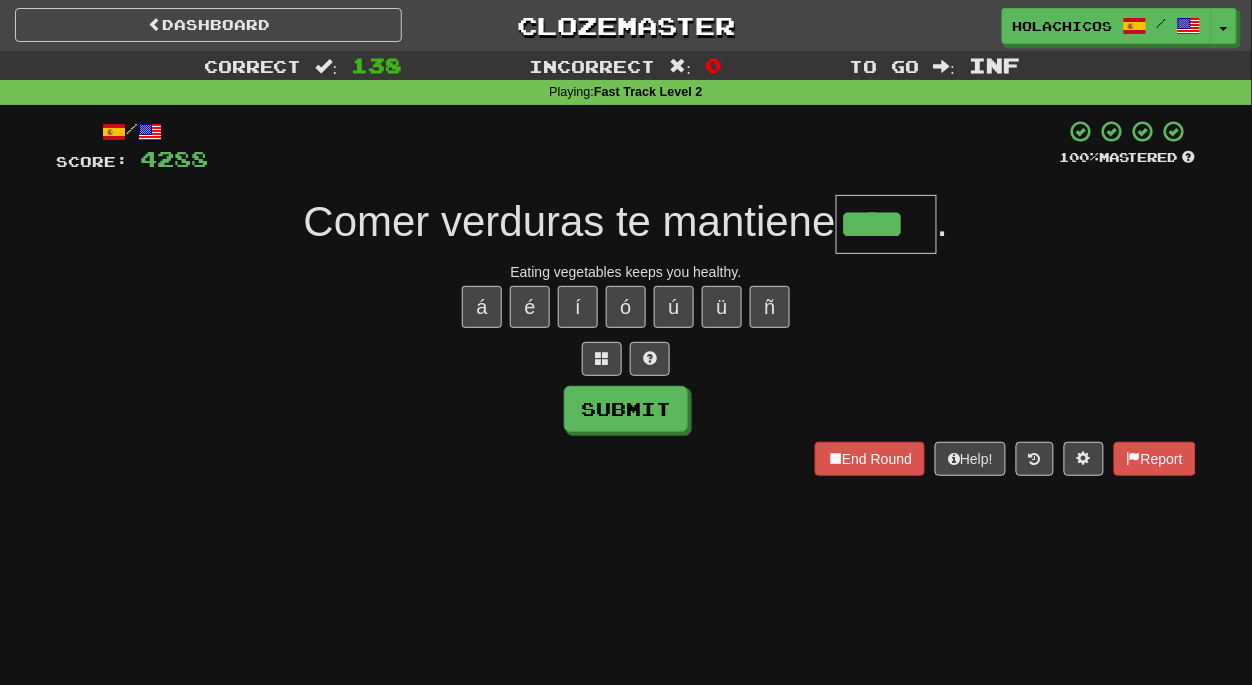type on "****" 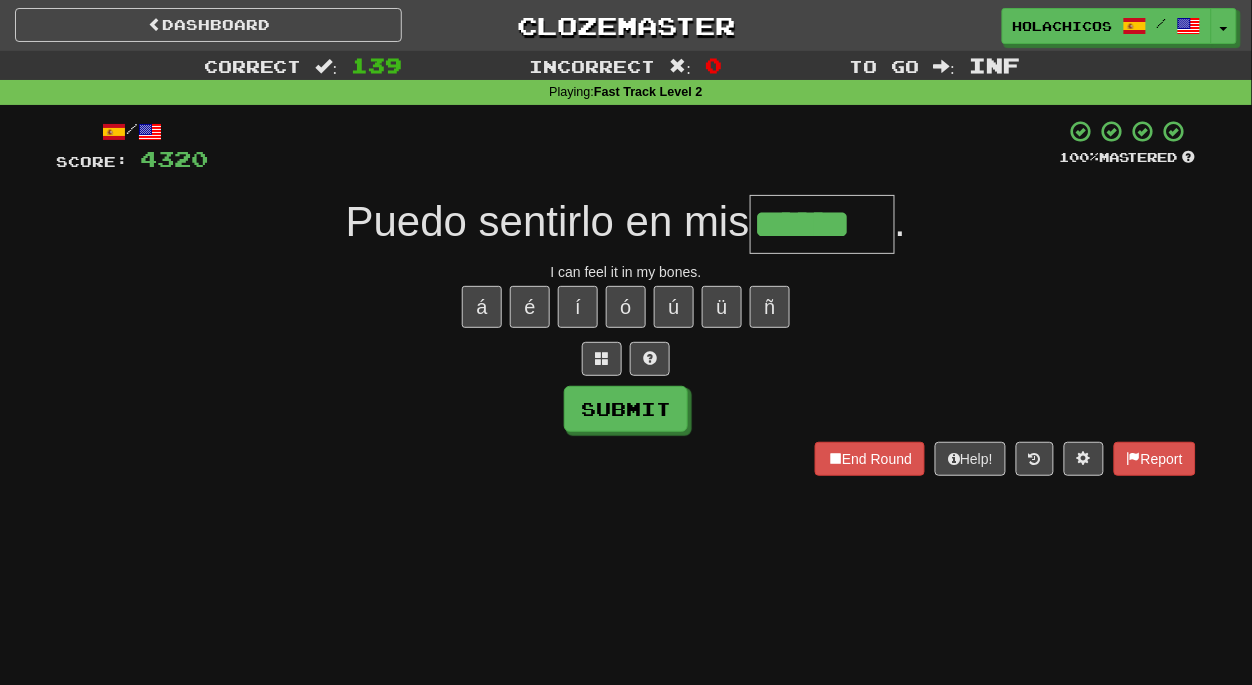 type on "******" 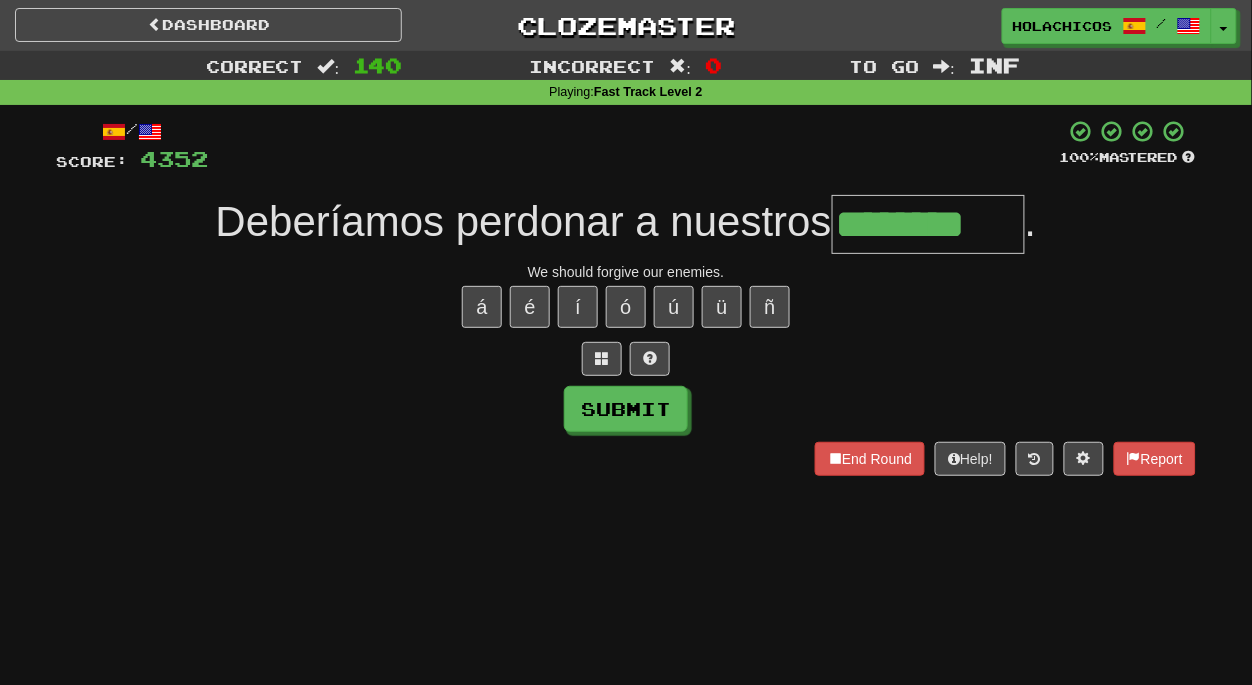 type on "********" 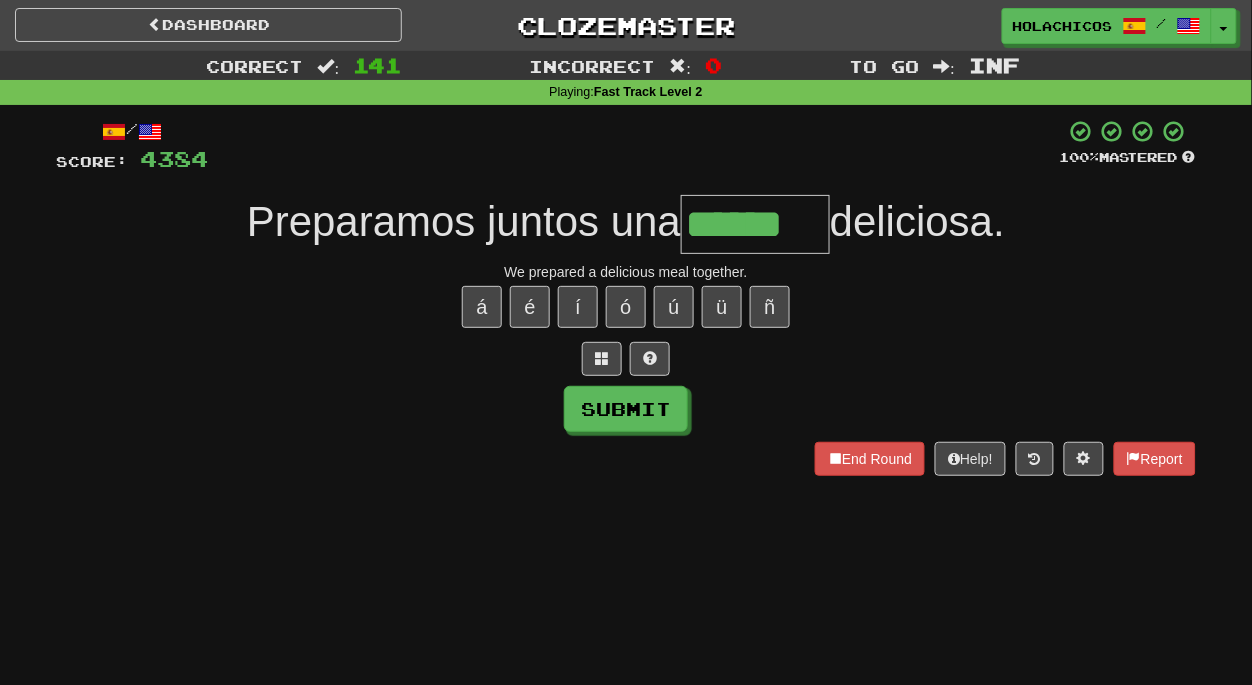 type on "******" 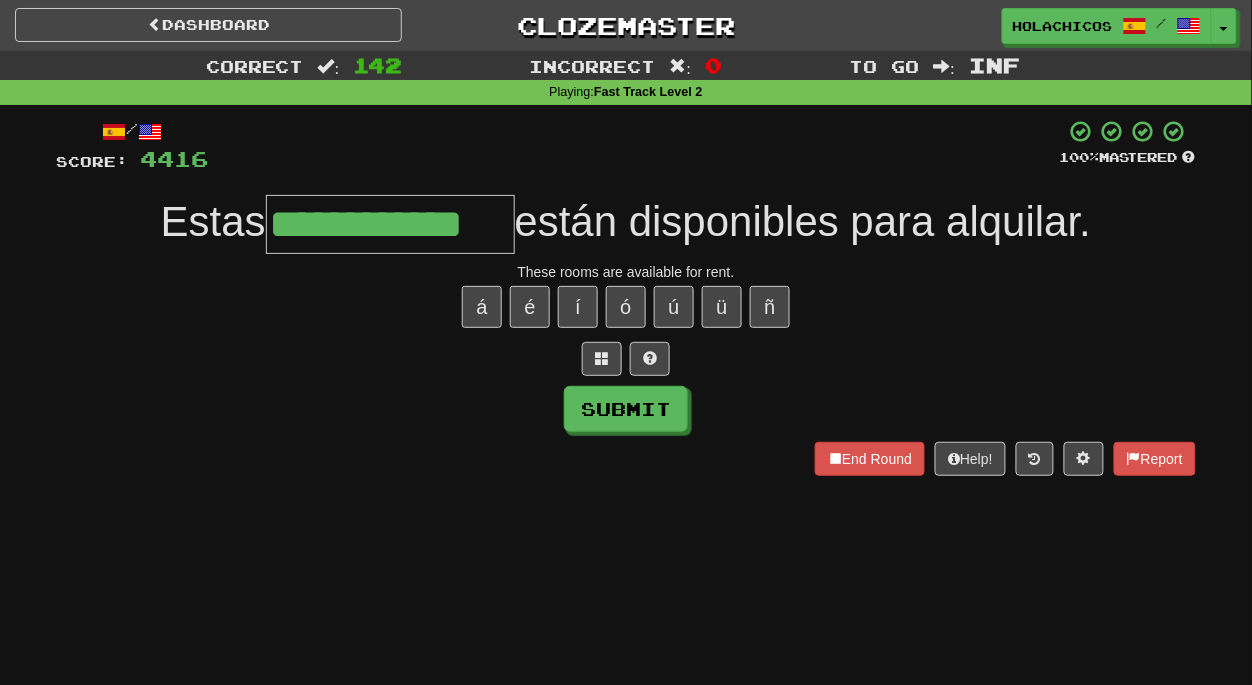 type on "**********" 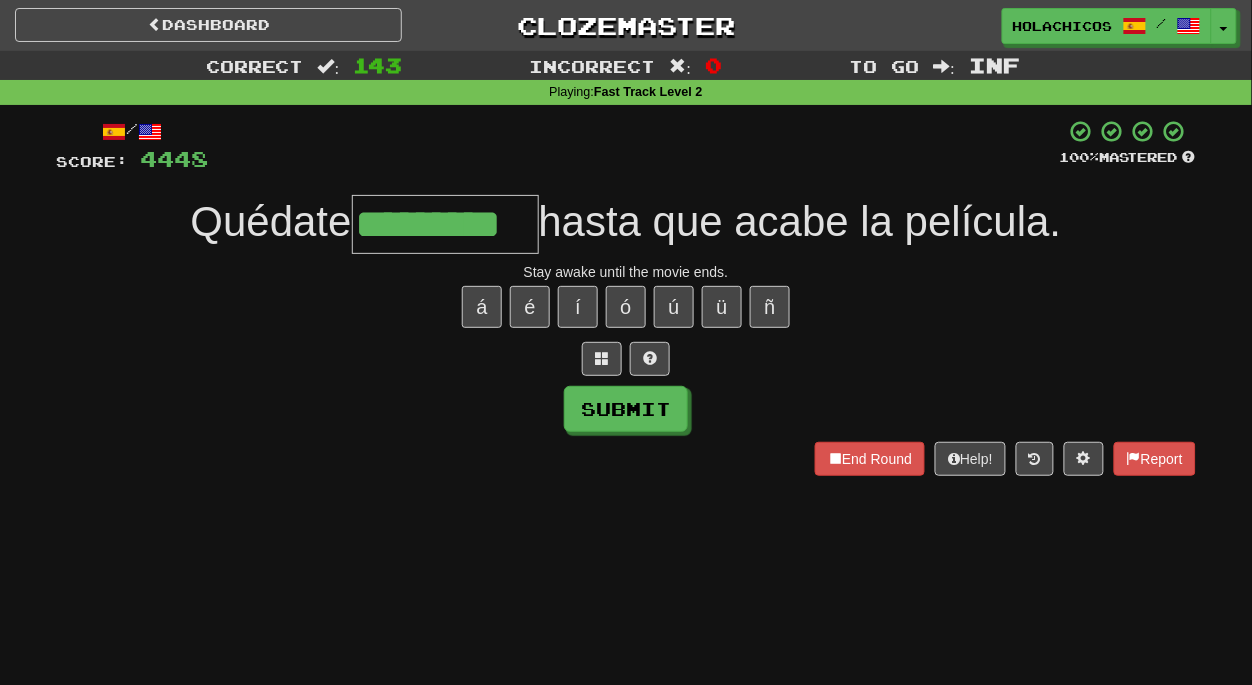 type on "*********" 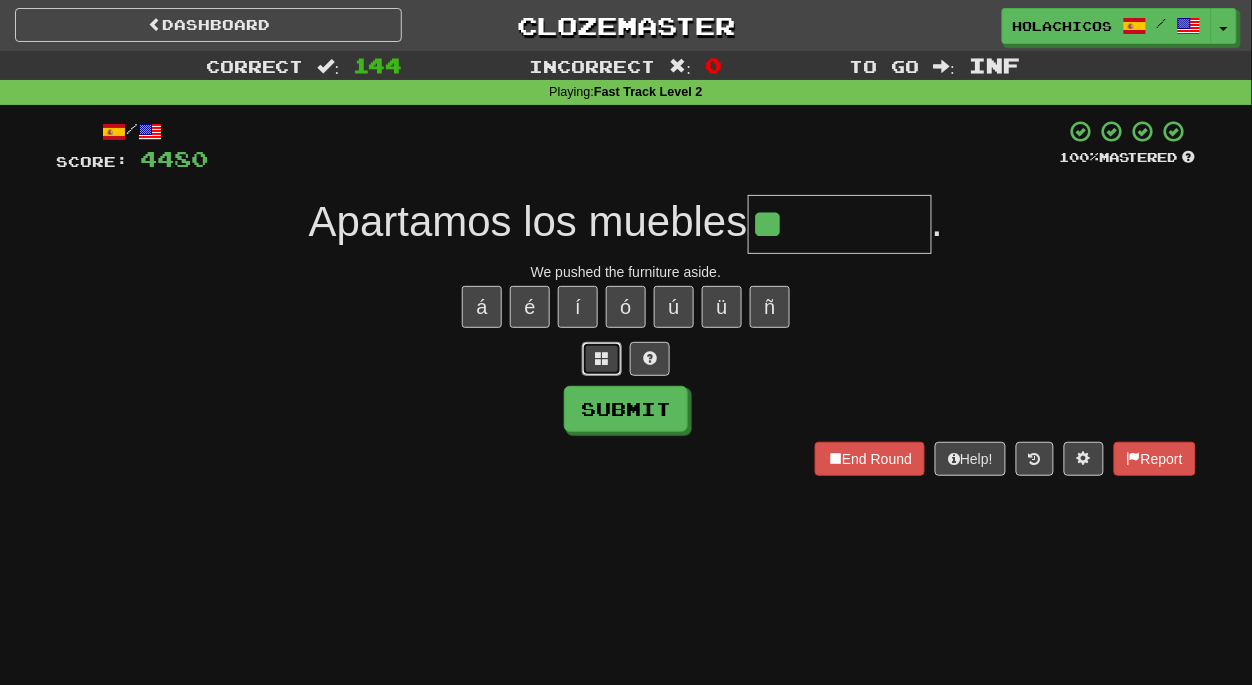 click at bounding box center [602, 358] 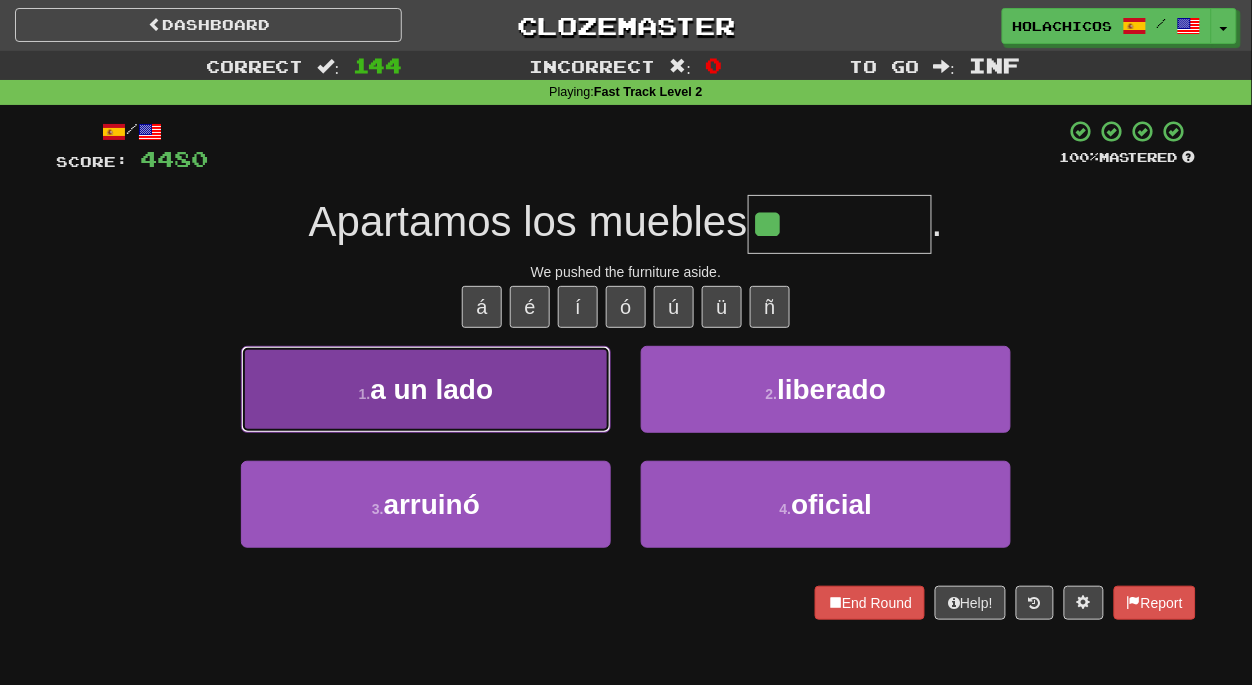 click on "1 .  a un lado" at bounding box center (426, 389) 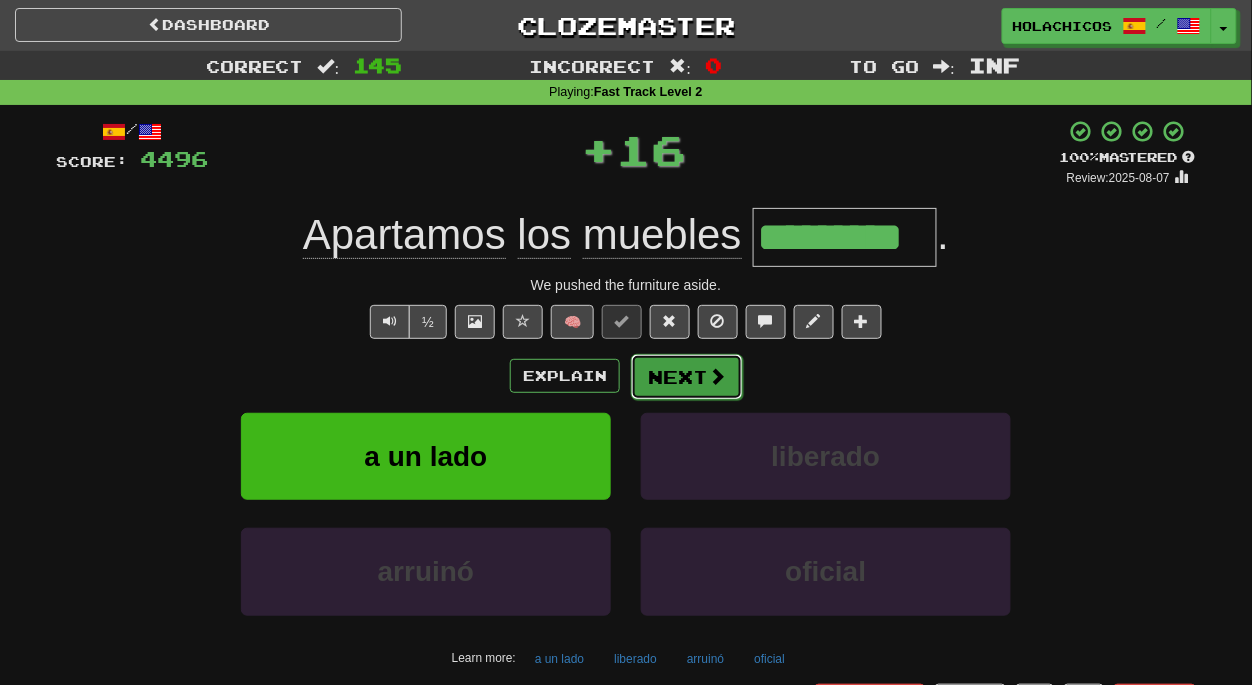 click at bounding box center [717, 376] 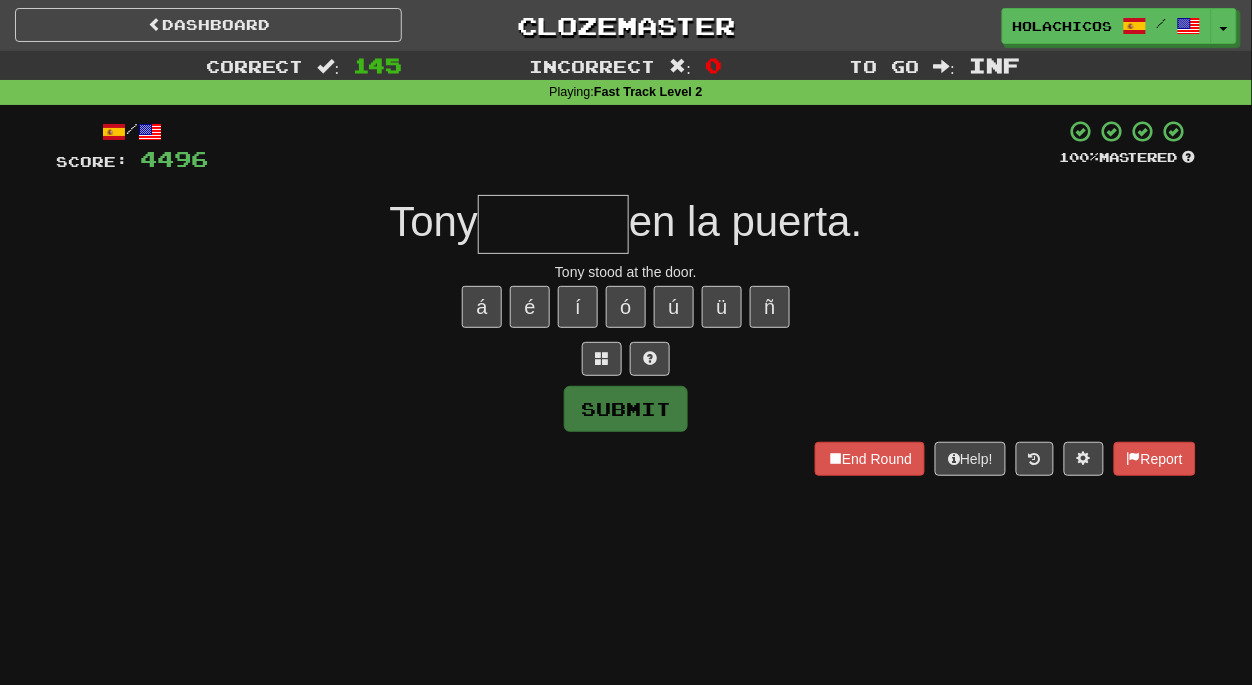 type on "*" 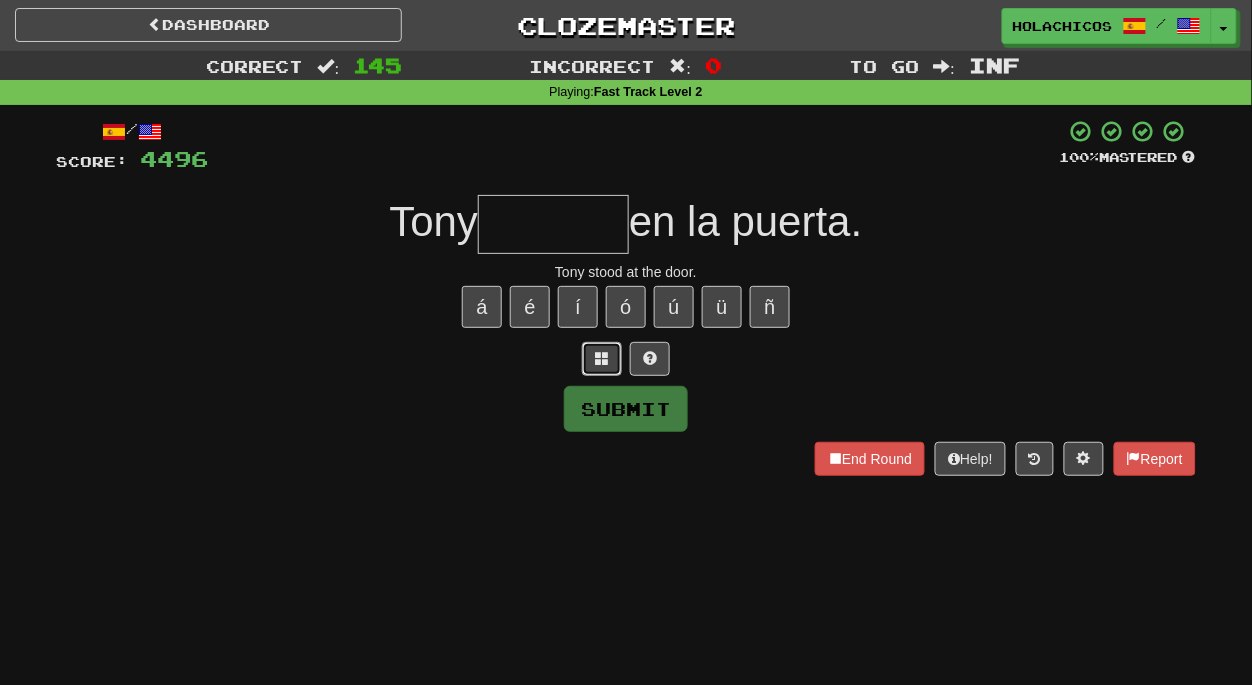 click at bounding box center [602, 358] 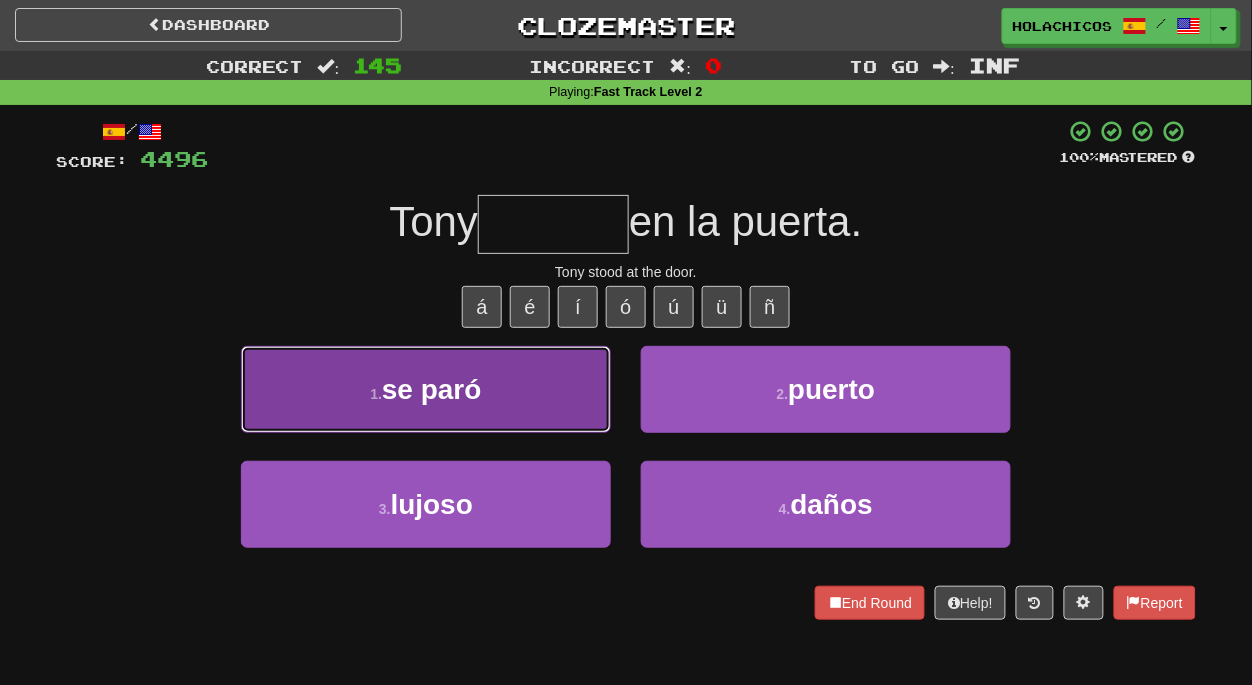 click on "se paró" at bounding box center (432, 389) 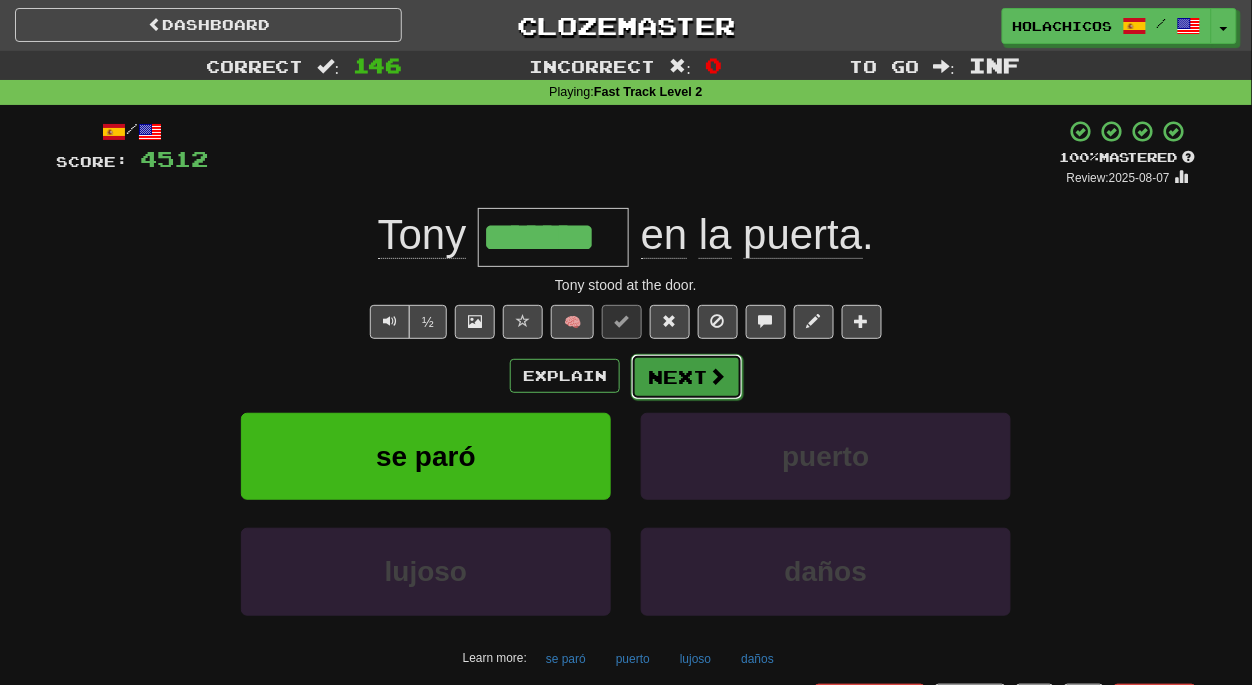 click on "Next" at bounding box center (687, 377) 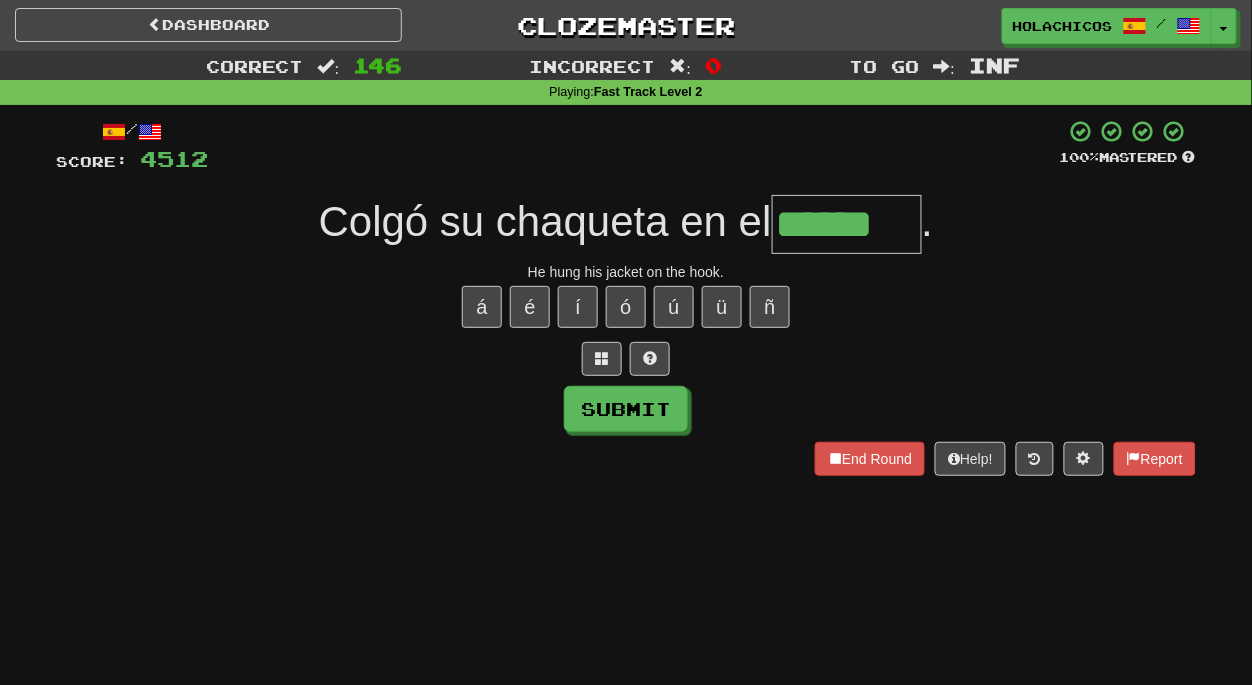 type on "******" 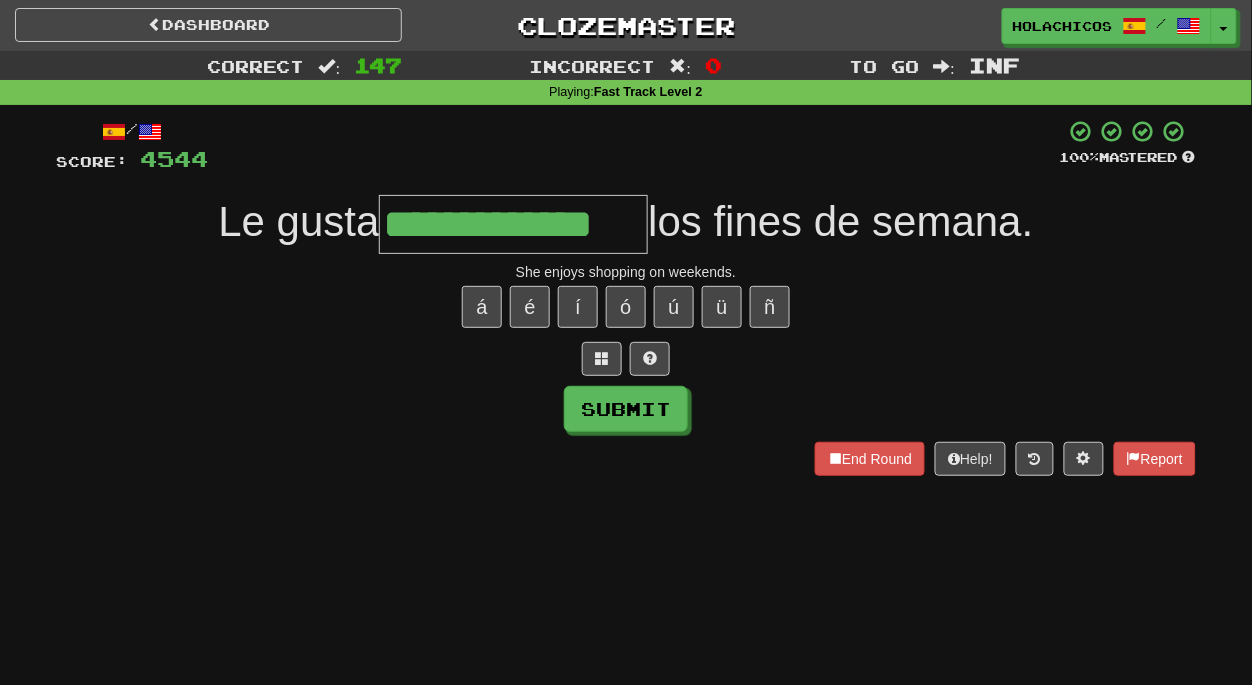 type on "**********" 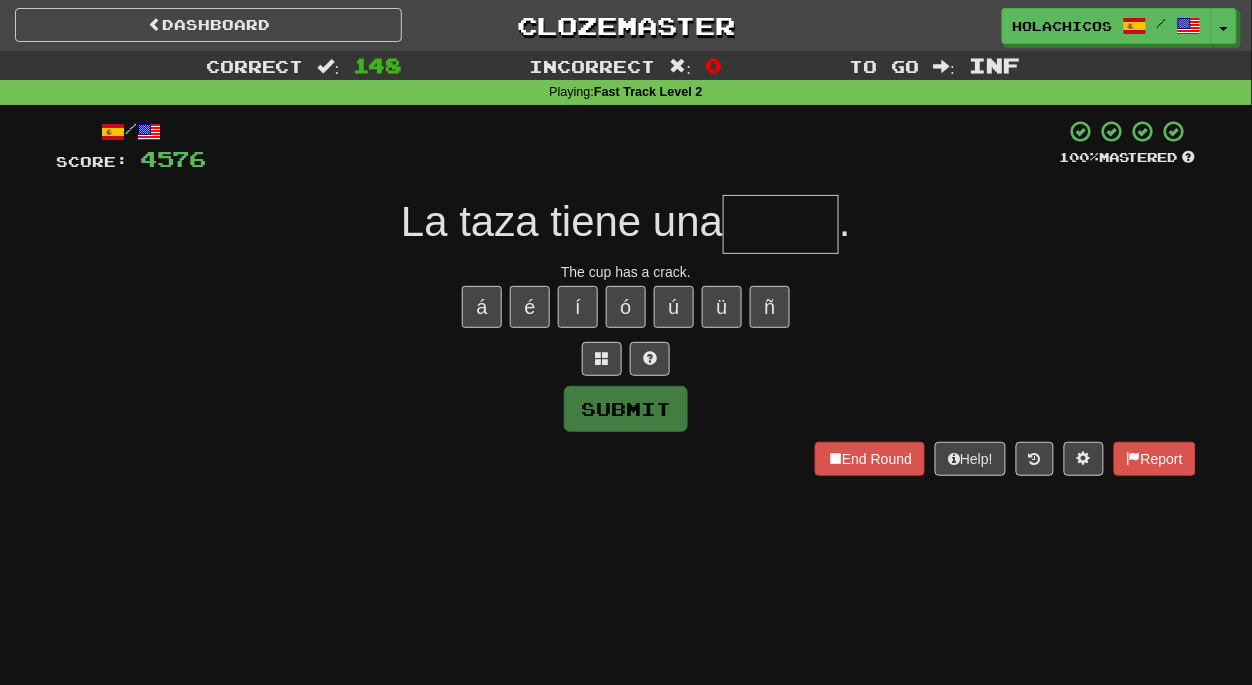 type on "*" 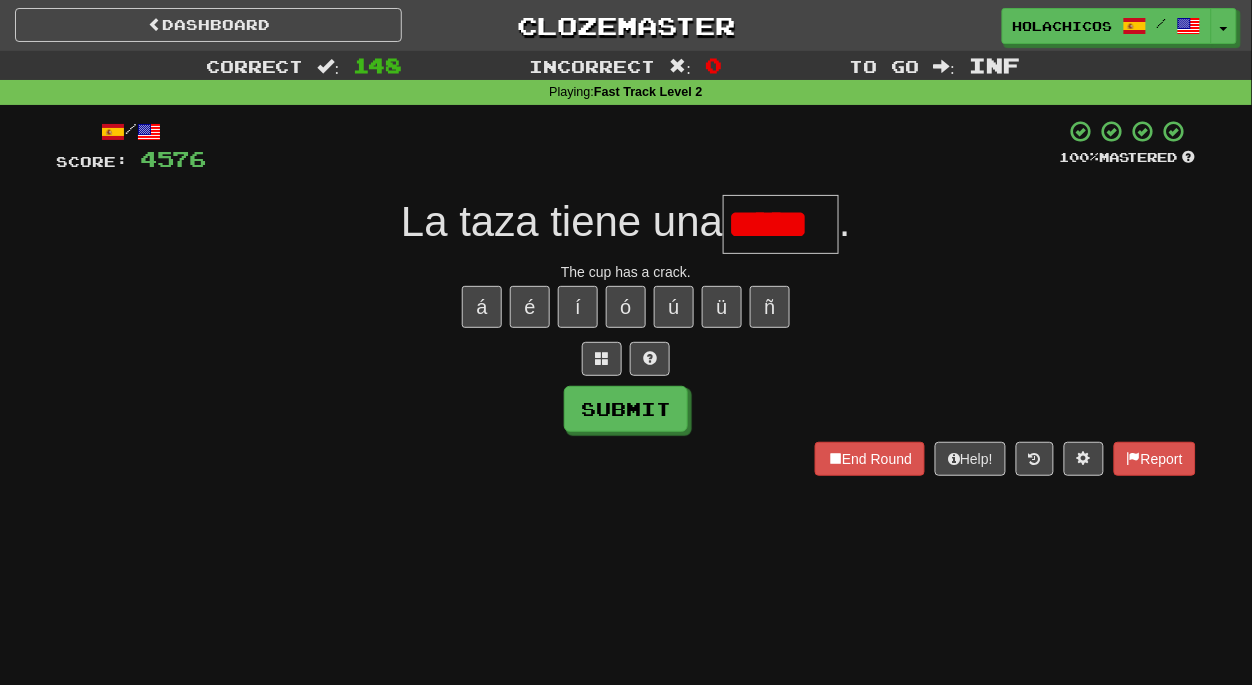scroll, scrollTop: 0, scrollLeft: 0, axis: both 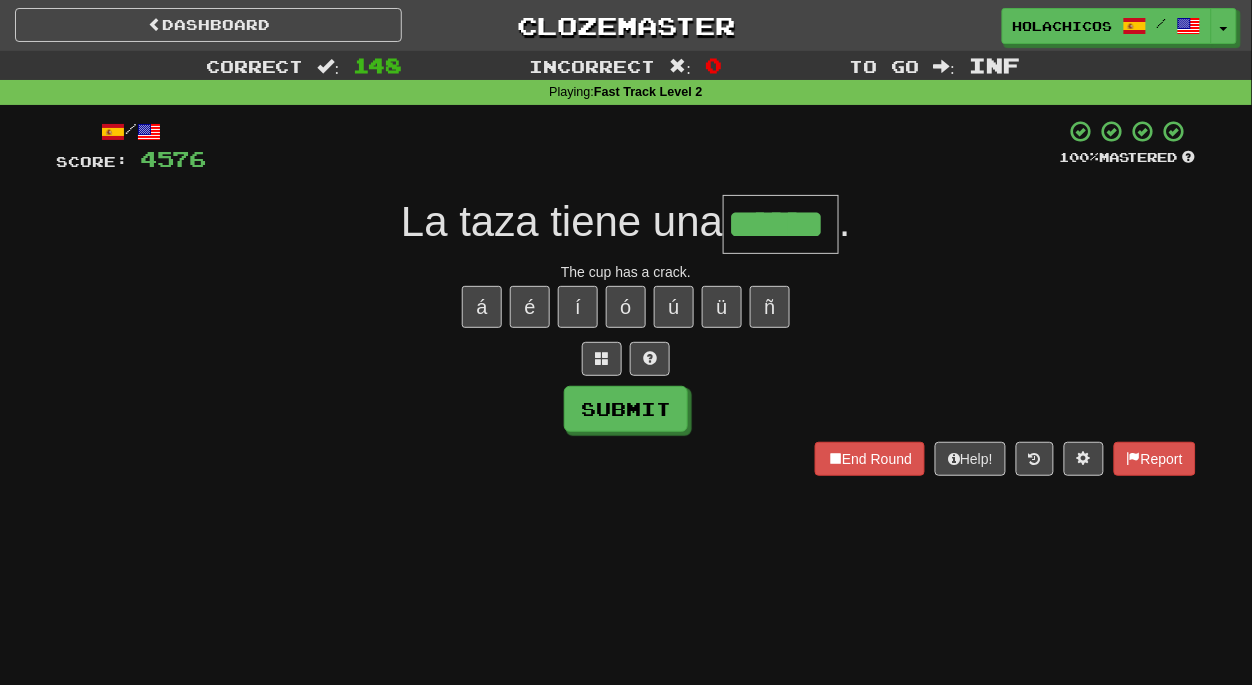 type on "******" 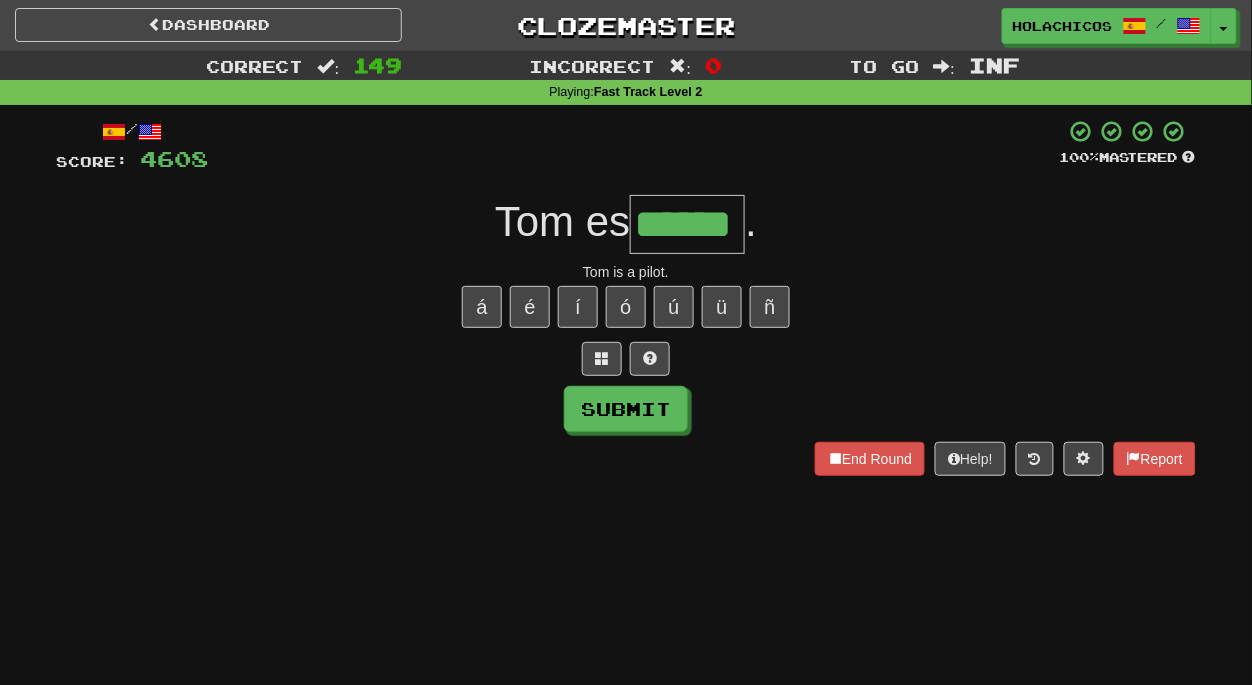 type on "******" 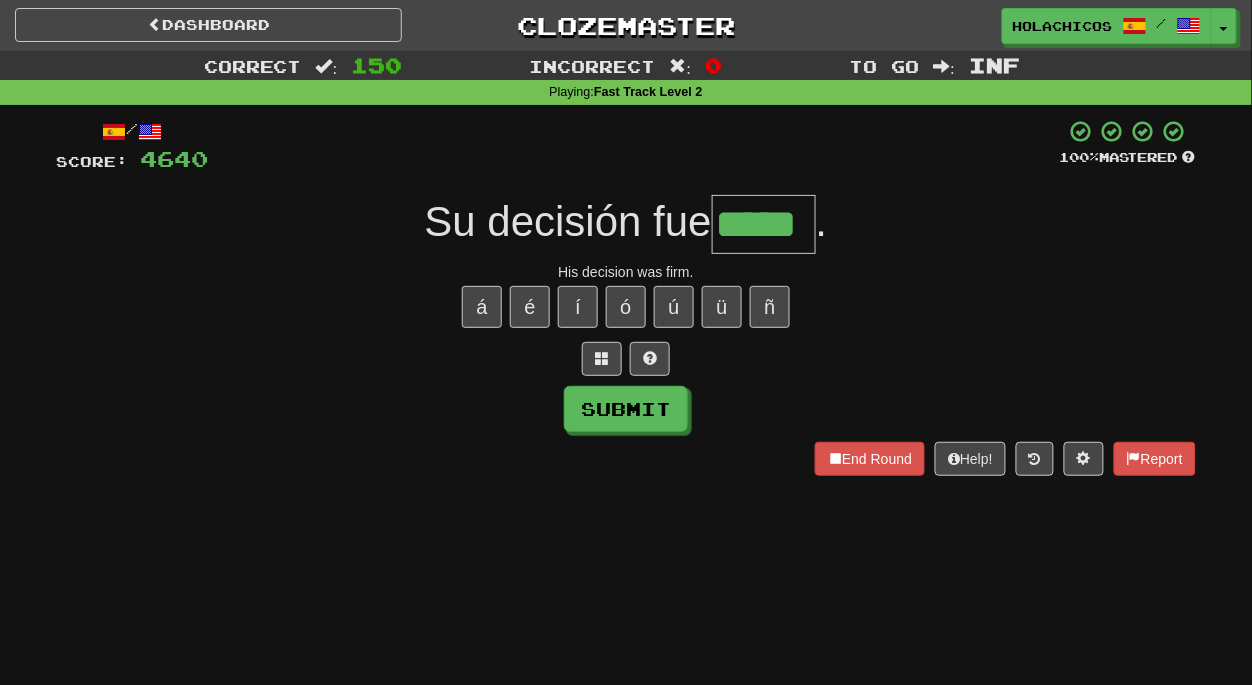 type on "*****" 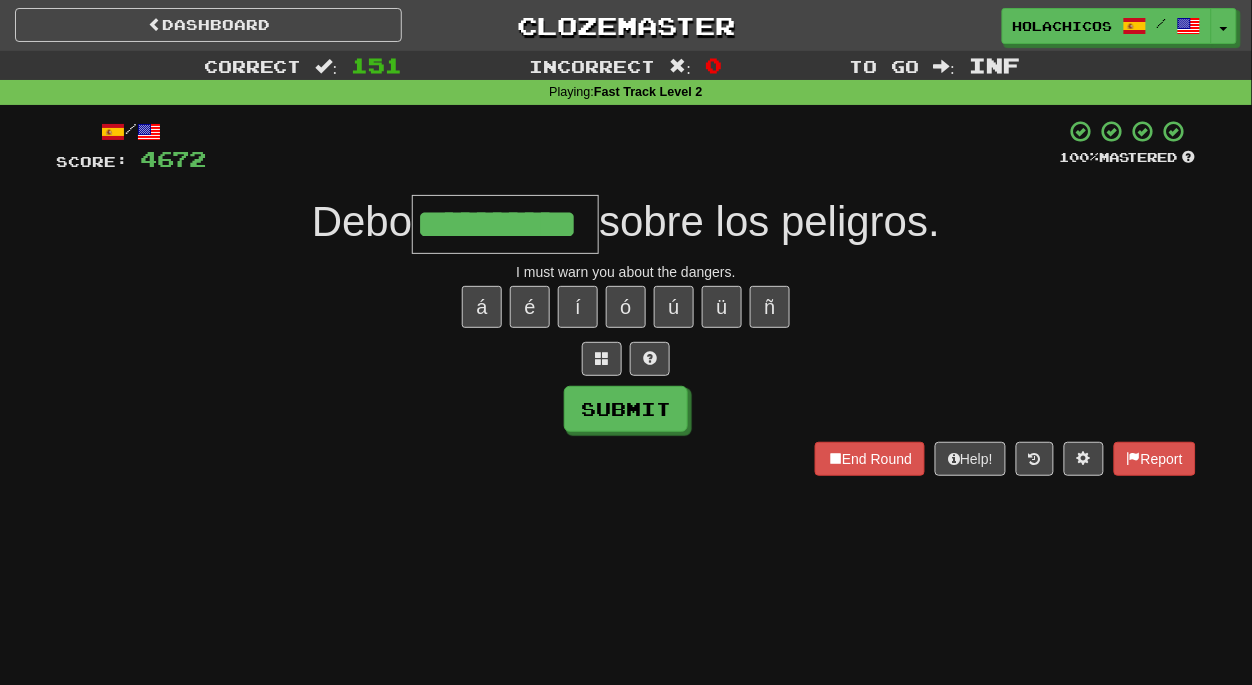 type on "**********" 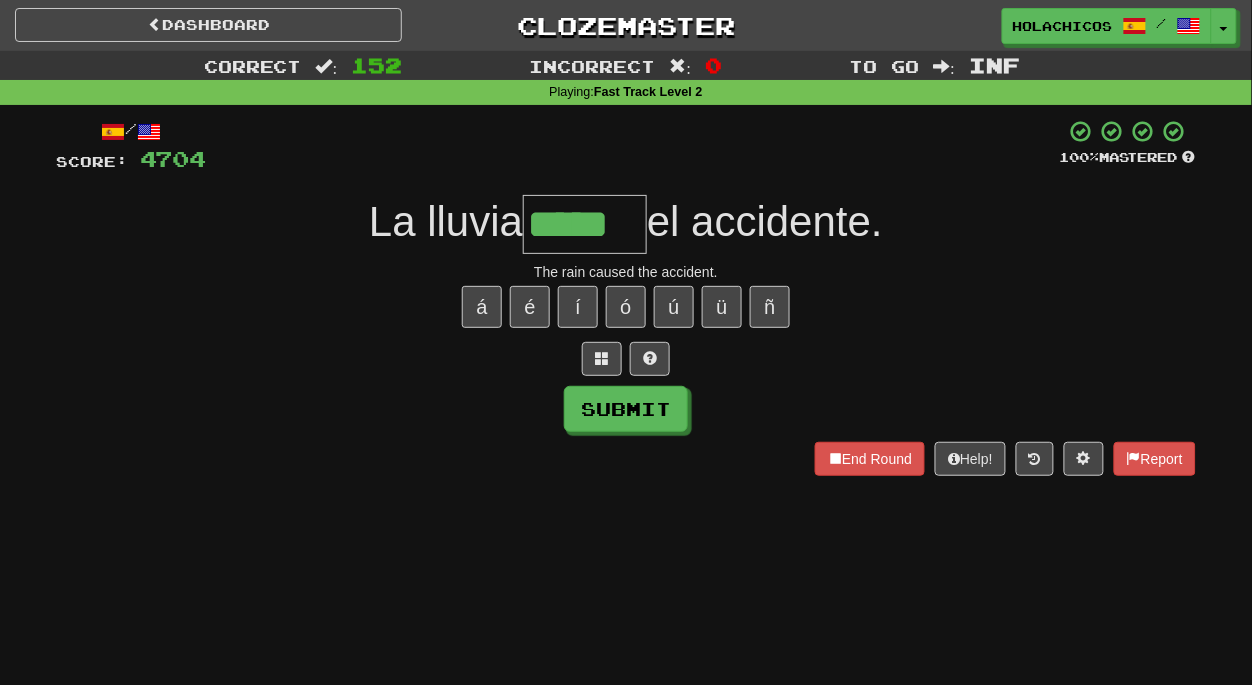 type on "*****" 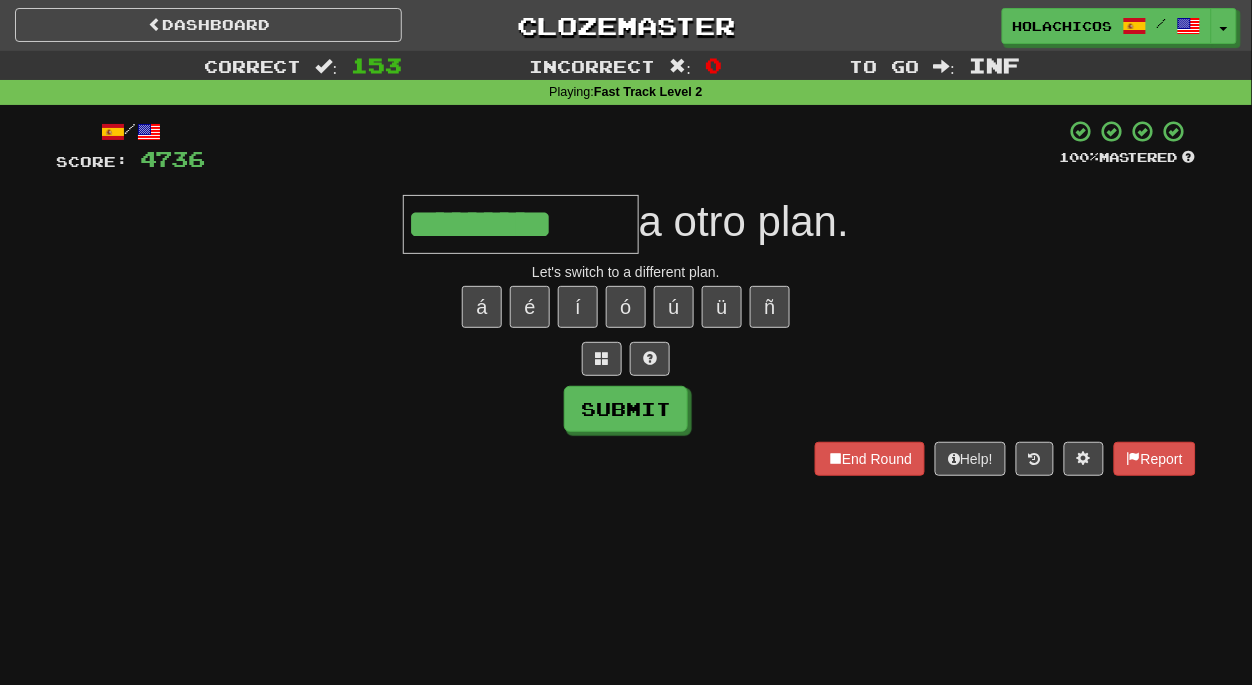 type on "*********" 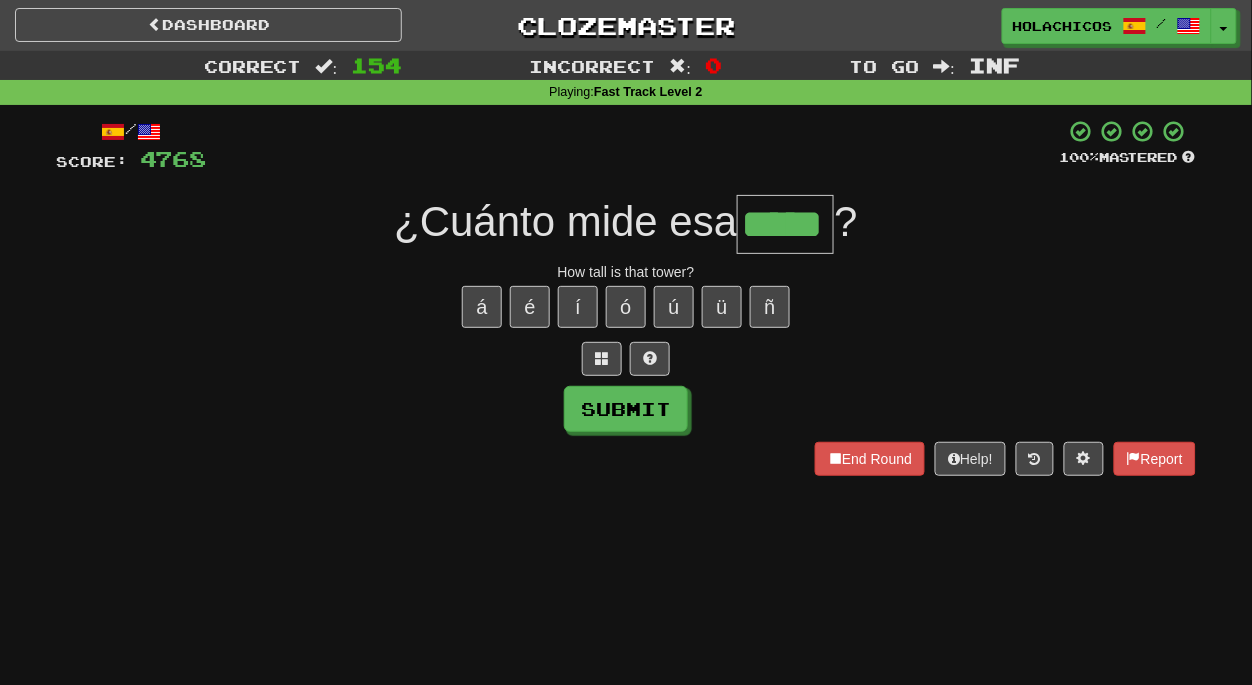 type on "*****" 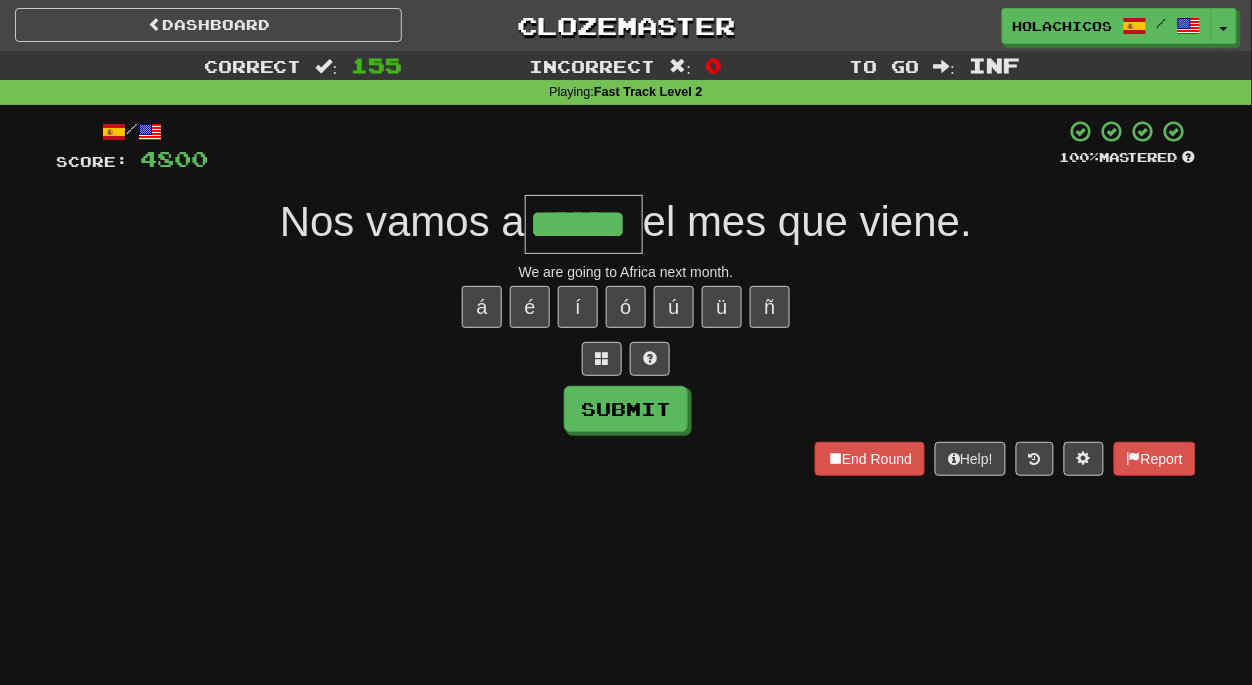 type on "******" 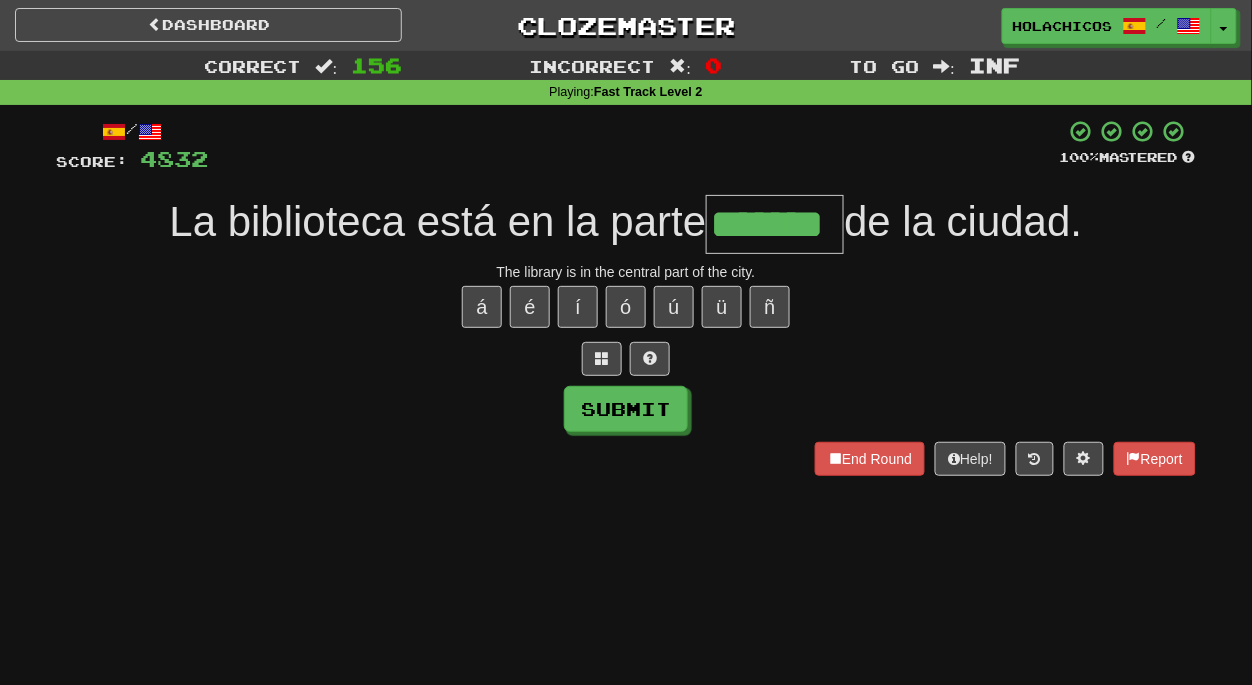 type on "*******" 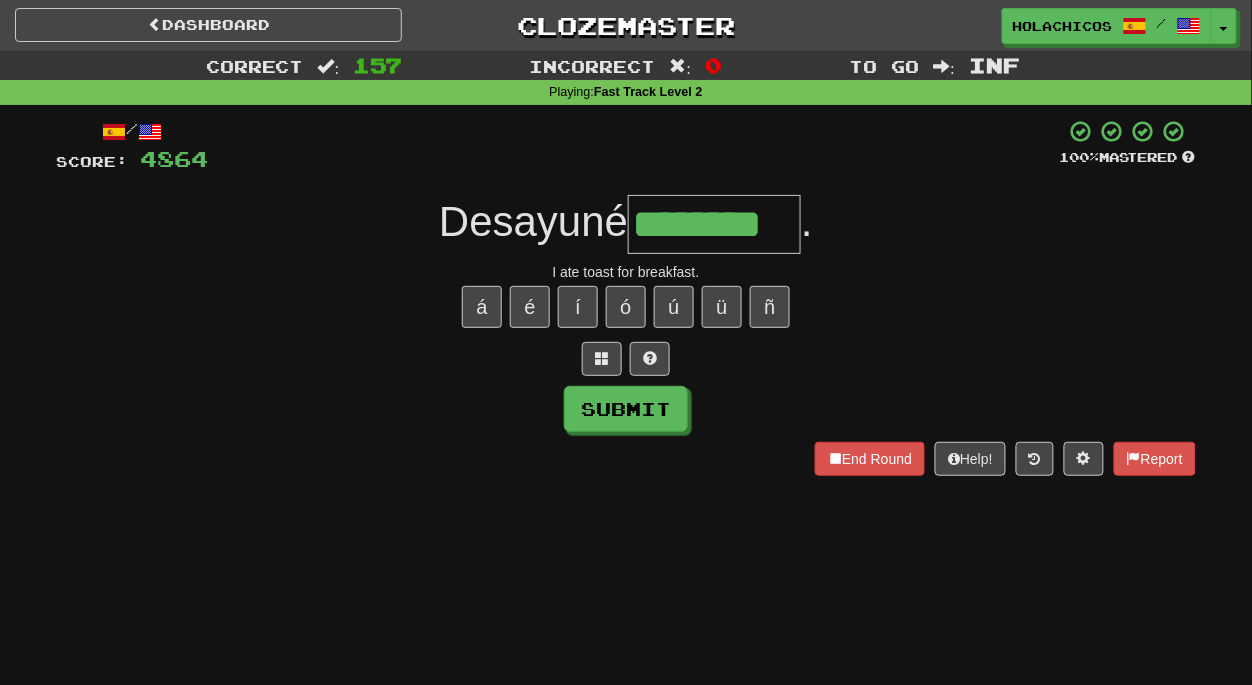 type on "********" 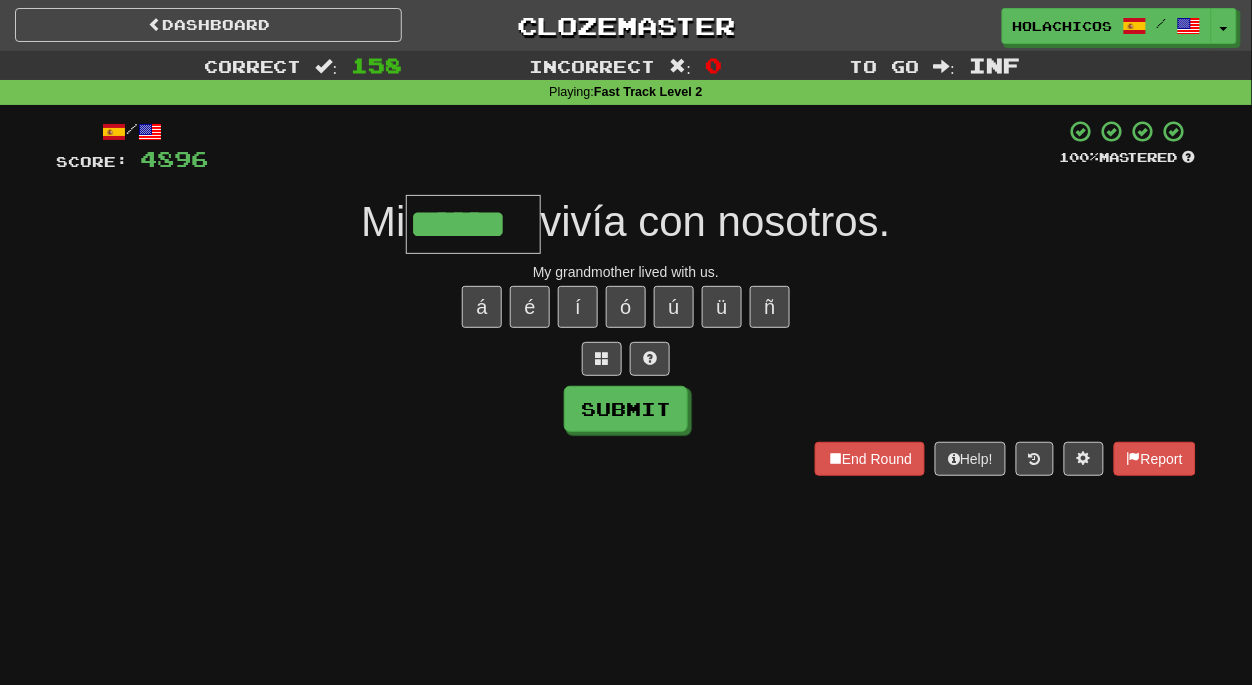 type on "******" 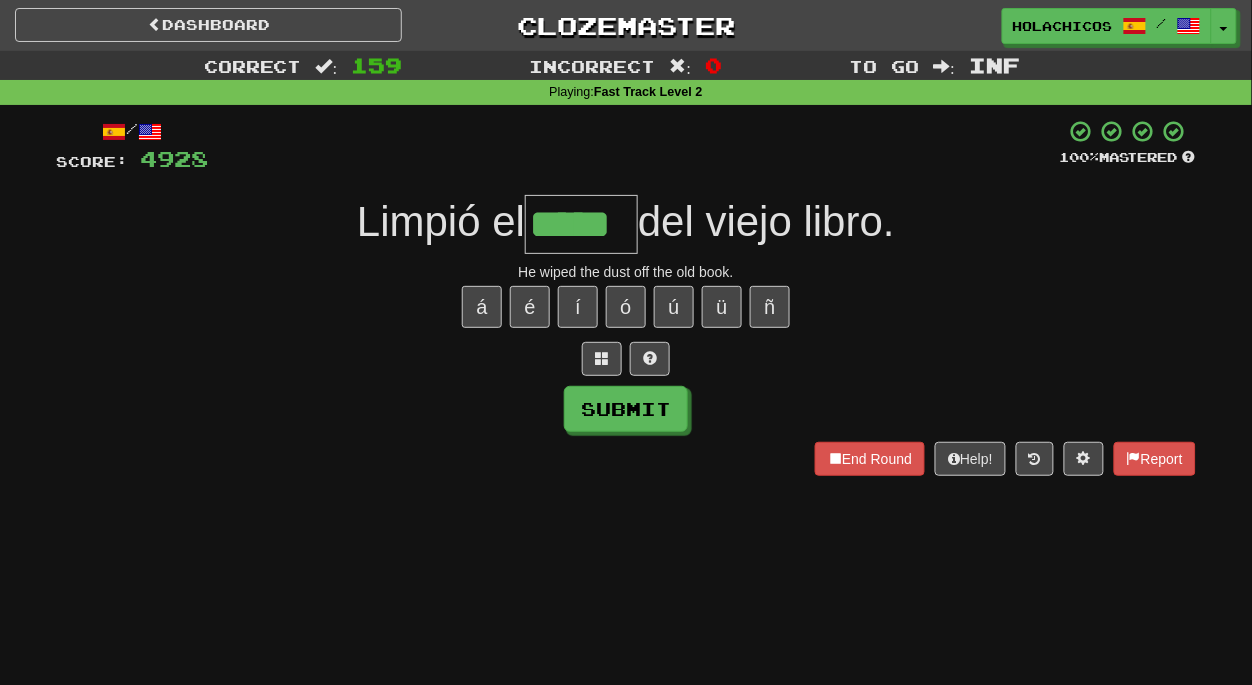type on "*****" 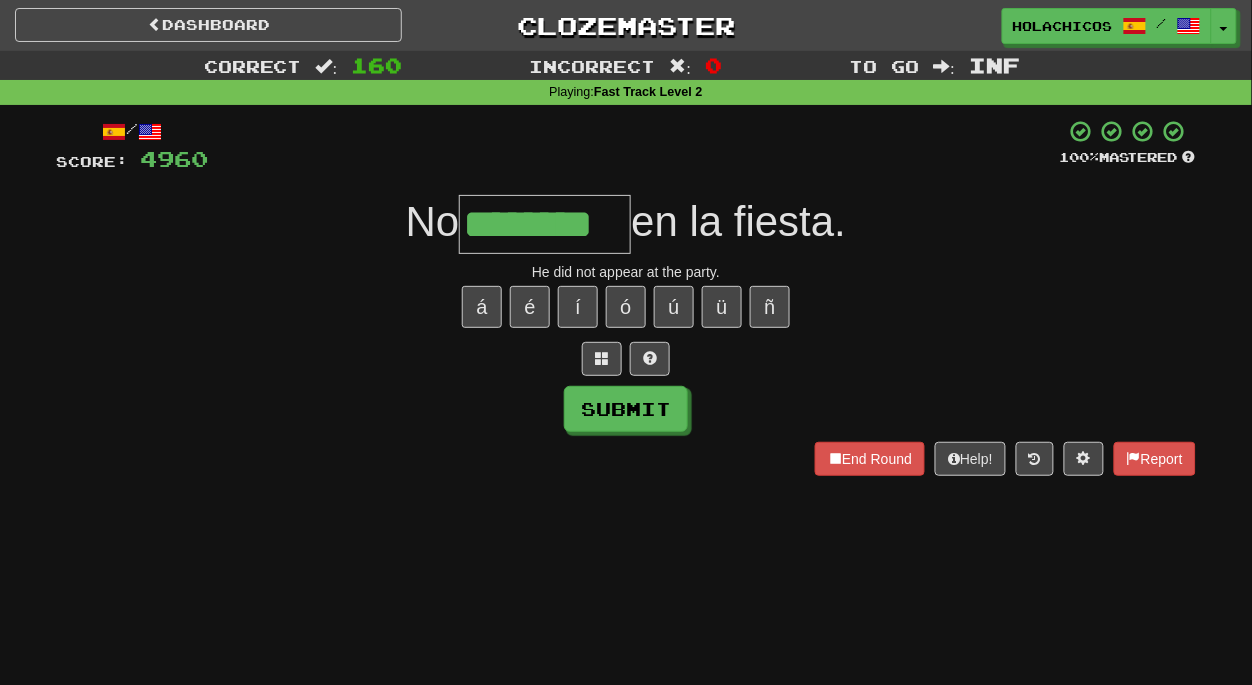 type on "********" 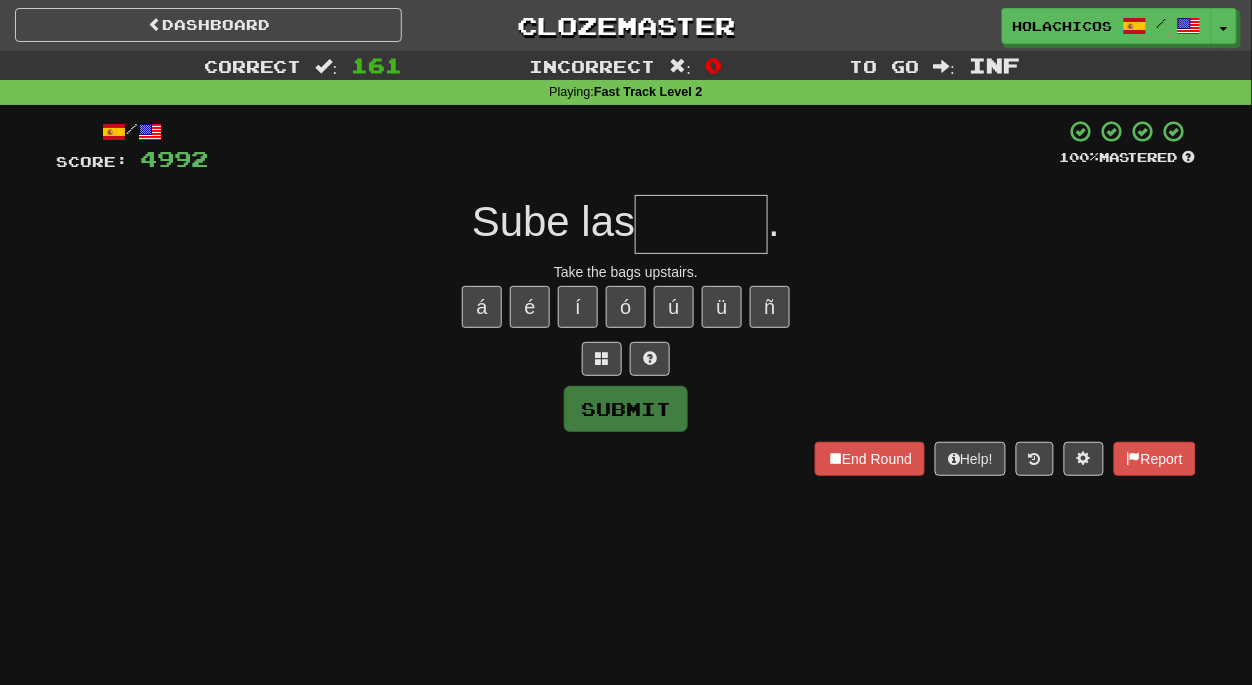 type on "*" 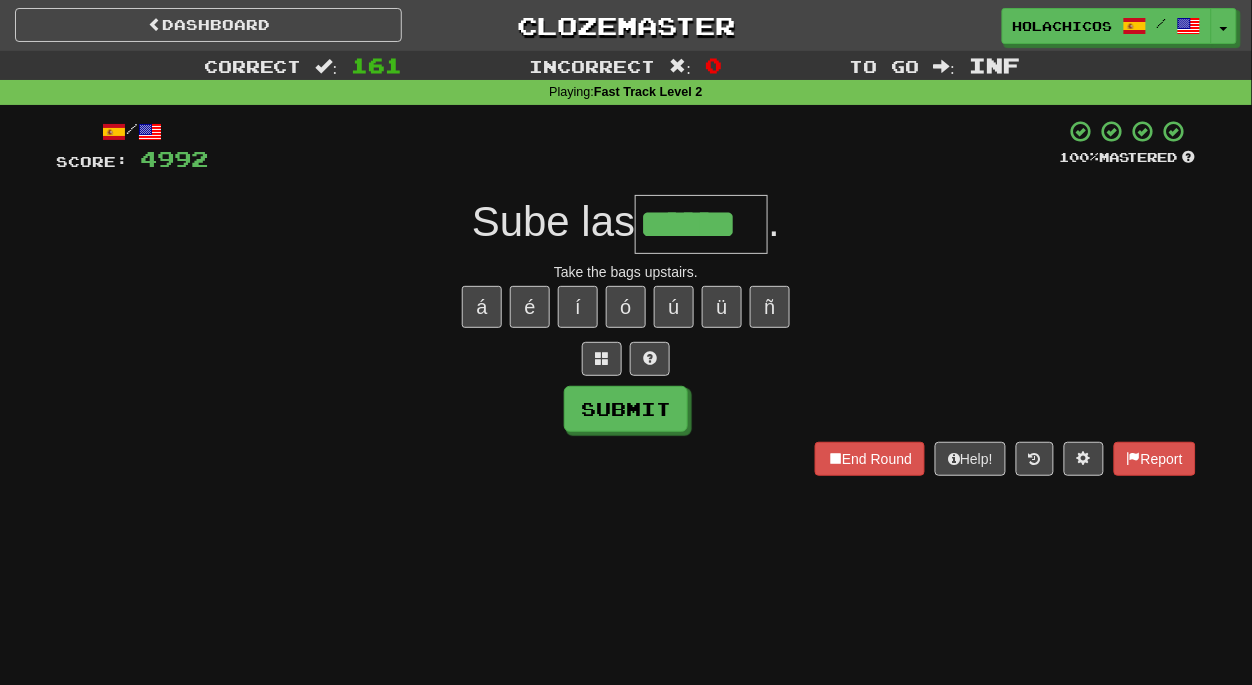 type on "******" 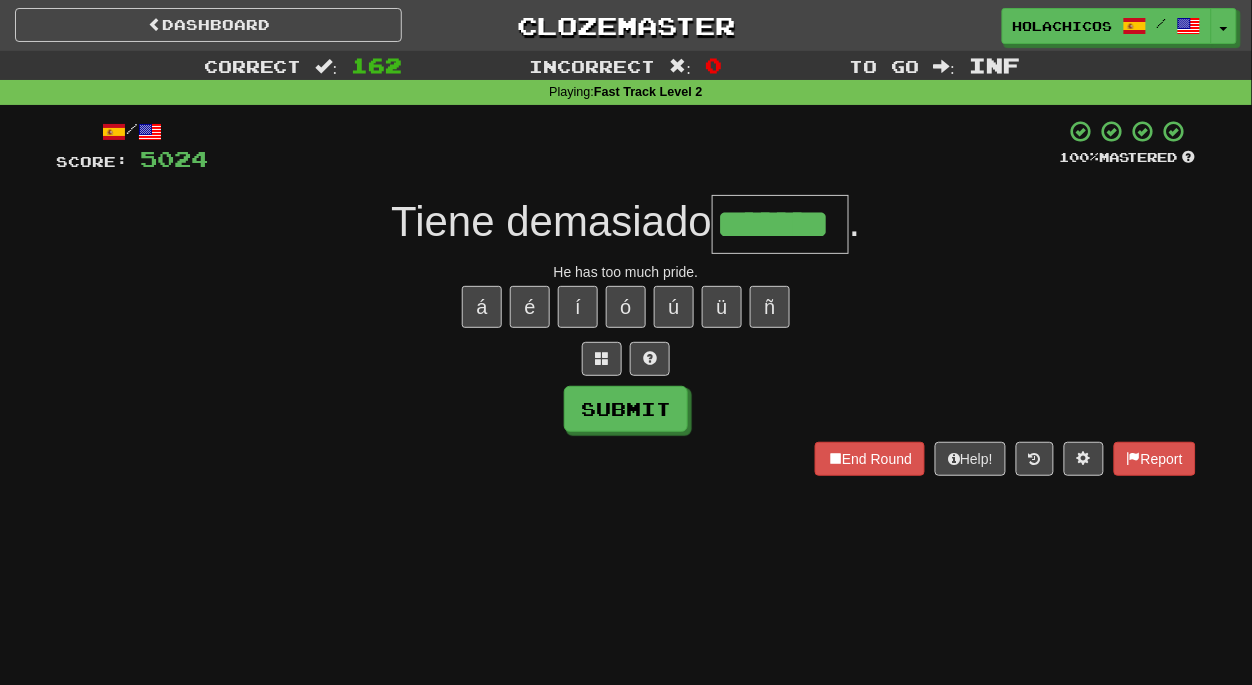 type on "*******" 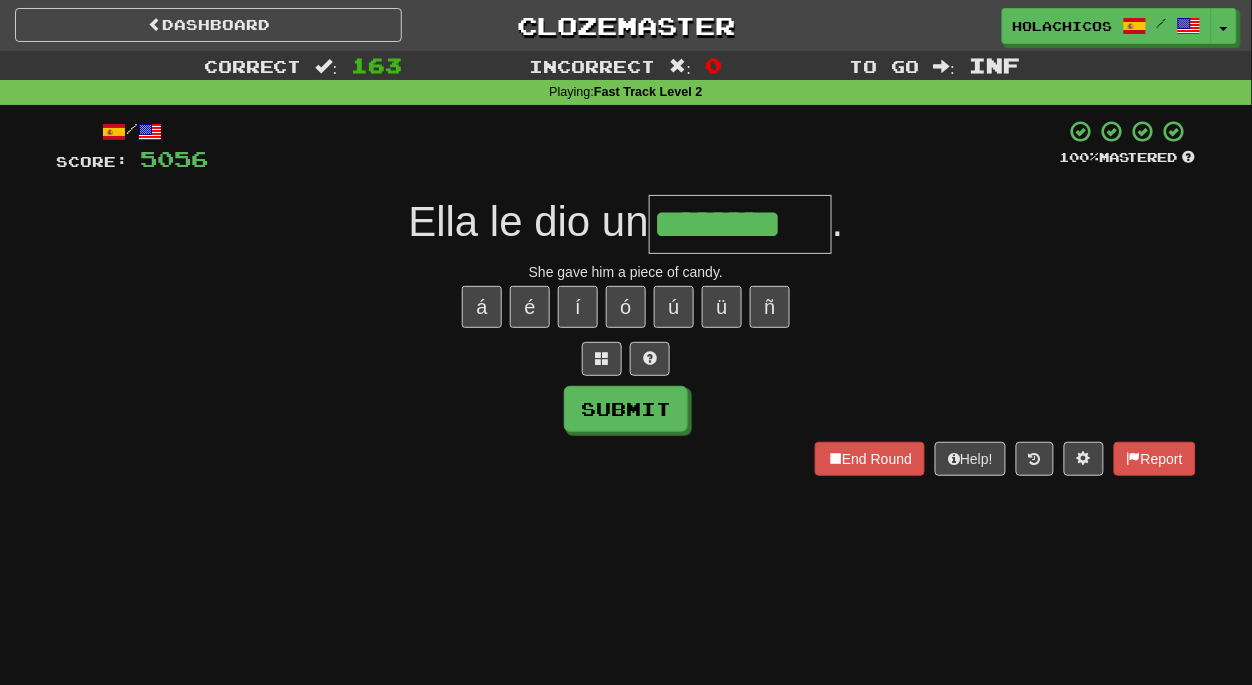 type on "********" 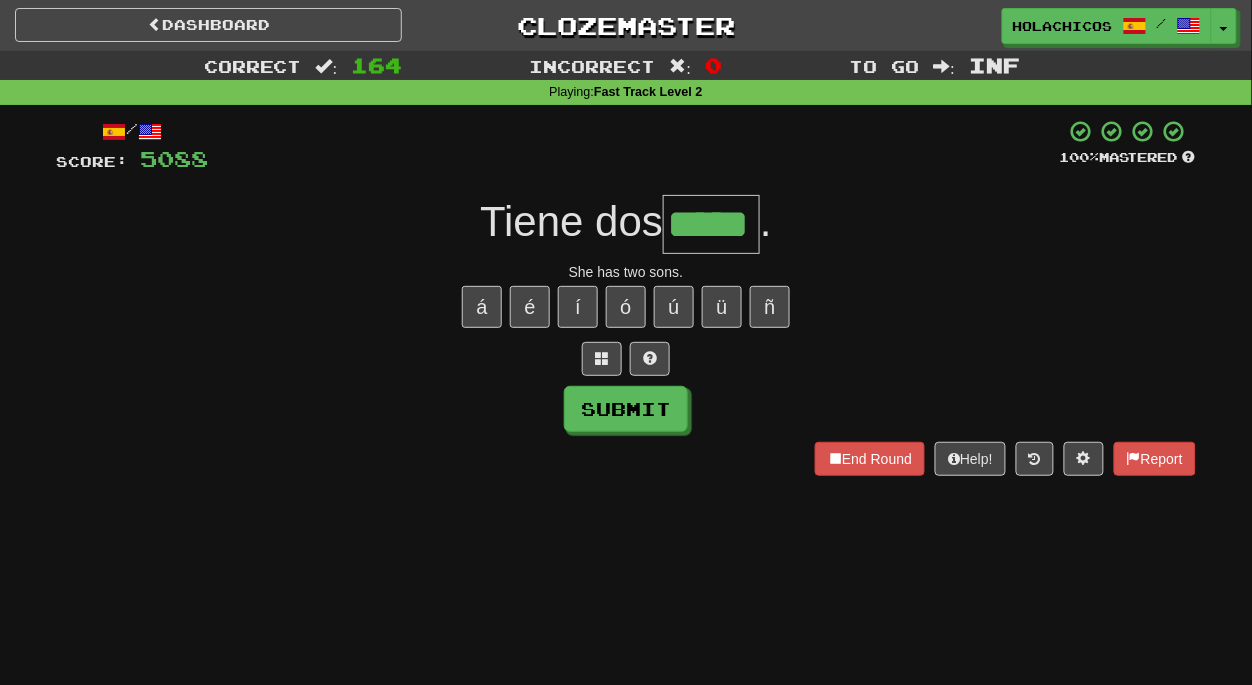 type on "*****" 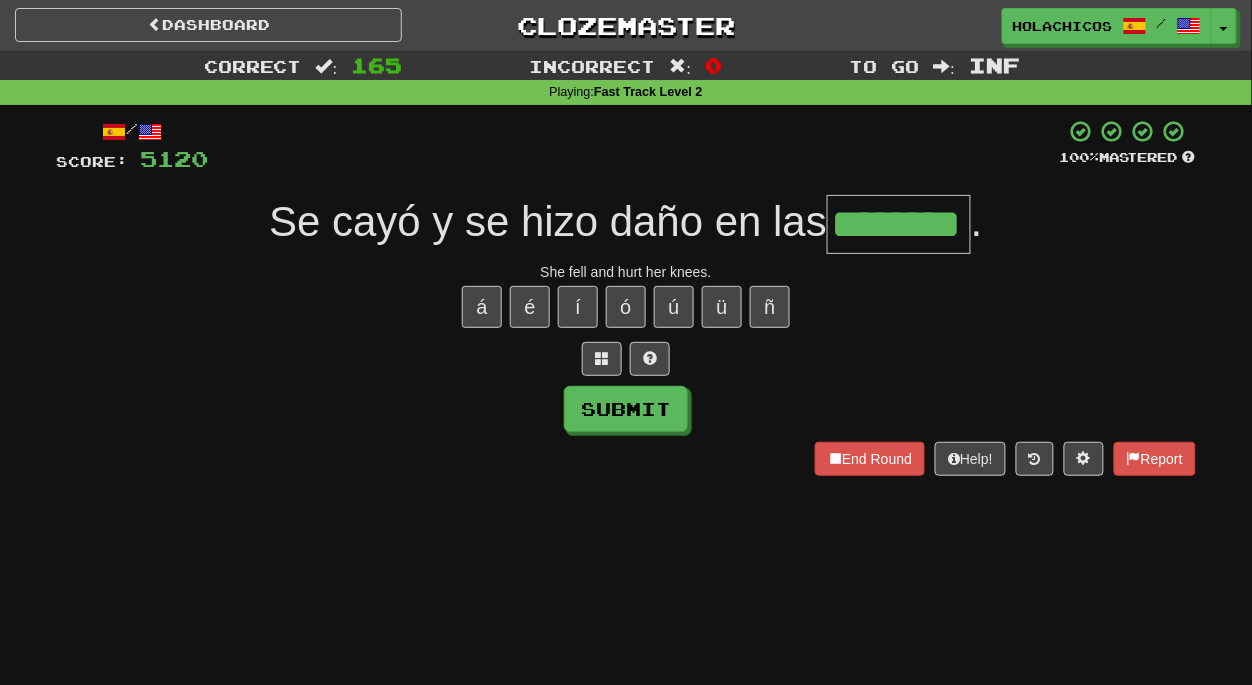 type on "********" 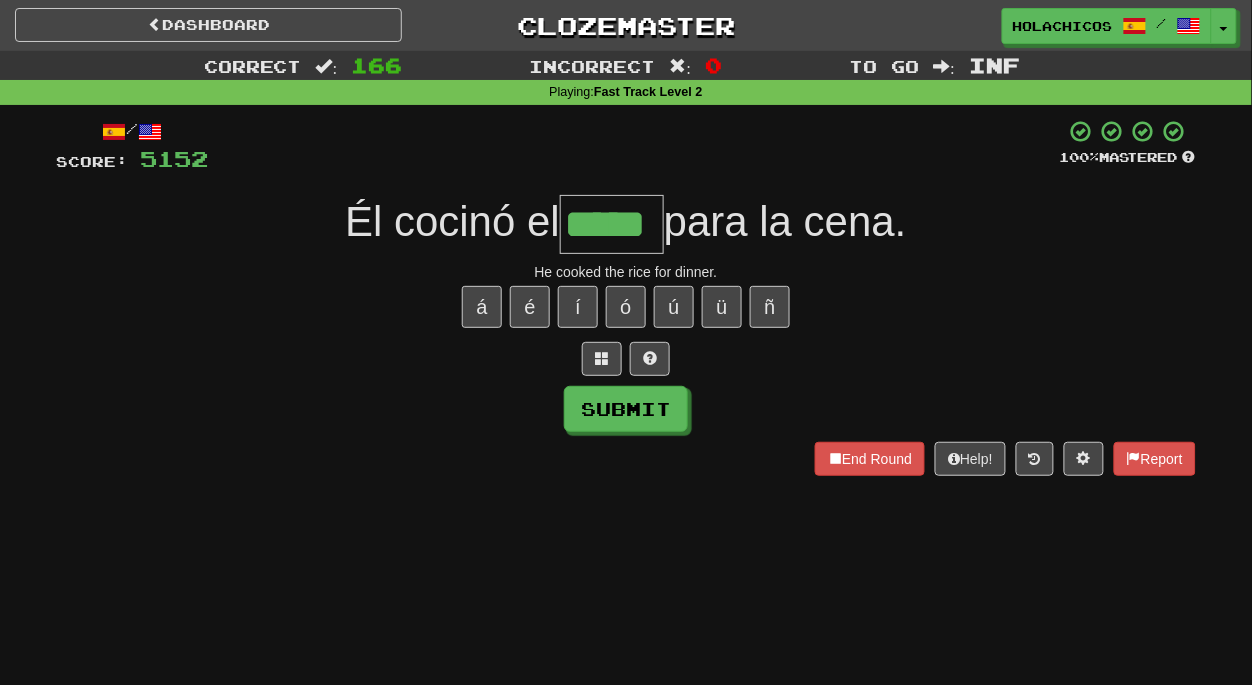 type on "*****" 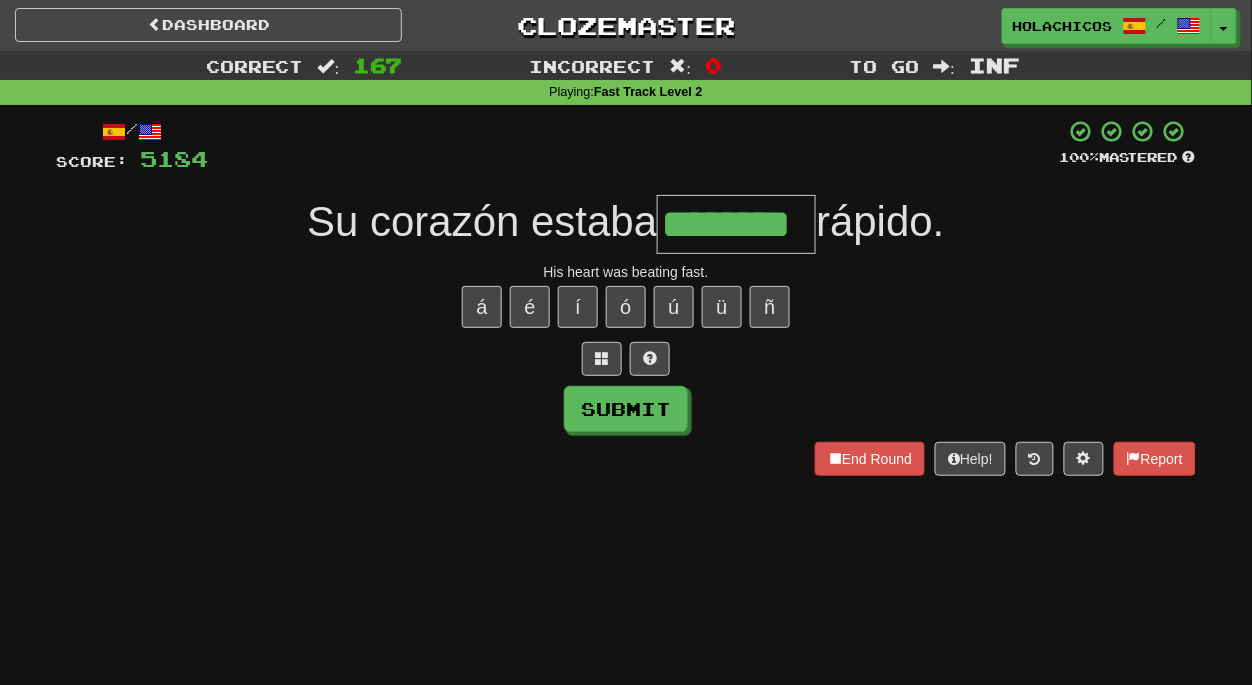 type on "********" 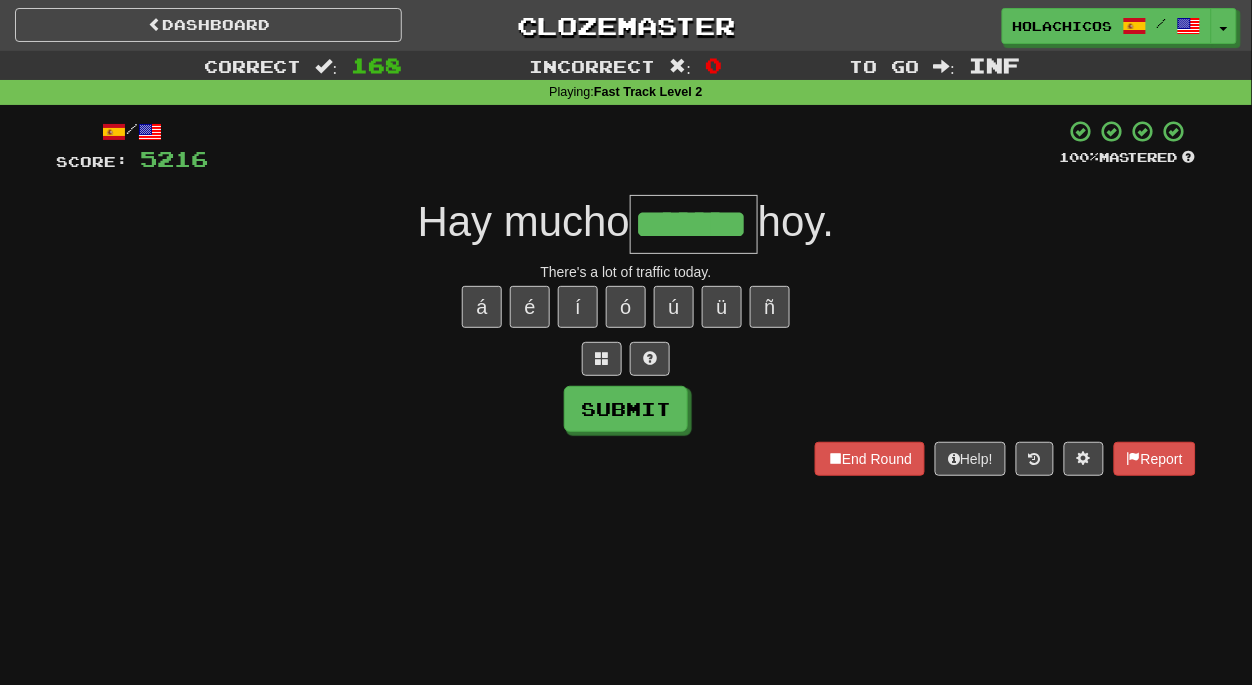 type on "*******" 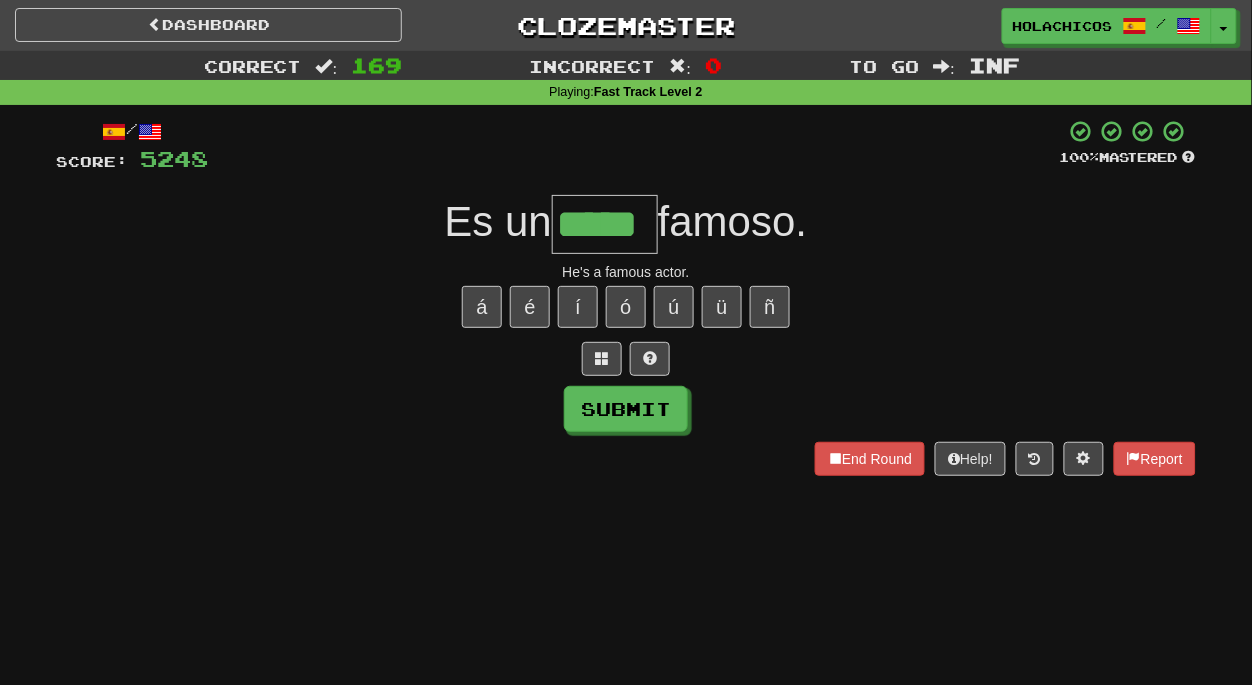 type on "*****" 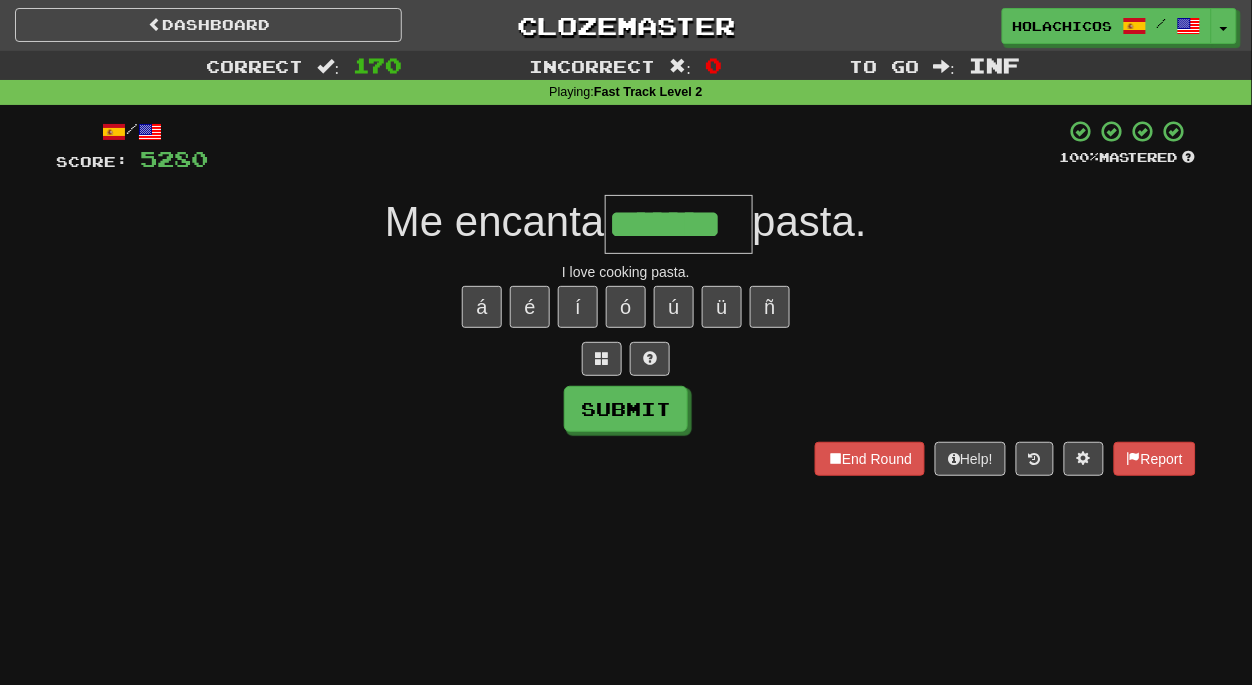 type on "*******" 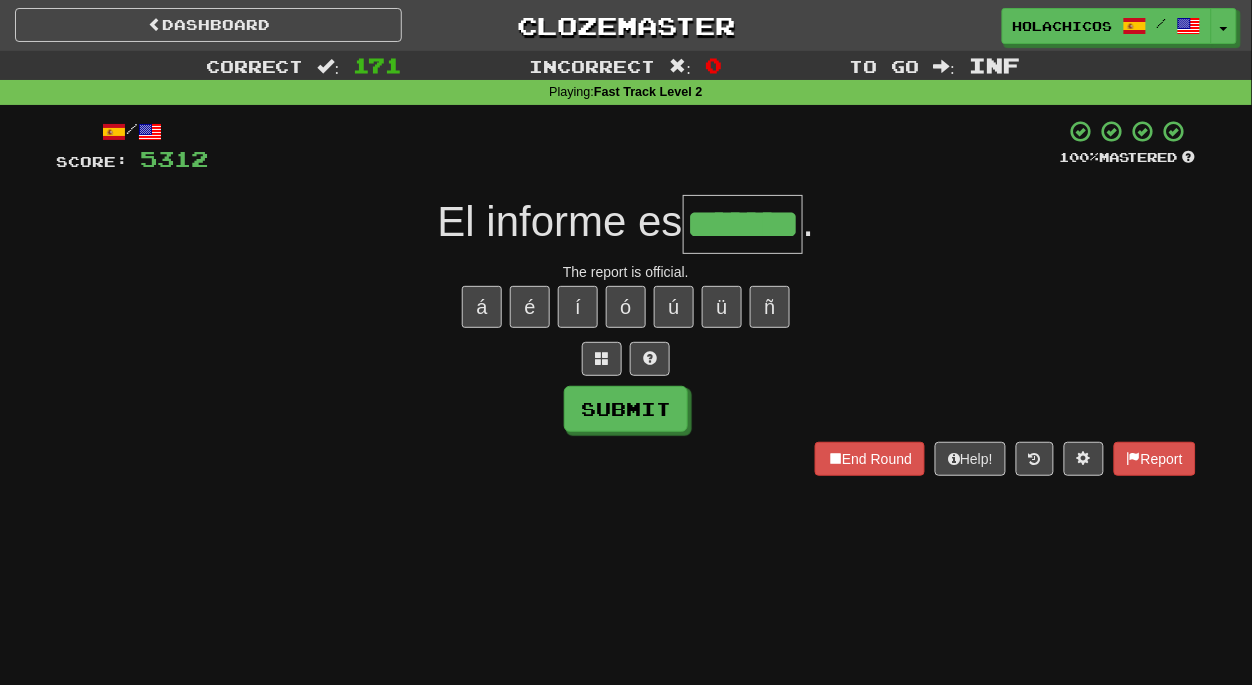 type on "*******" 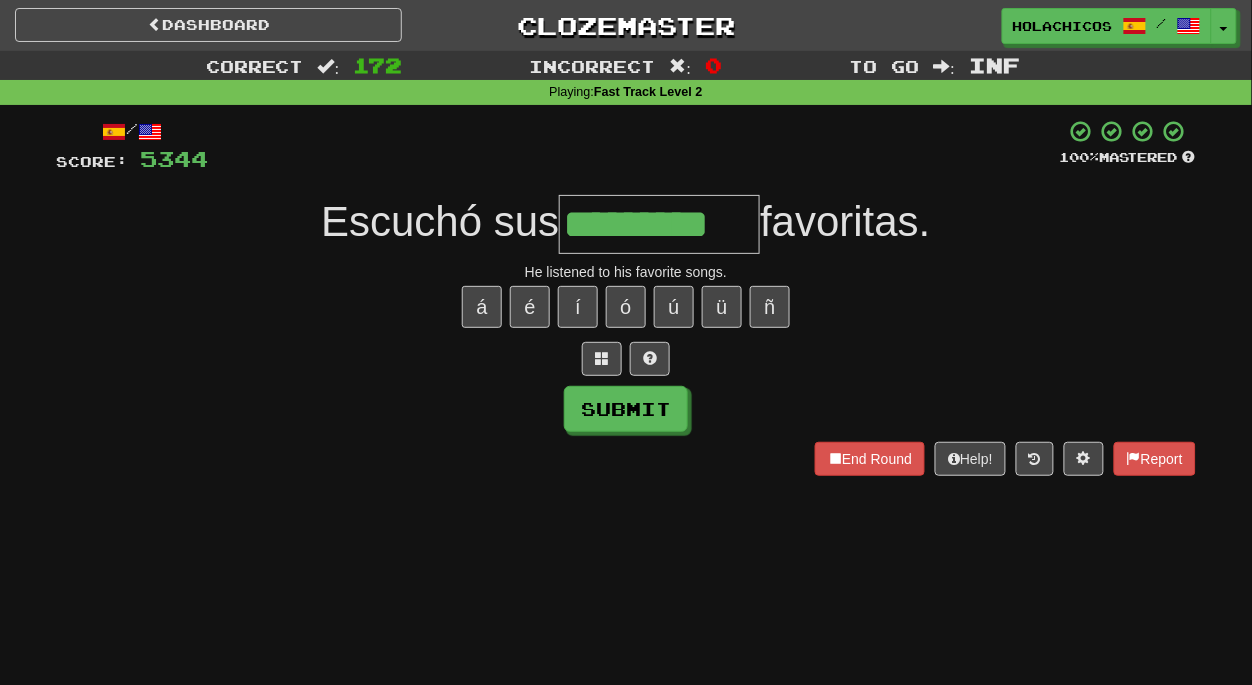 type on "*********" 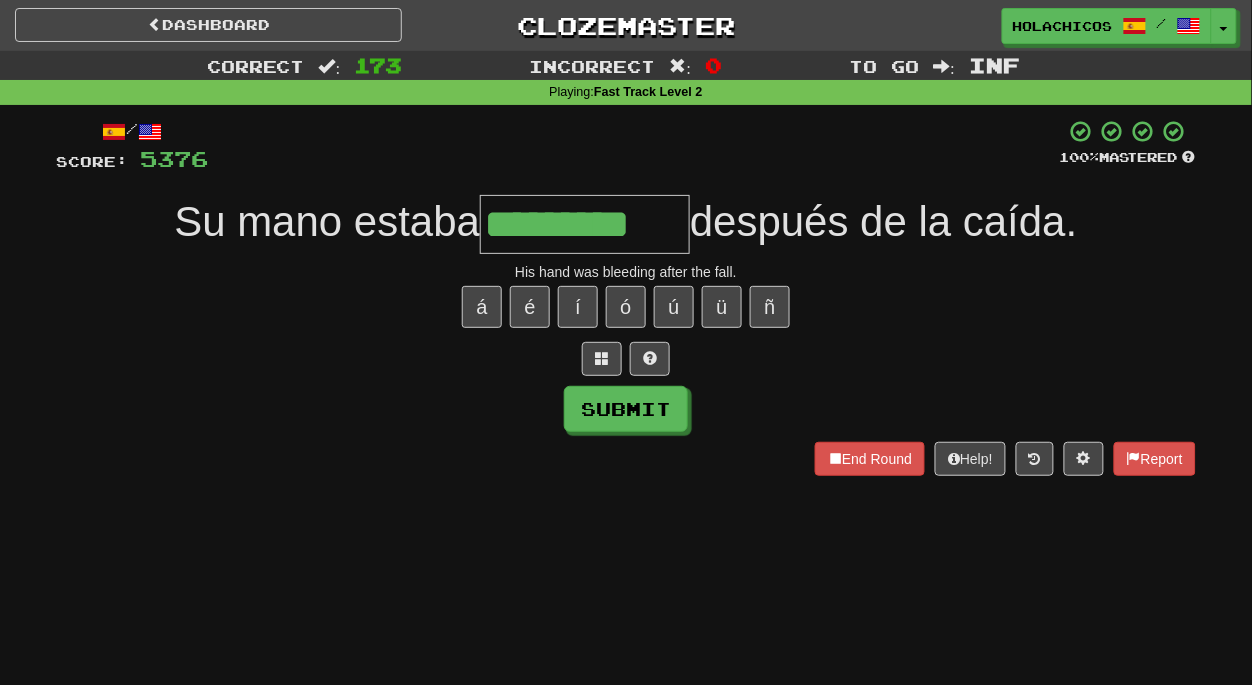 type on "*********" 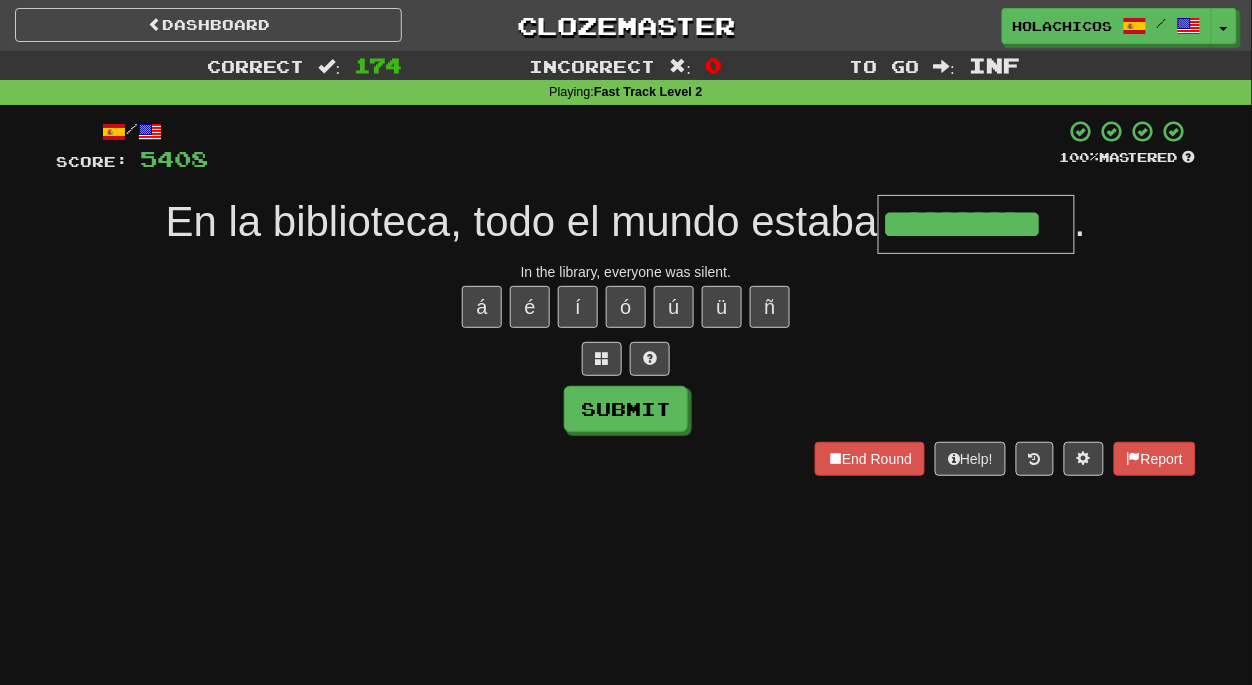 type on "**********" 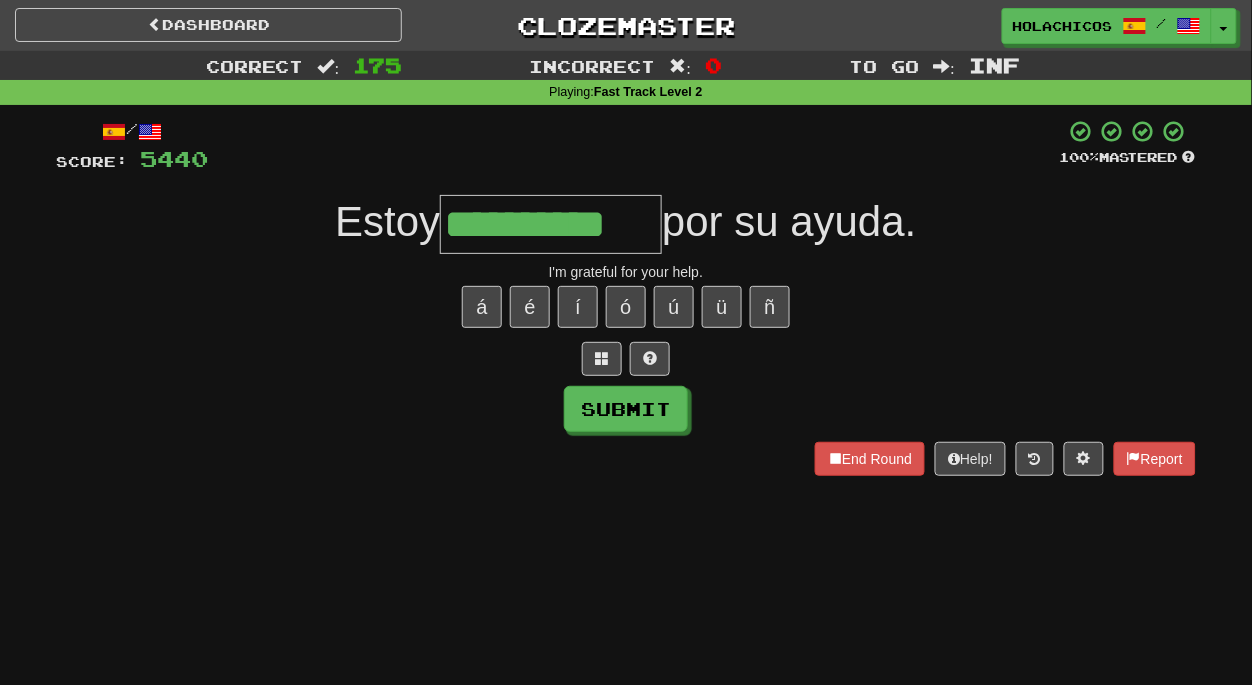 type on "**********" 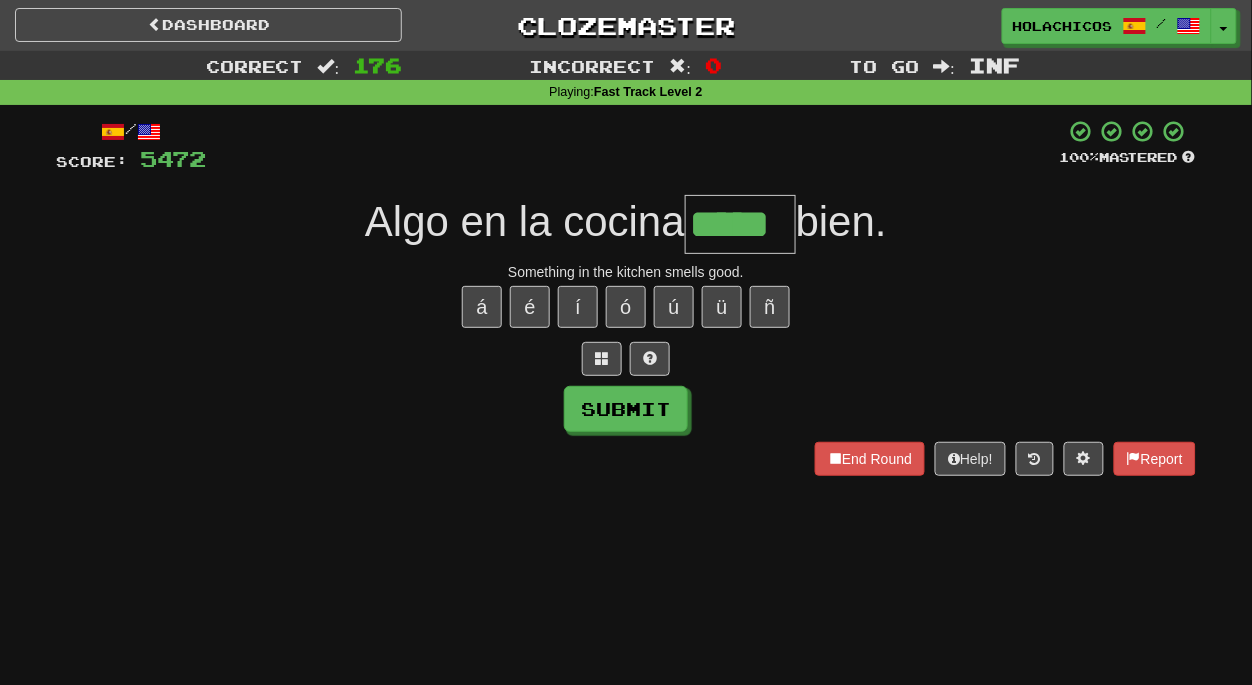 type 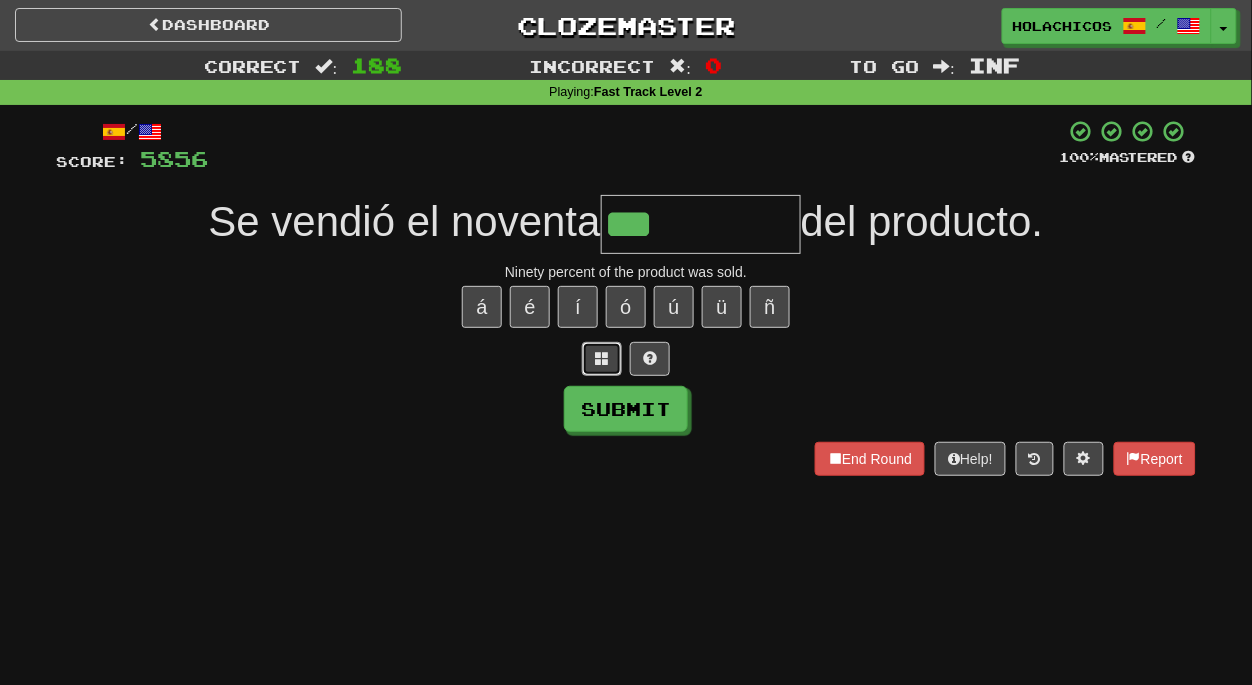 click at bounding box center (602, 358) 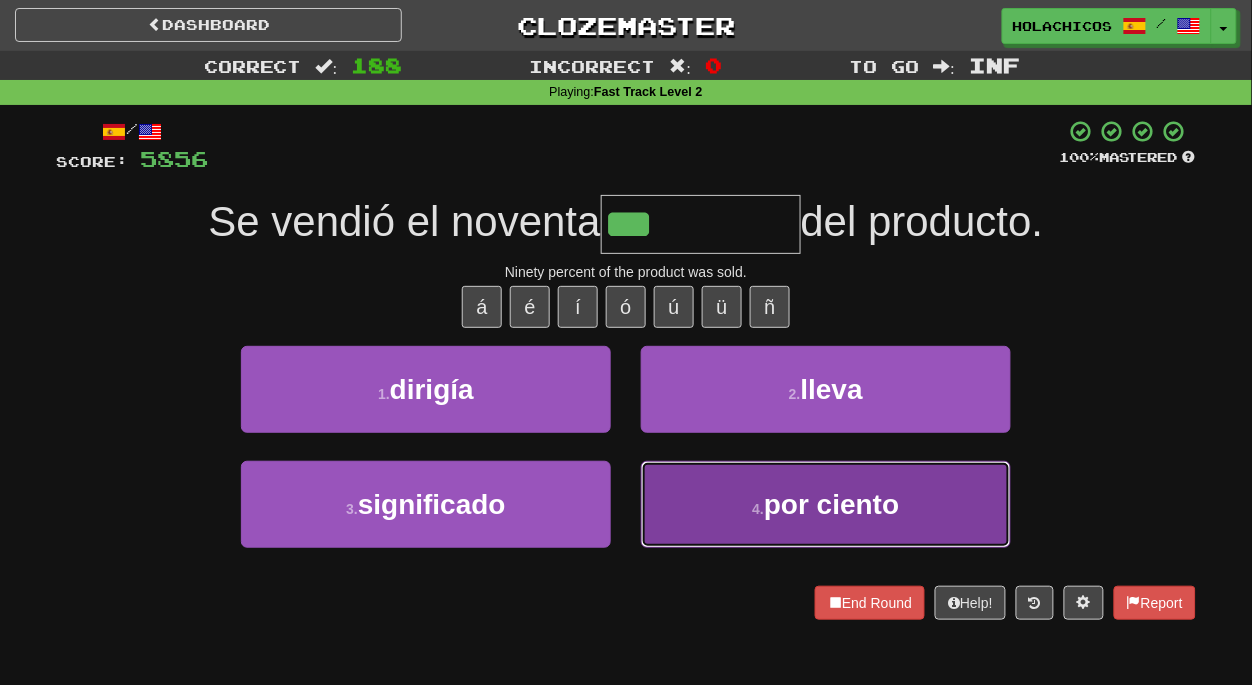 click on "por ciento" at bounding box center [831, 504] 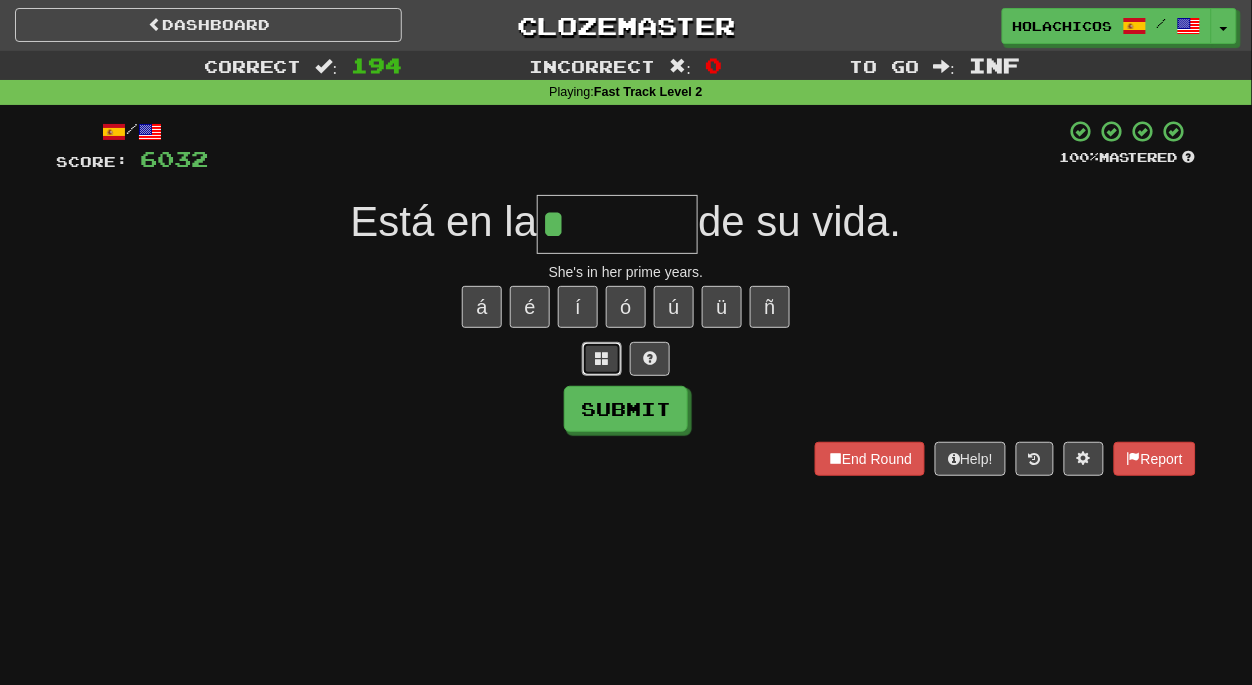 click at bounding box center [602, 358] 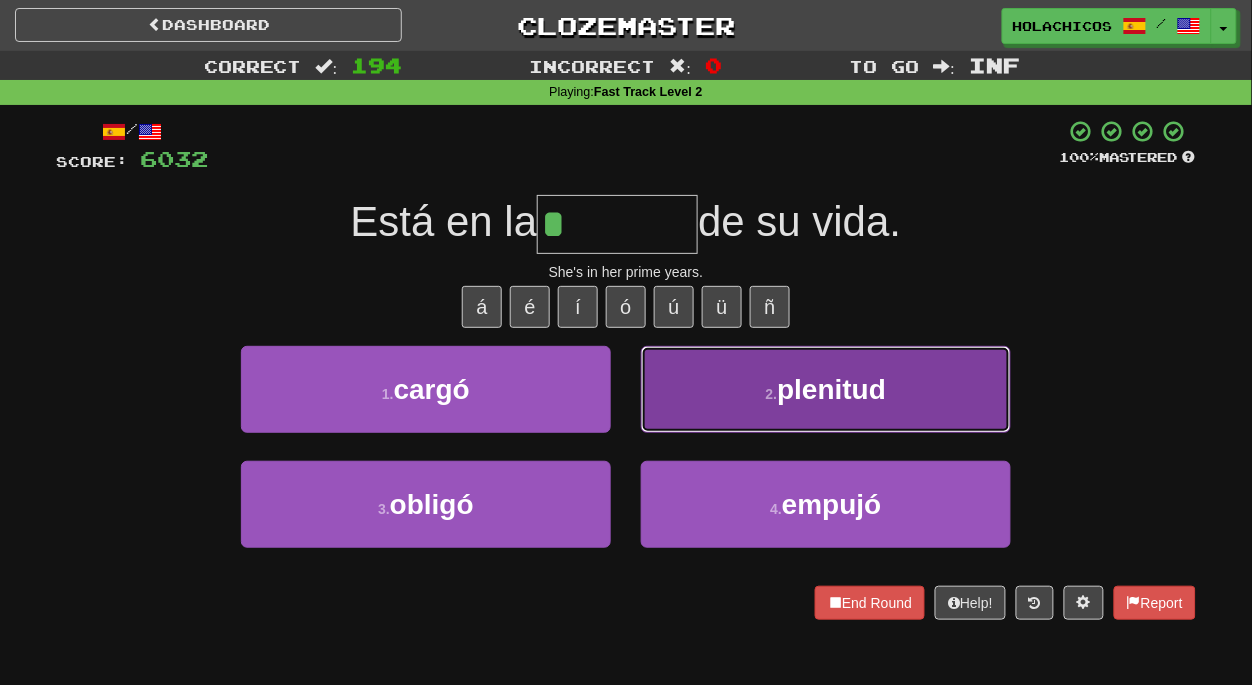 click on "plenitud" at bounding box center (831, 389) 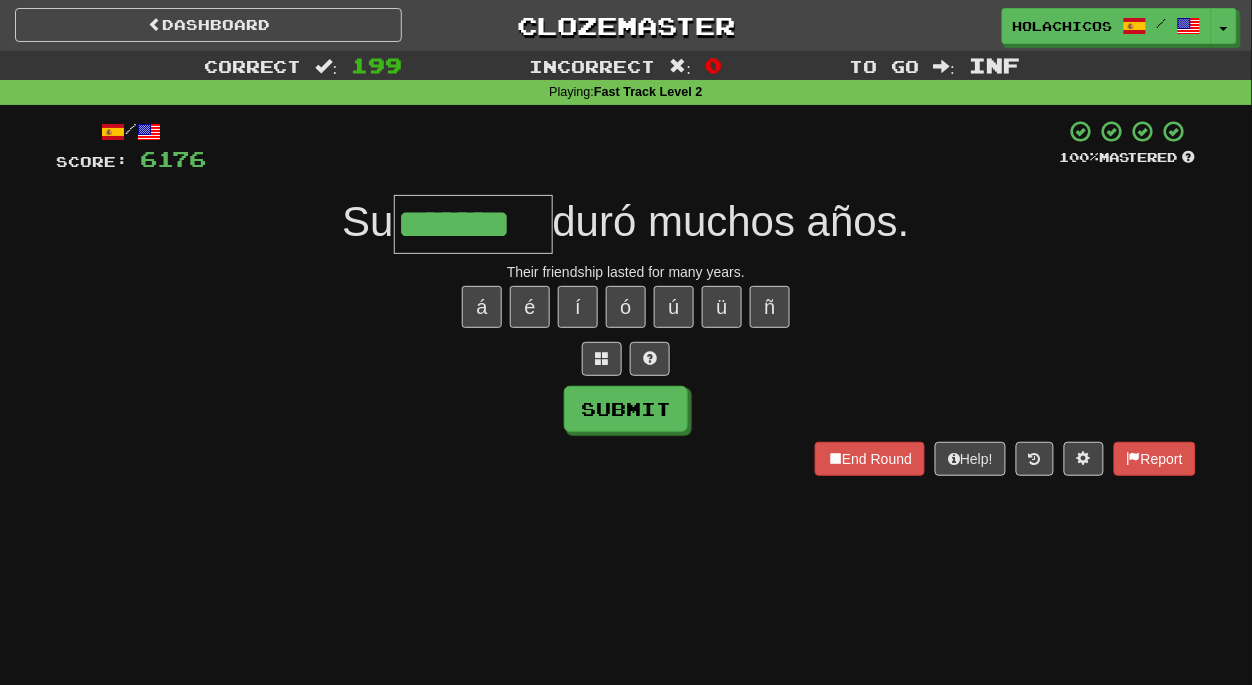 scroll, scrollTop: 0, scrollLeft: 0, axis: both 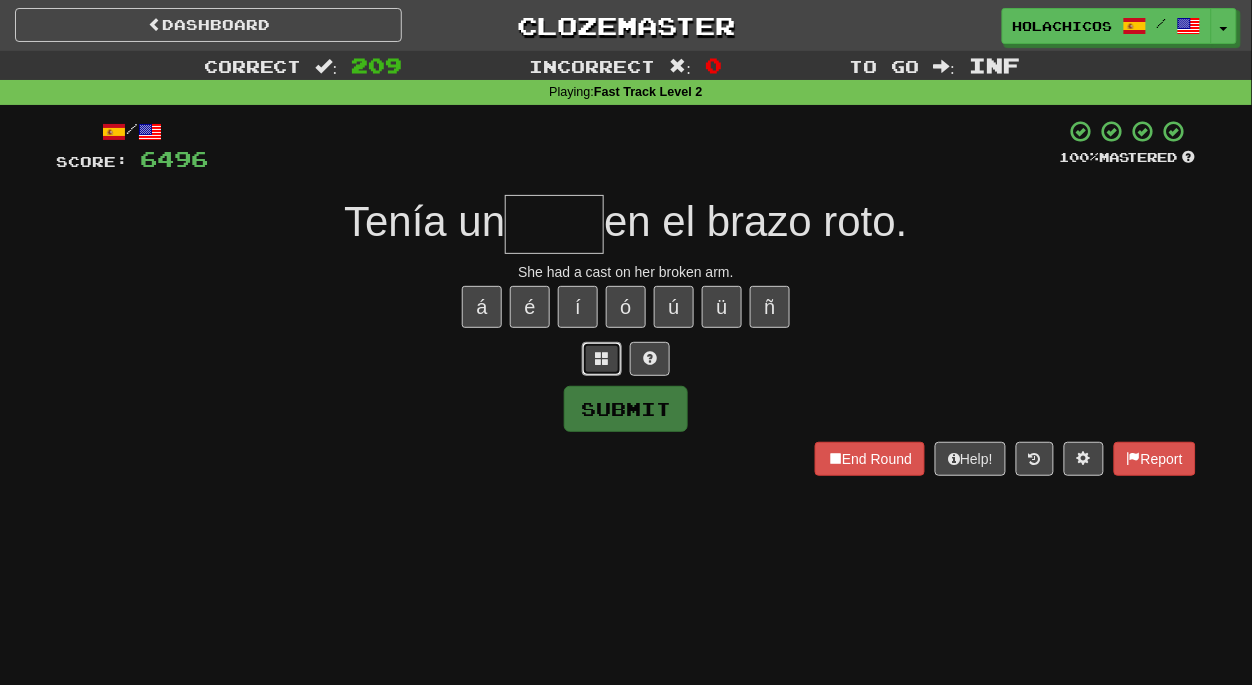 click at bounding box center [602, 359] 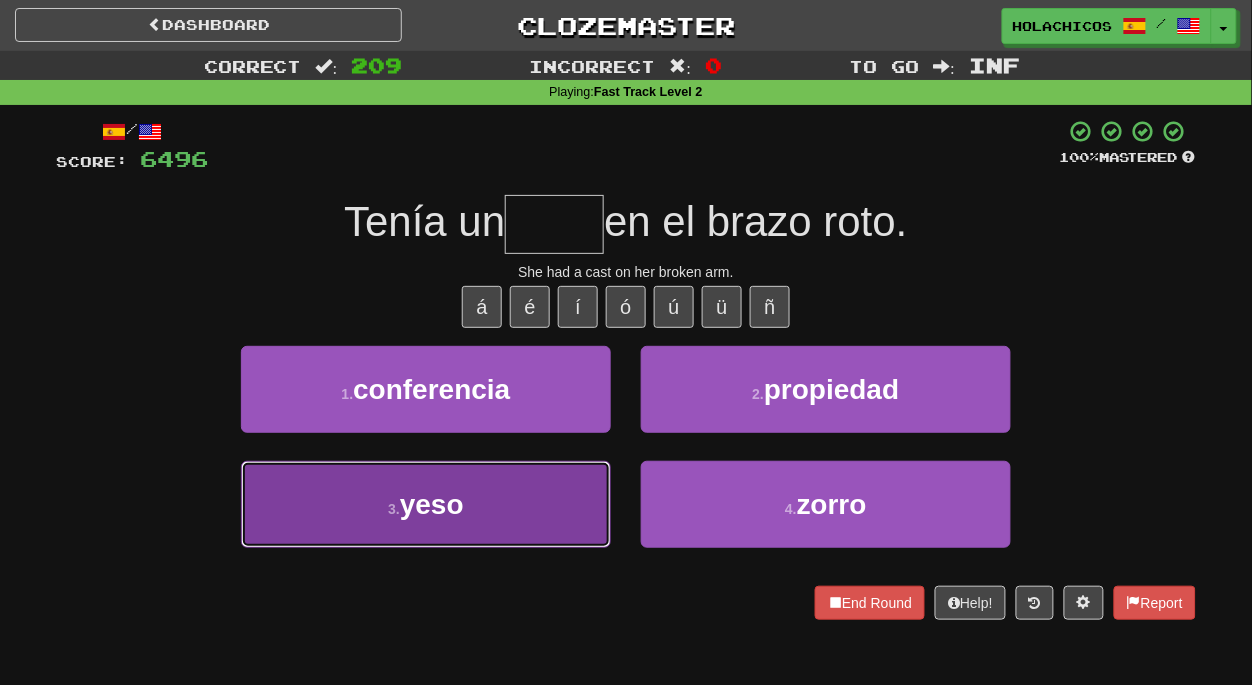 click on "3 .  yeso" at bounding box center [426, 504] 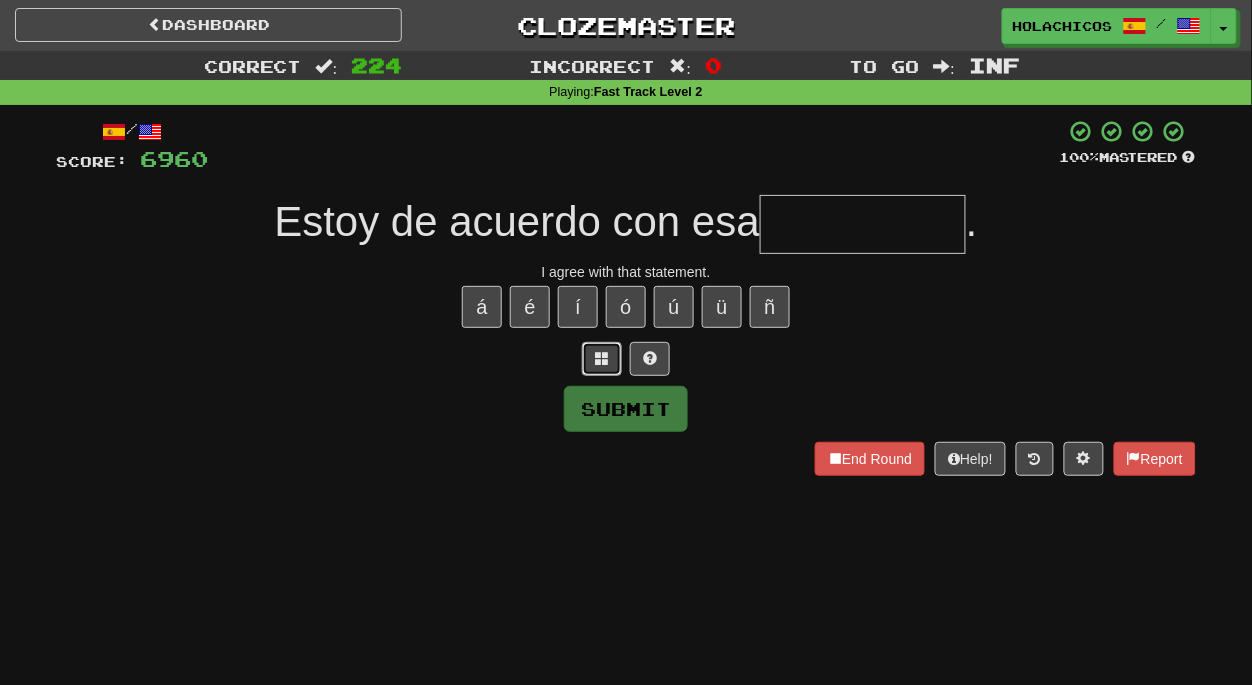 click at bounding box center (602, 358) 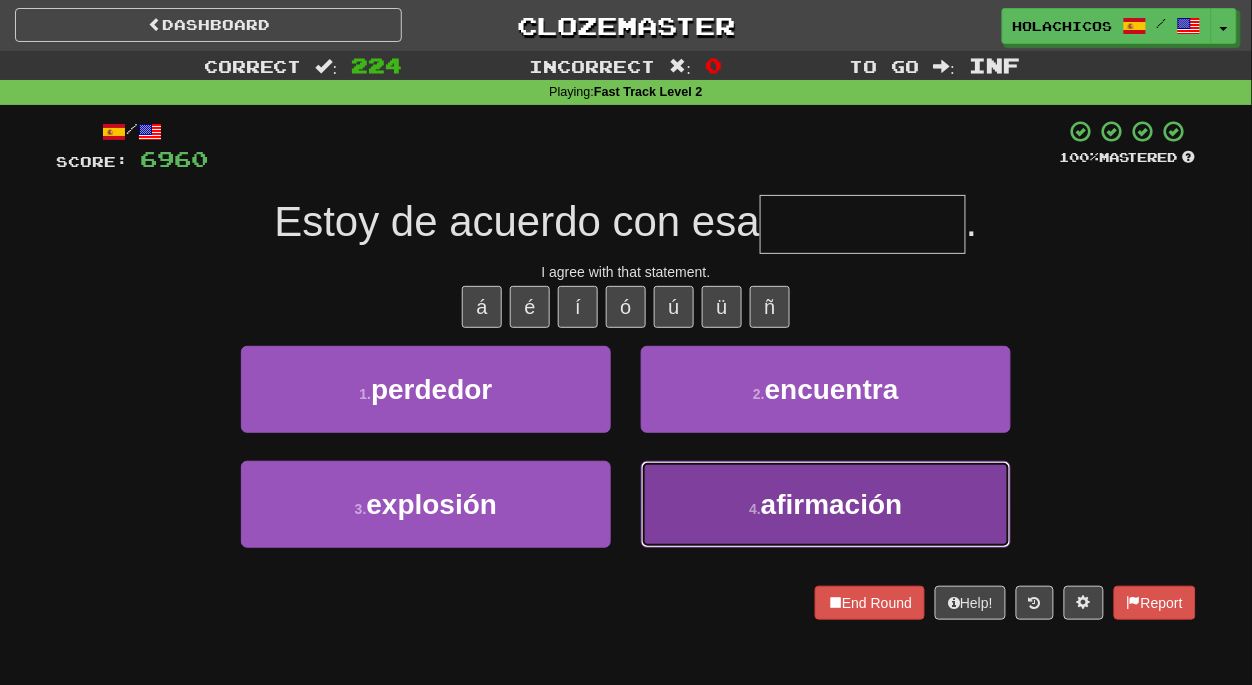 click on "4 .  afirmación" at bounding box center [826, 504] 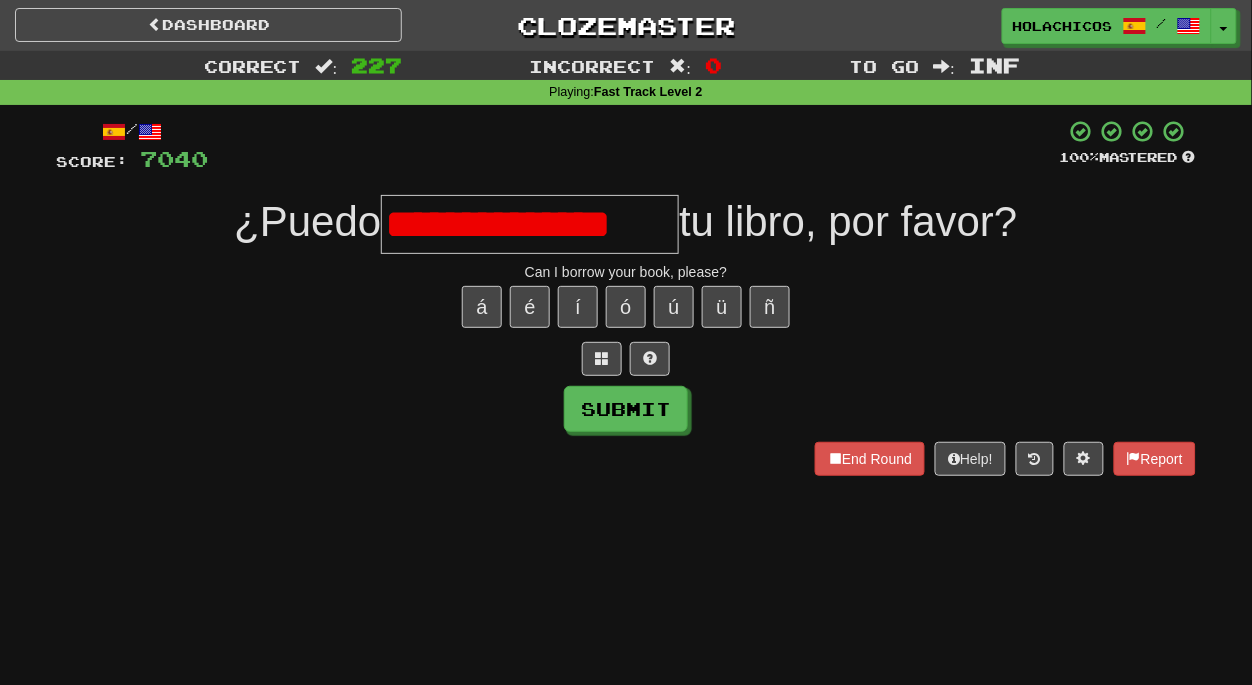 scroll, scrollTop: 0, scrollLeft: 0, axis: both 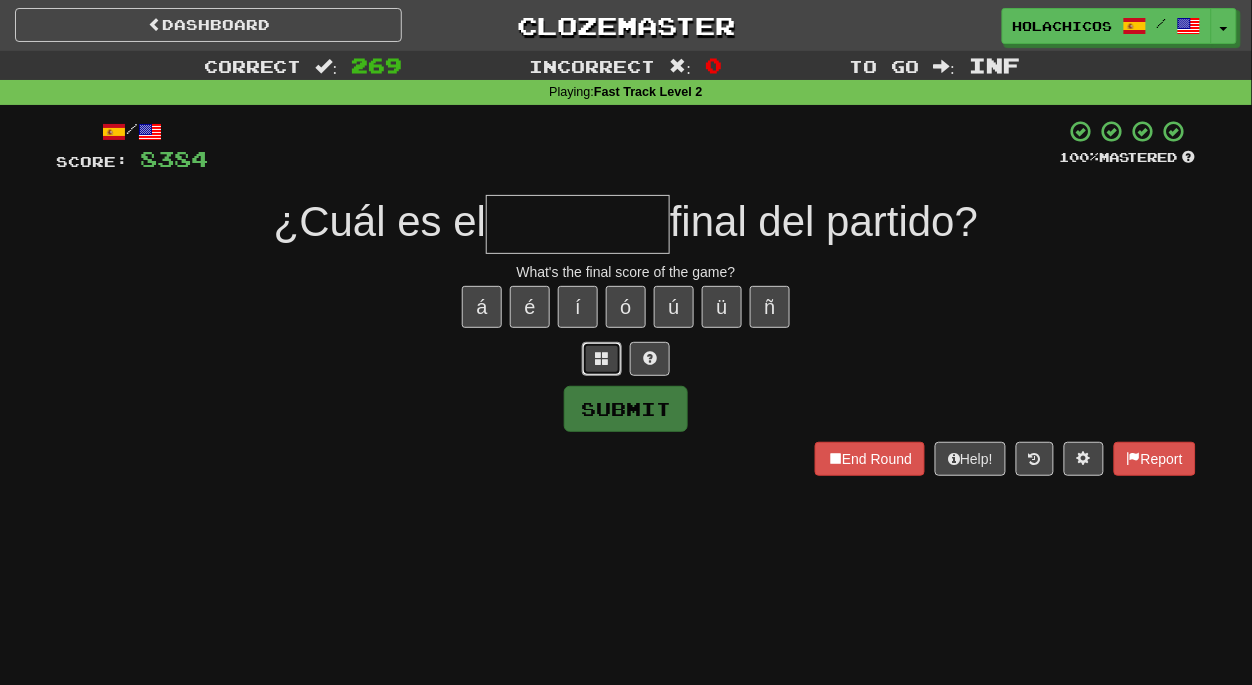 click at bounding box center [602, 358] 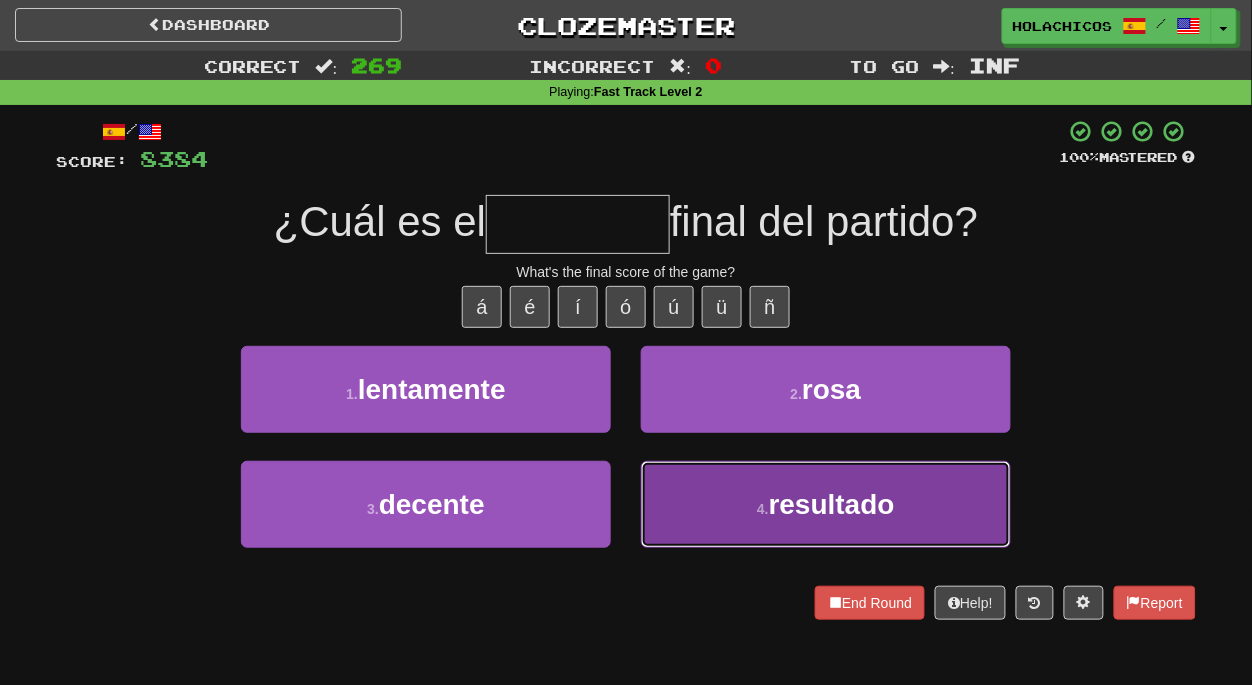 click on "4 .  resultado" at bounding box center [826, 504] 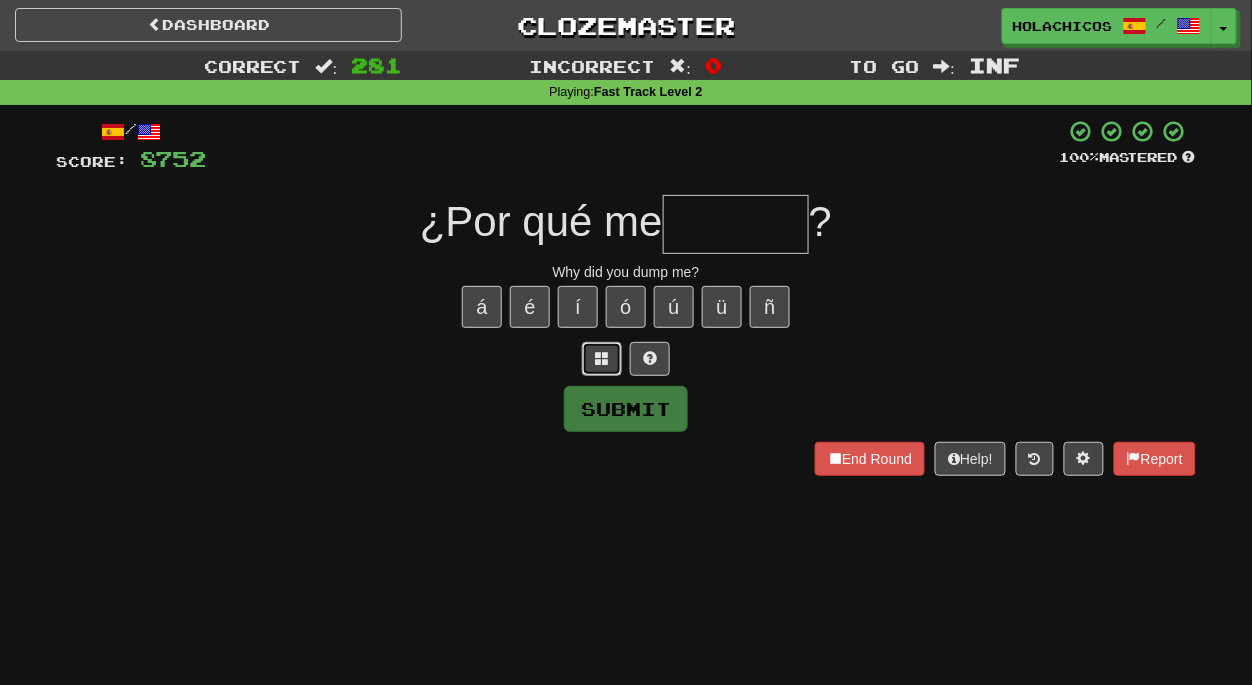 click at bounding box center (602, 359) 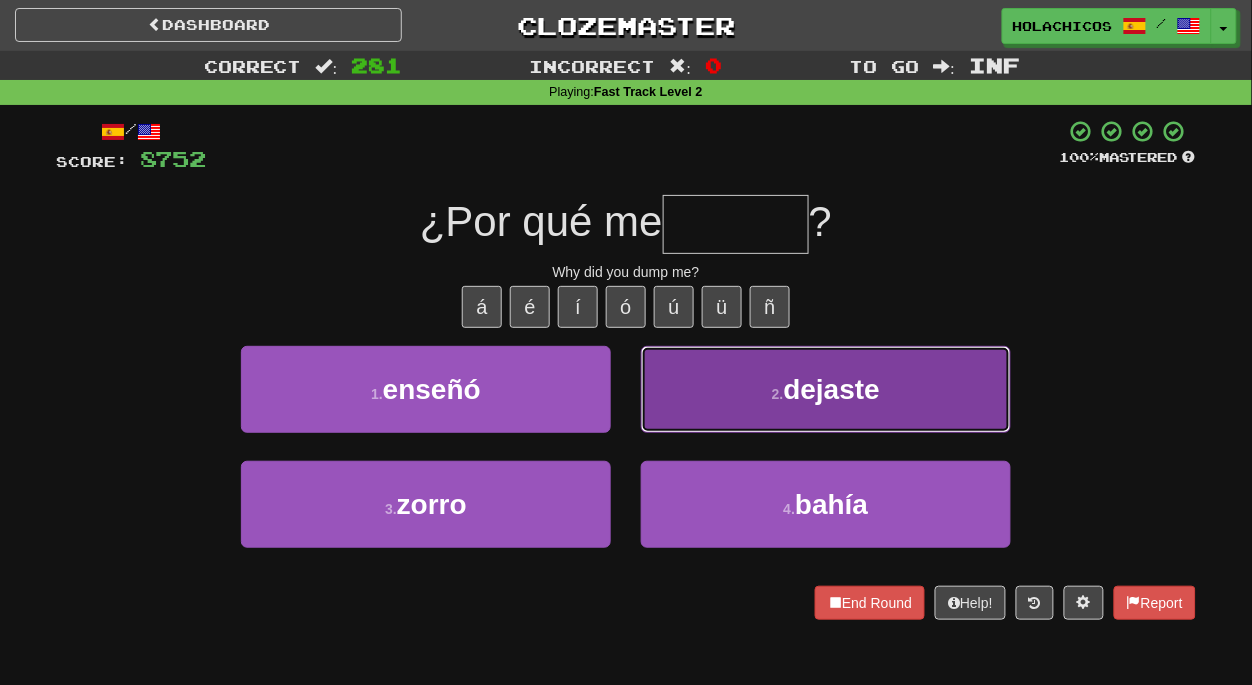 click on "2 .  dejaste" at bounding box center (826, 389) 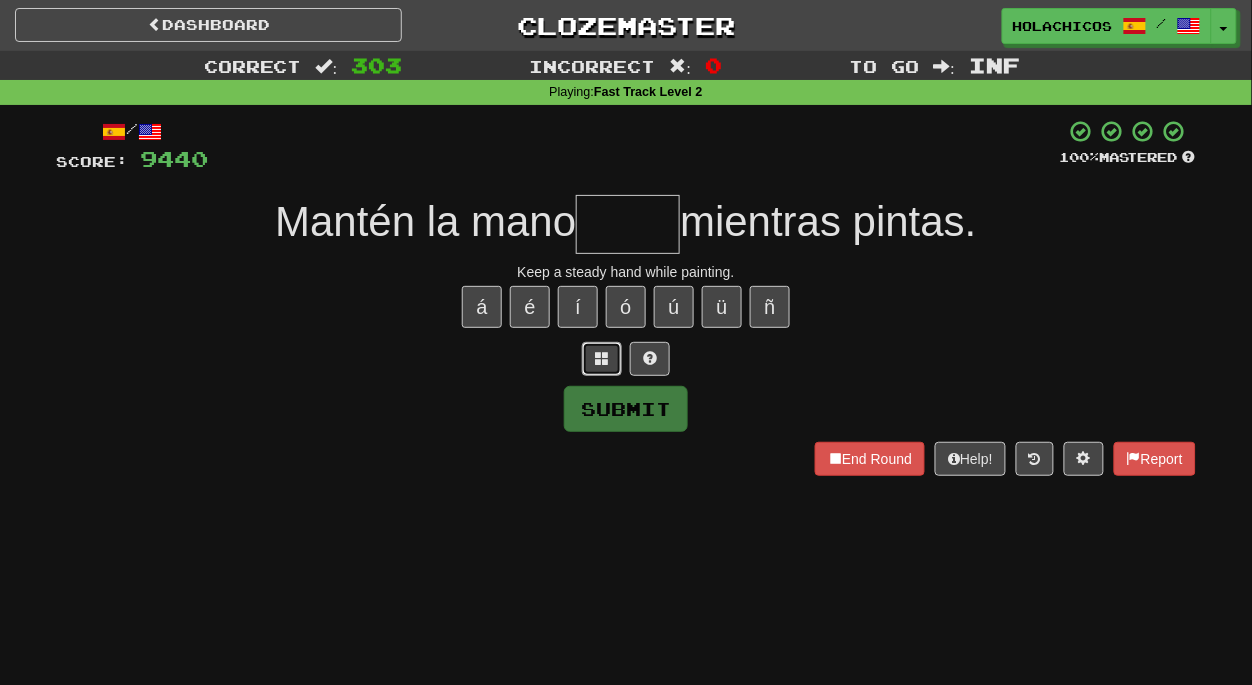 click at bounding box center (602, 359) 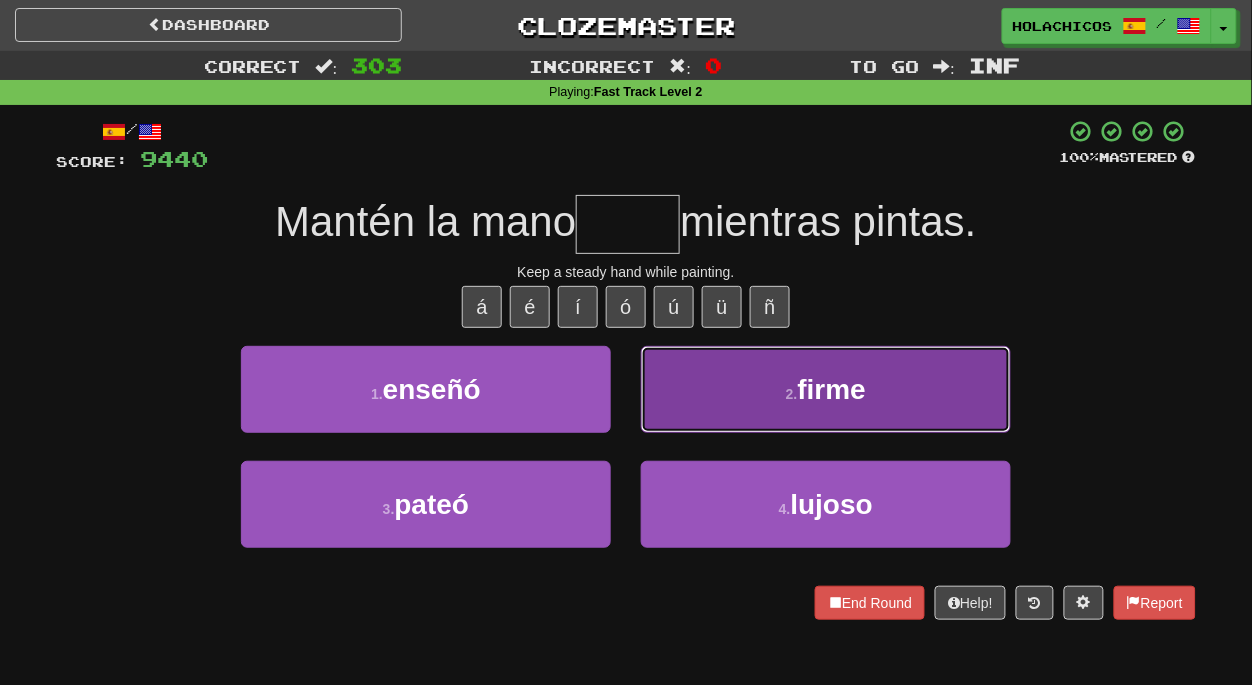 click on "2 .  firme" at bounding box center [826, 389] 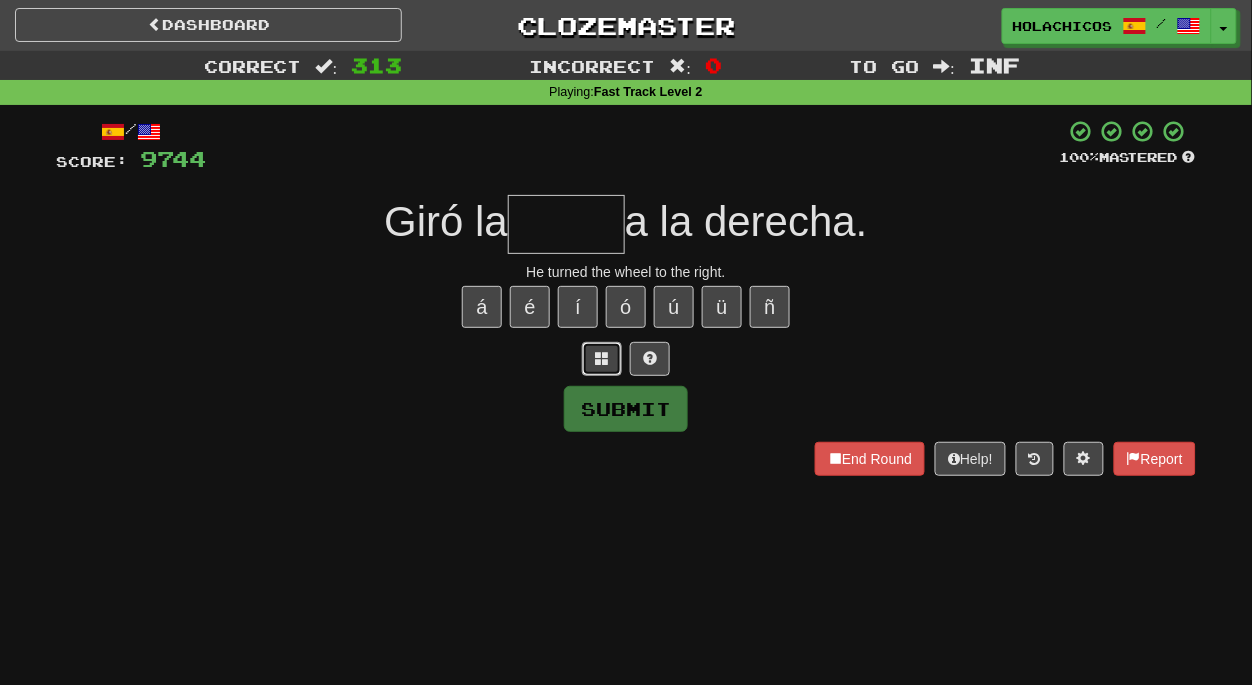 click at bounding box center (602, 359) 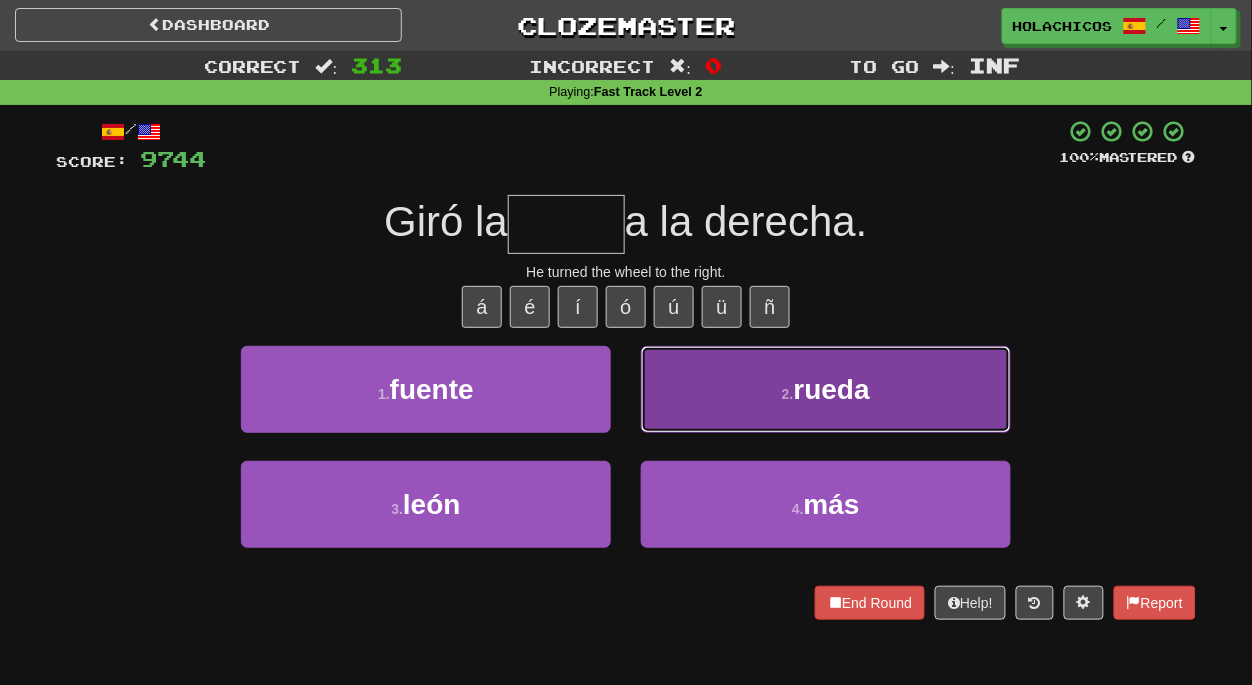 click on "2 .  rueda" at bounding box center (826, 389) 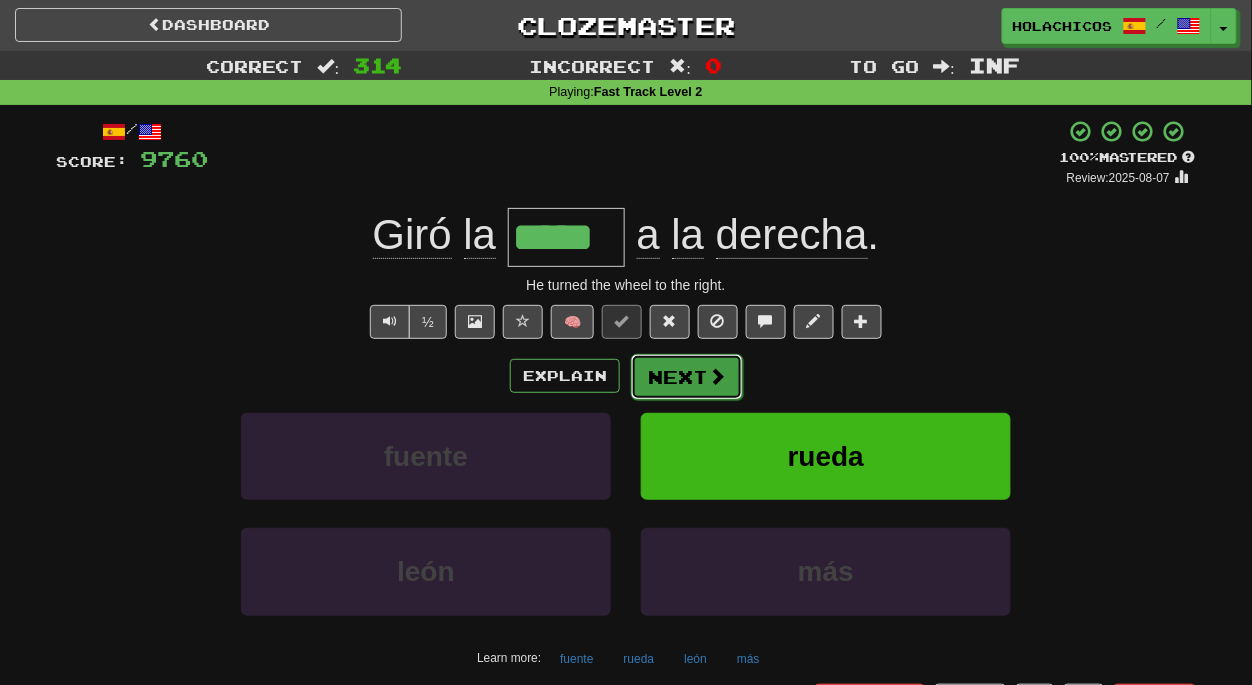 click on "Next" at bounding box center [687, 377] 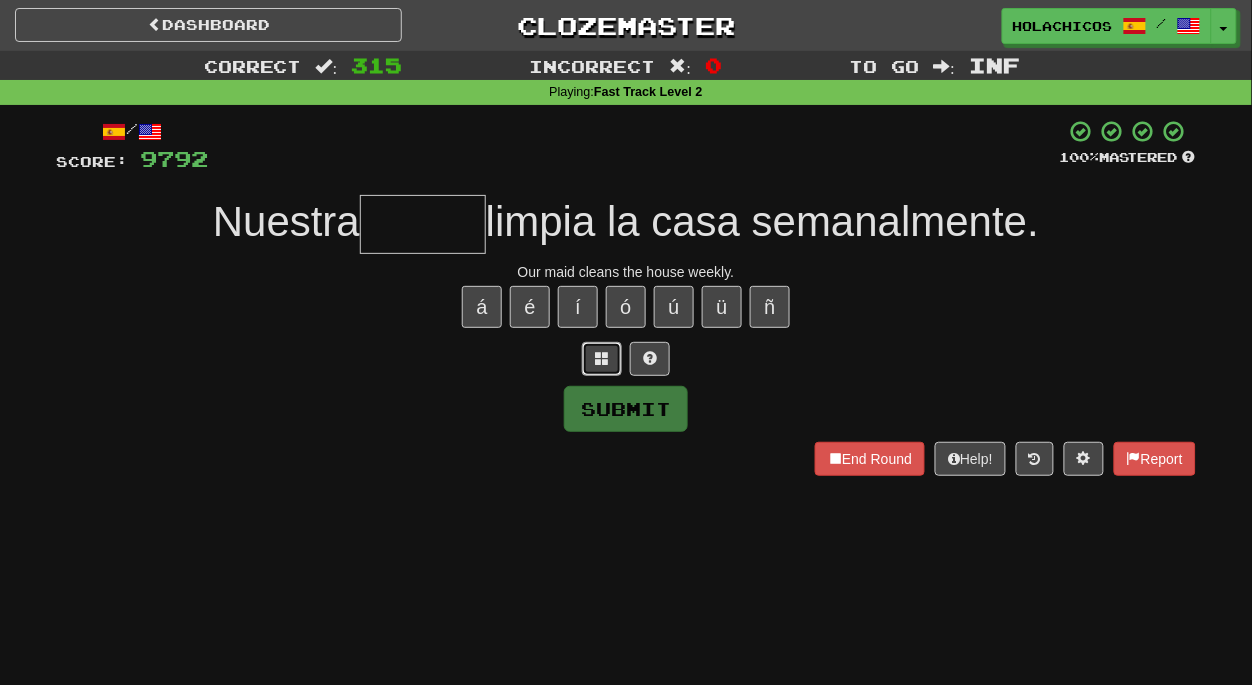 click at bounding box center (602, 358) 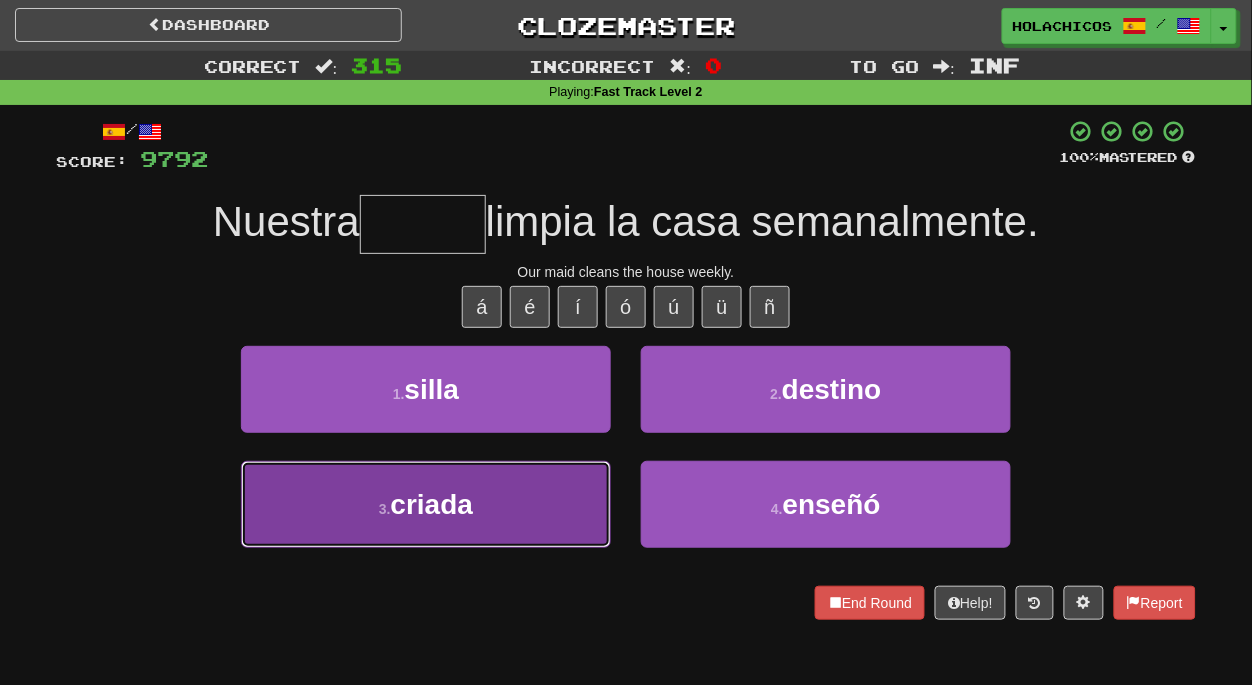 click on "3 .  criada" at bounding box center [426, 504] 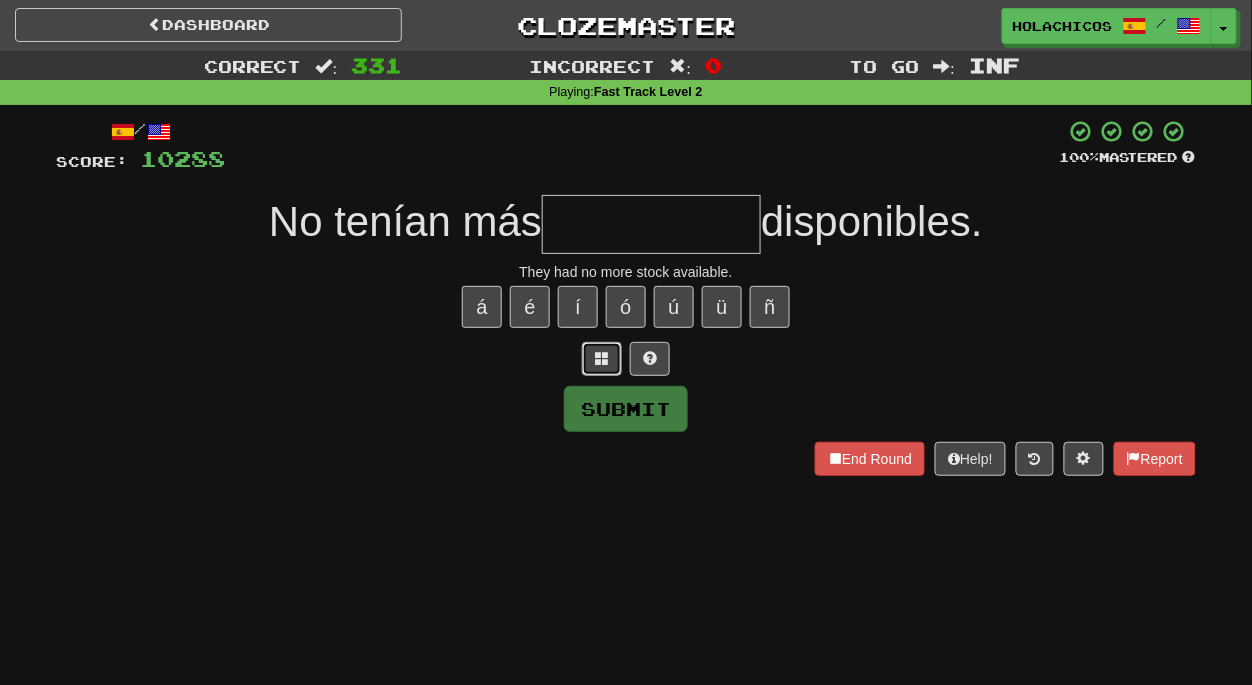 click at bounding box center (602, 358) 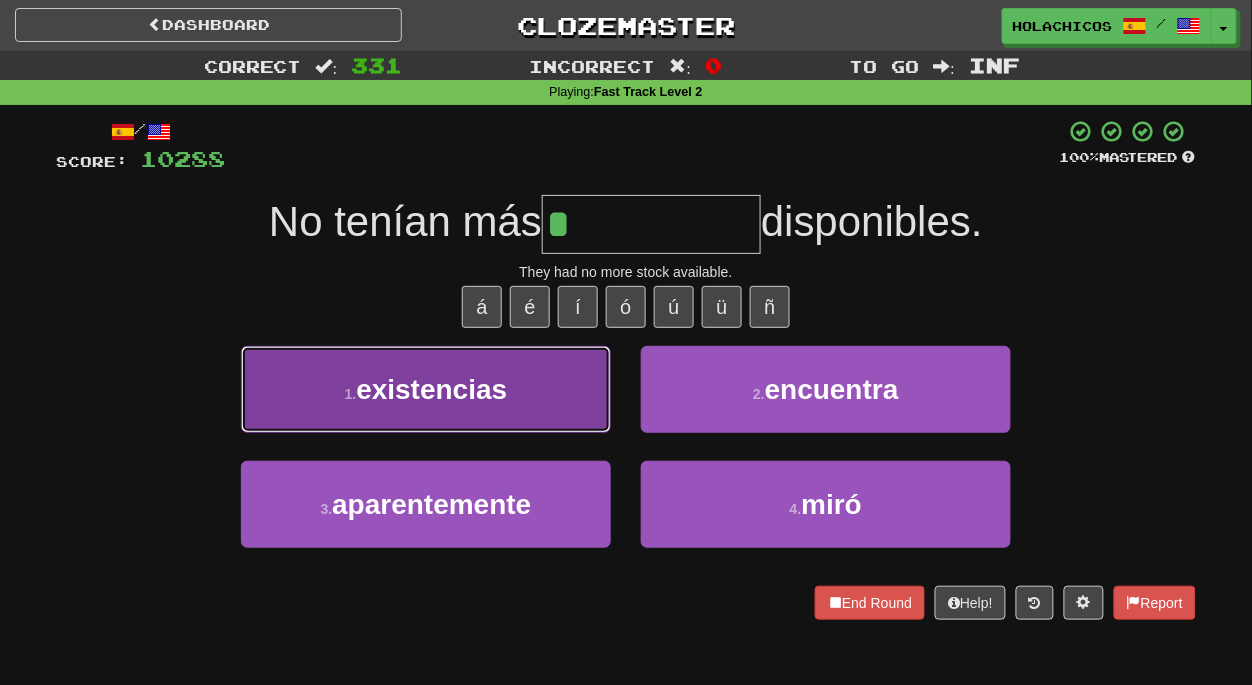 click on "existencias" at bounding box center (431, 389) 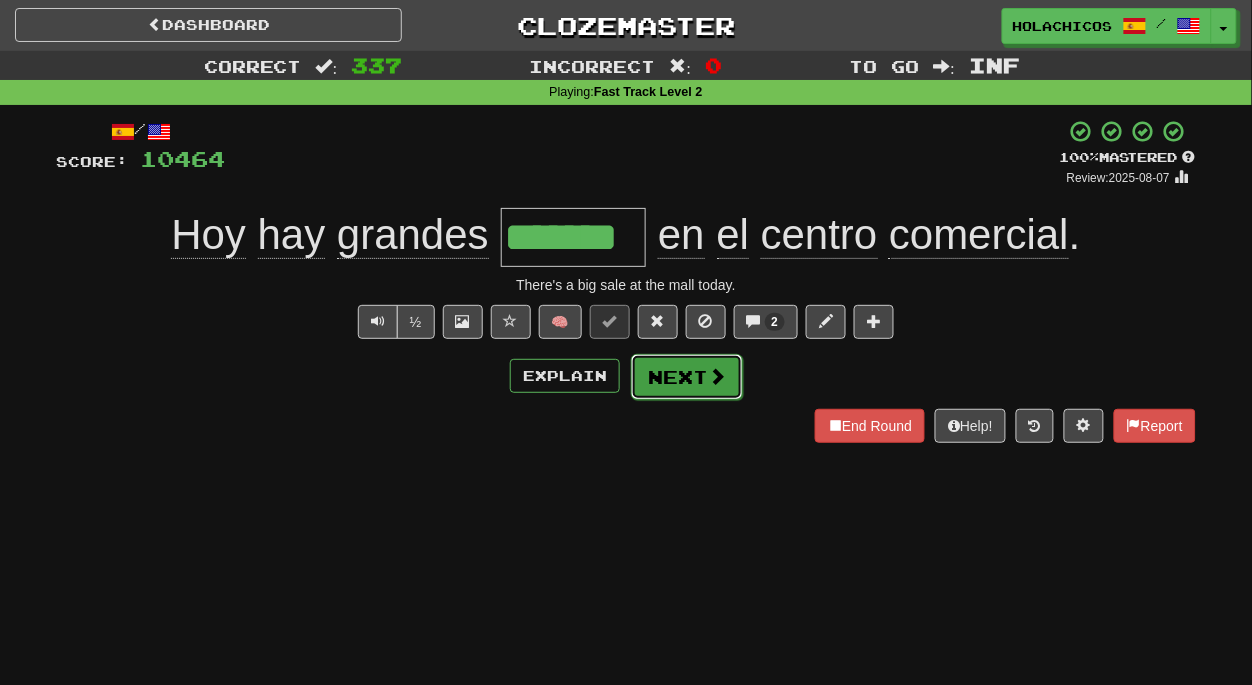 click on "Next" at bounding box center (687, 377) 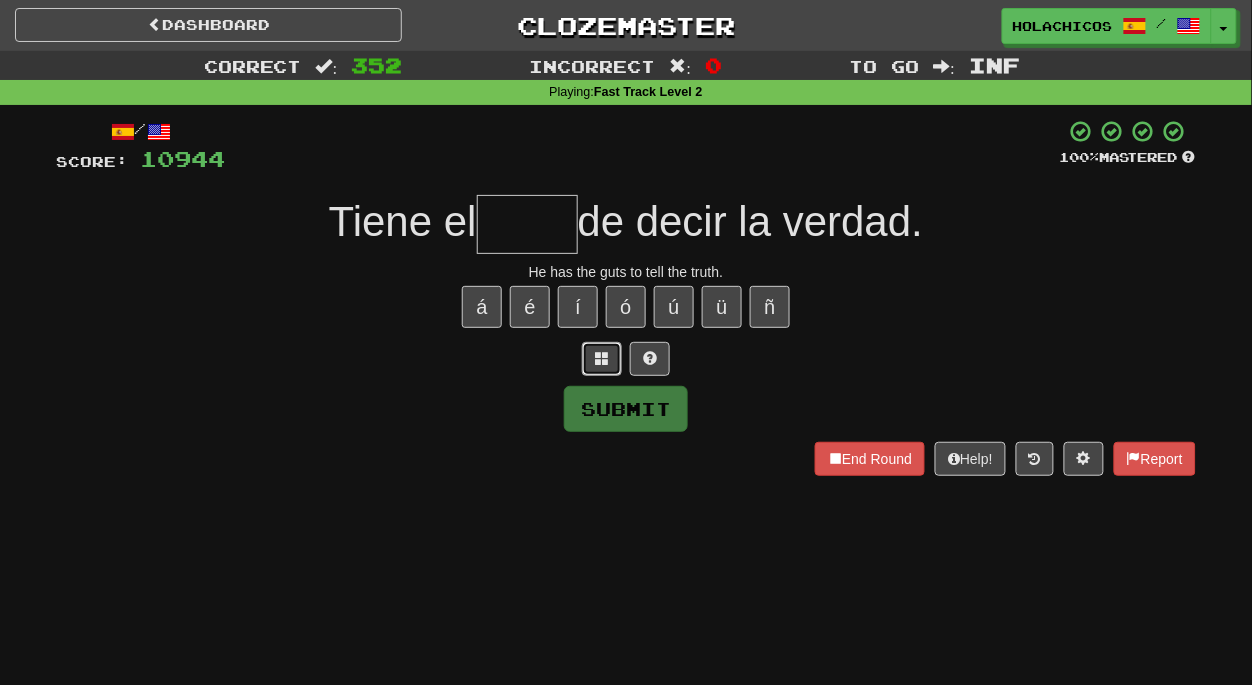 click at bounding box center [602, 359] 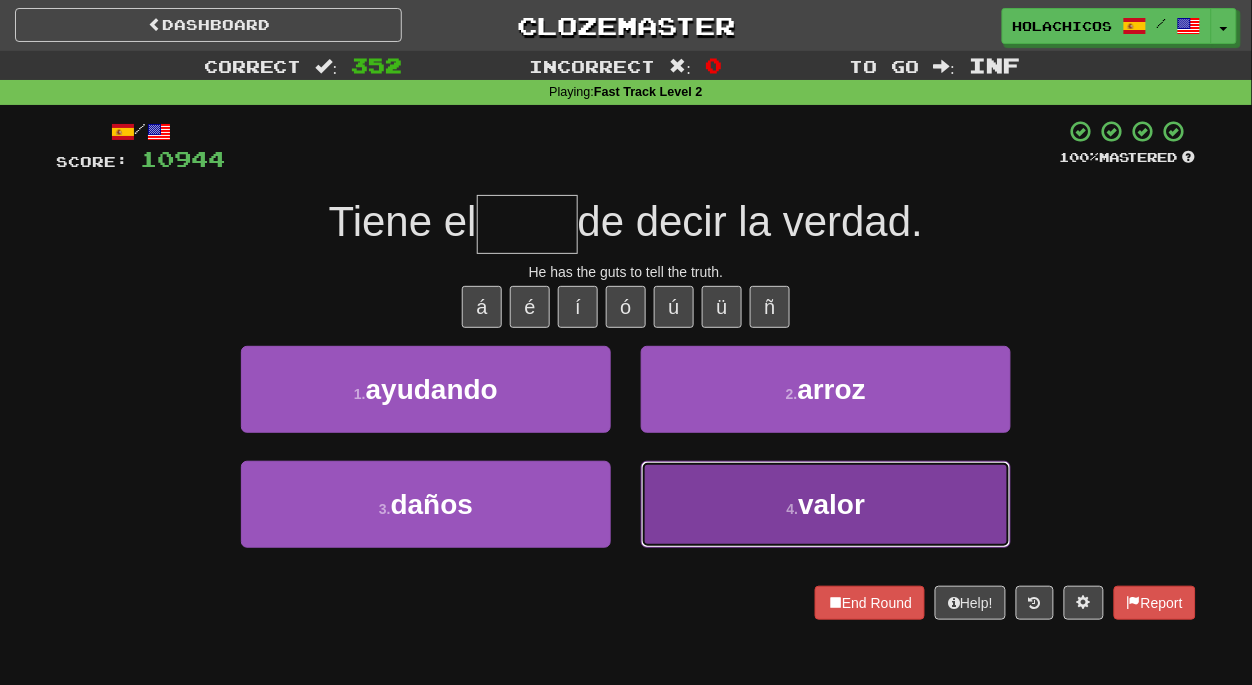 click on "4 .  valor" at bounding box center (826, 504) 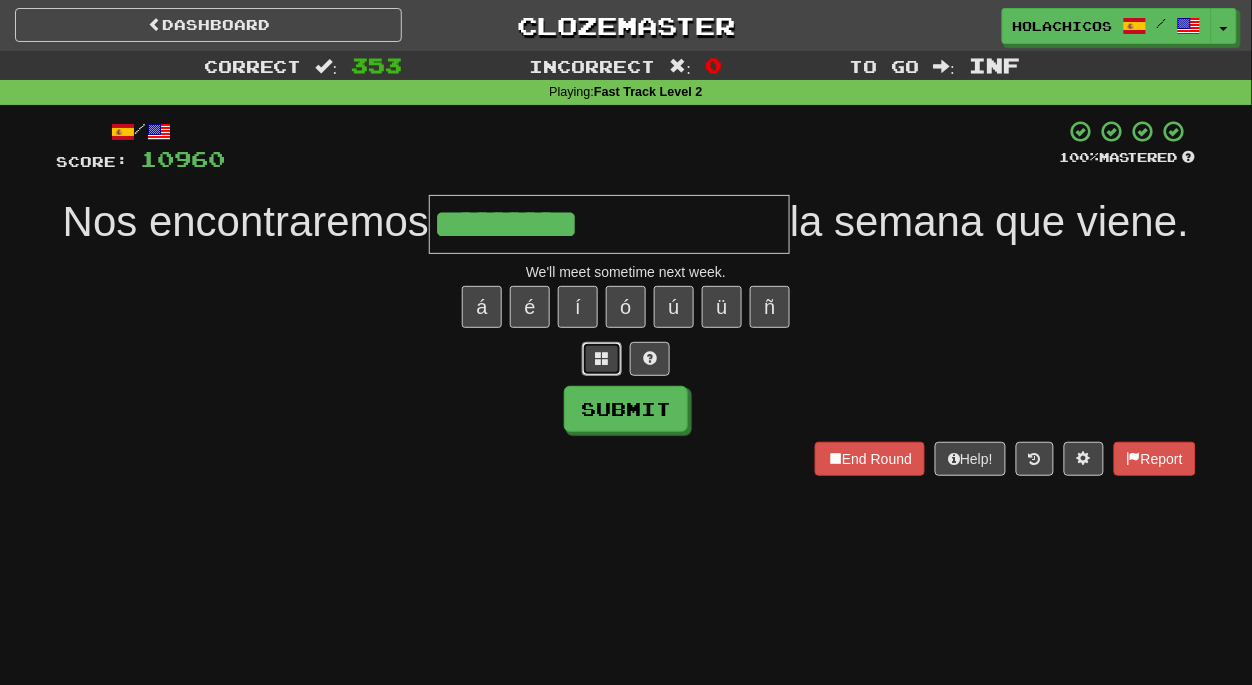 click at bounding box center (602, 358) 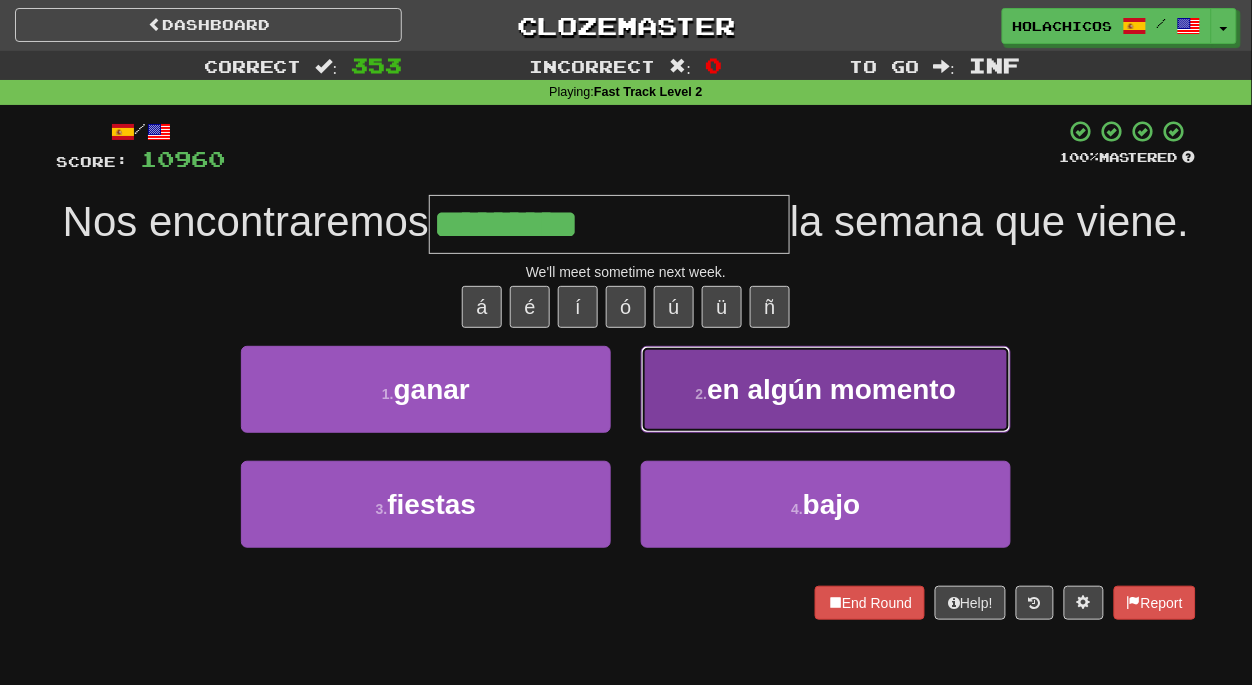 click on "2 .  en algún momento" at bounding box center (826, 389) 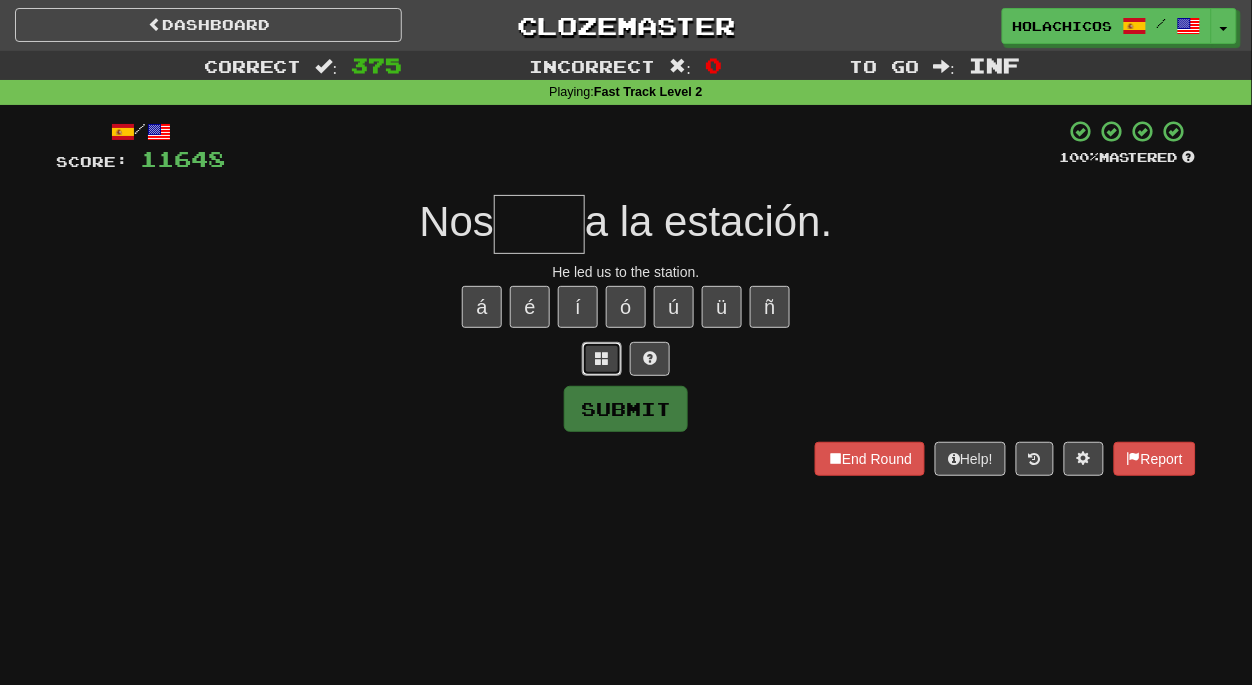 click at bounding box center [602, 358] 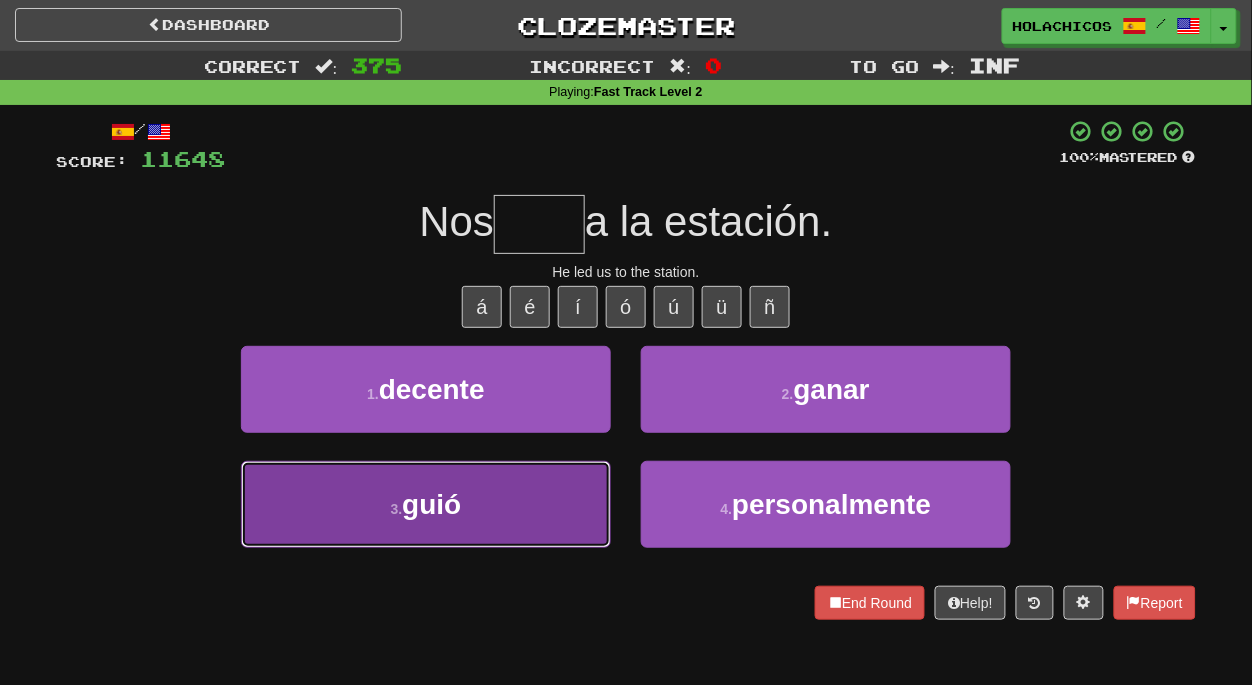 click on "3 .  guió" at bounding box center (426, 504) 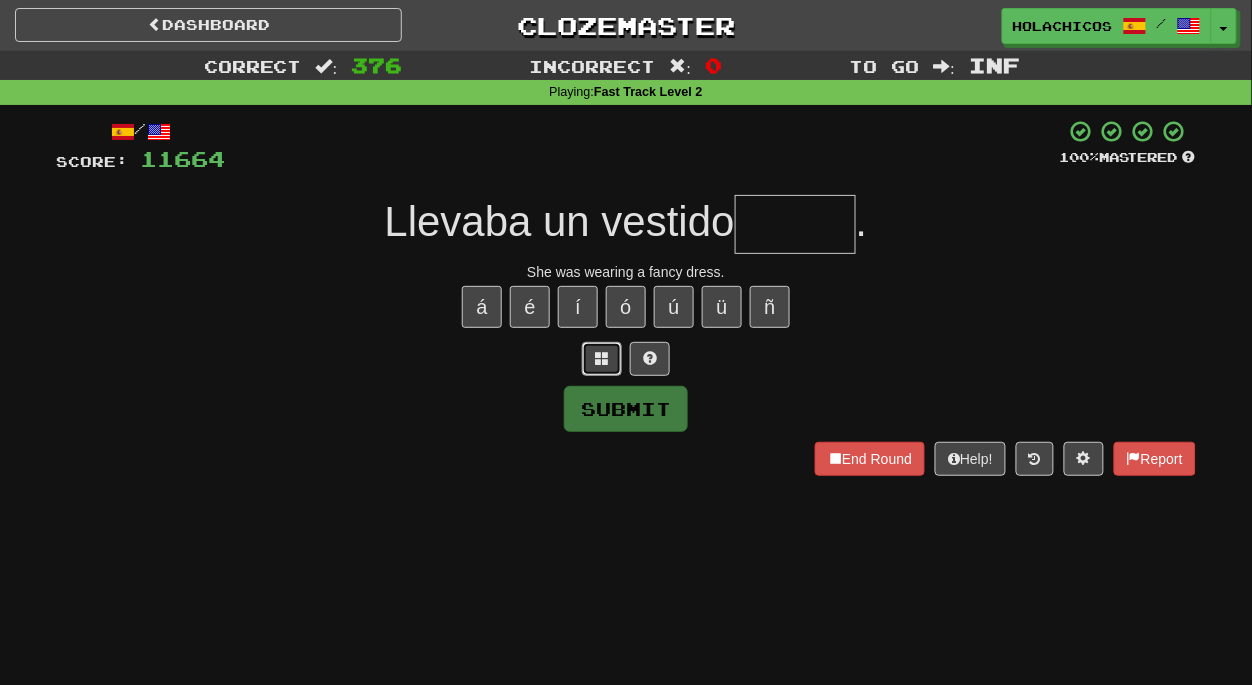 click at bounding box center (602, 358) 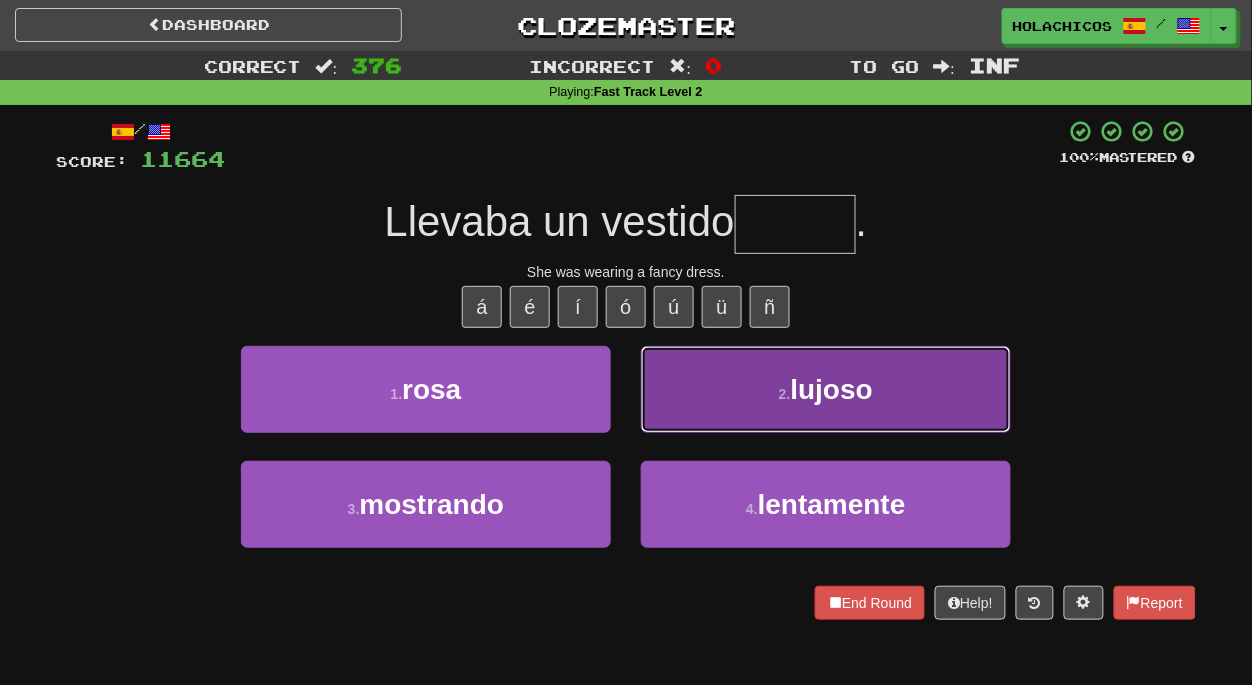 click on "2 .  lujoso" at bounding box center [826, 389] 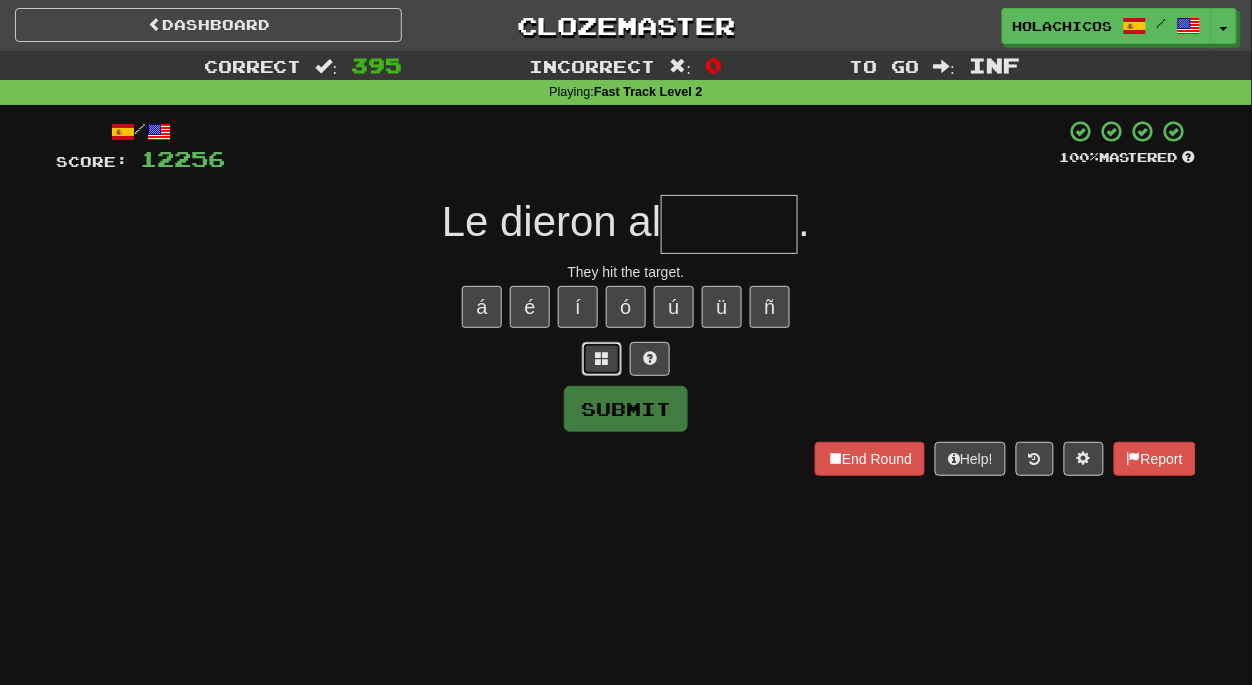 click at bounding box center (602, 358) 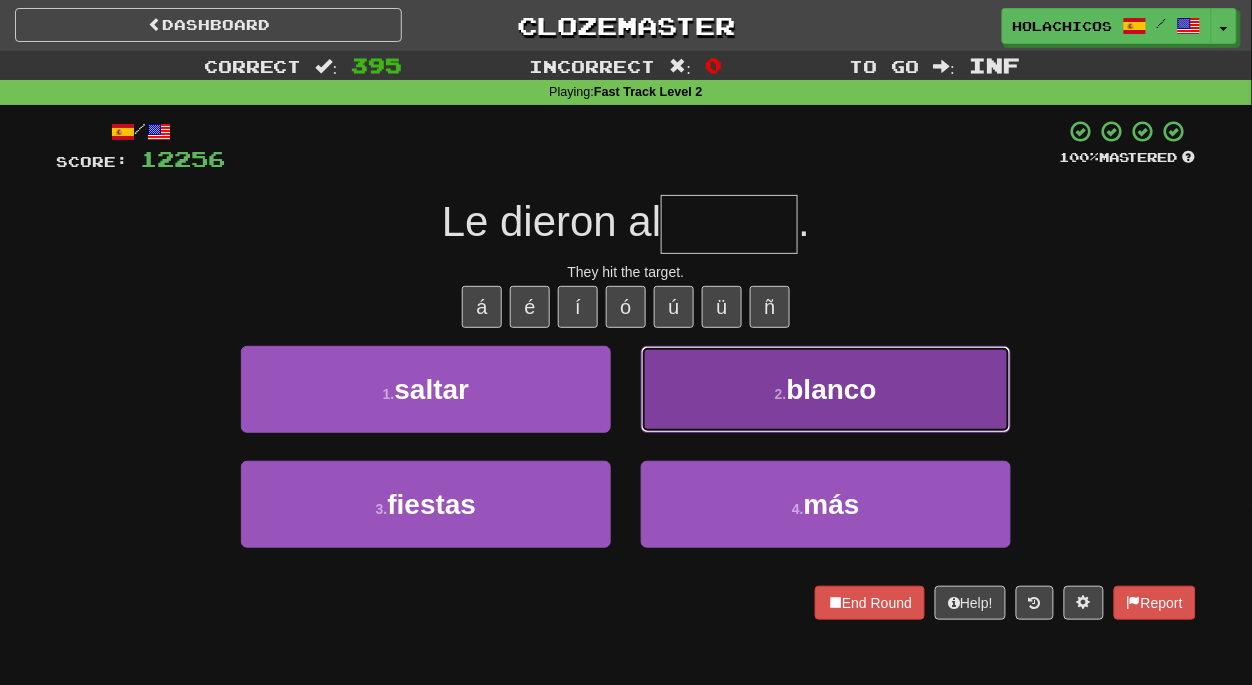 click on "2 .  blanco" at bounding box center (826, 389) 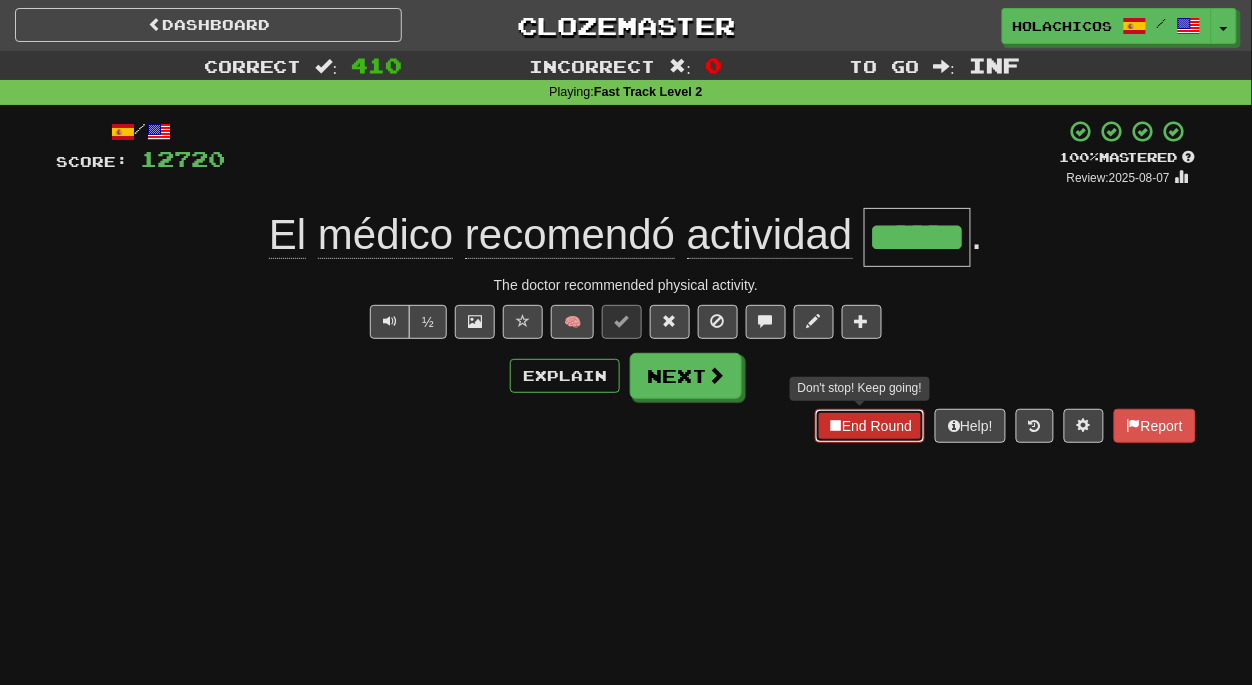 click on "End Round" at bounding box center [870, 426] 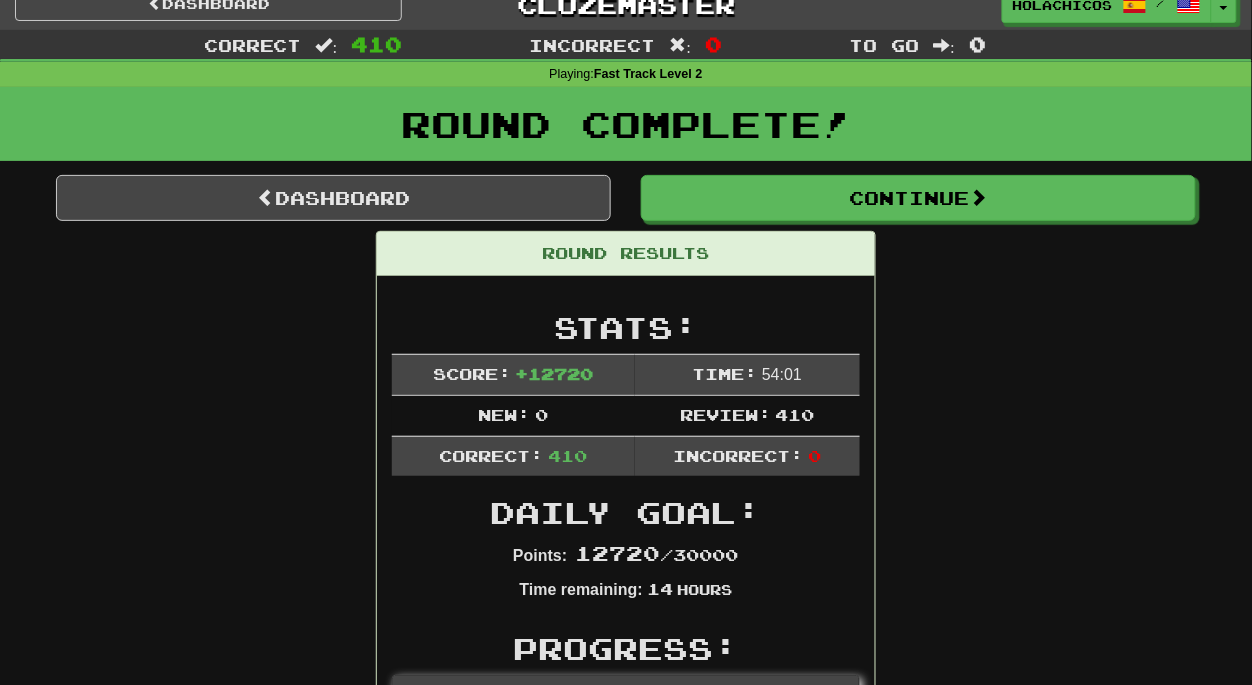 scroll, scrollTop: 0, scrollLeft: 0, axis: both 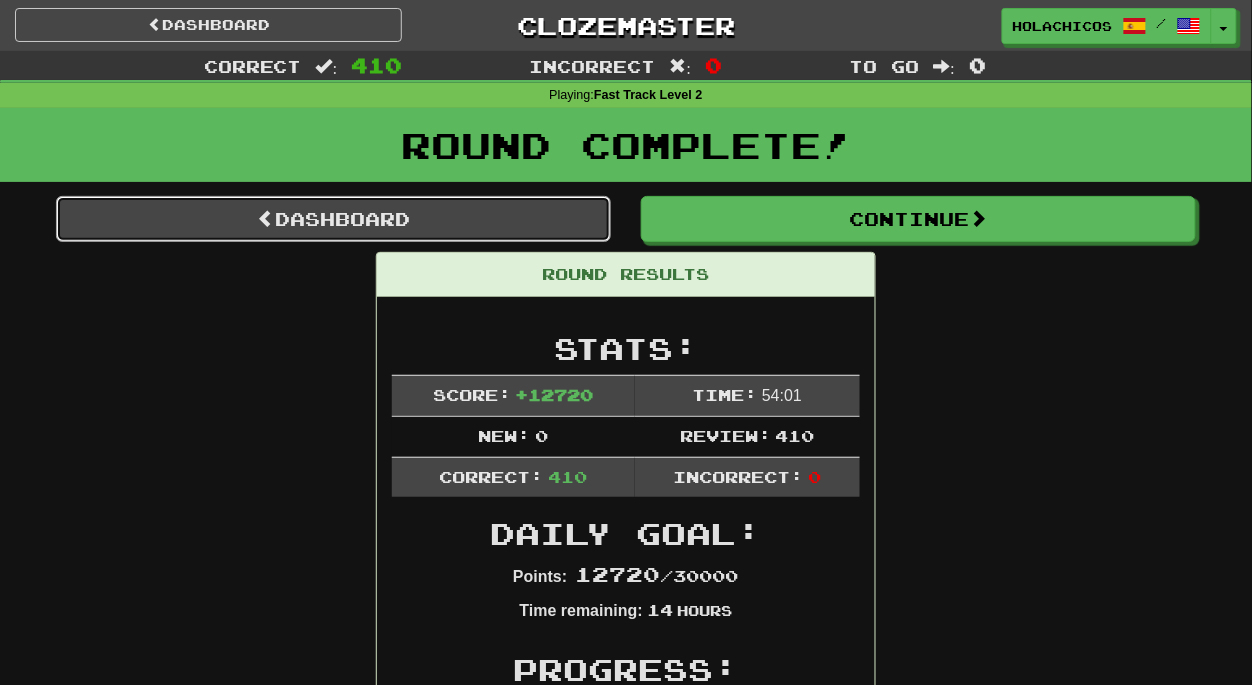click on "Dashboard" at bounding box center (333, 219) 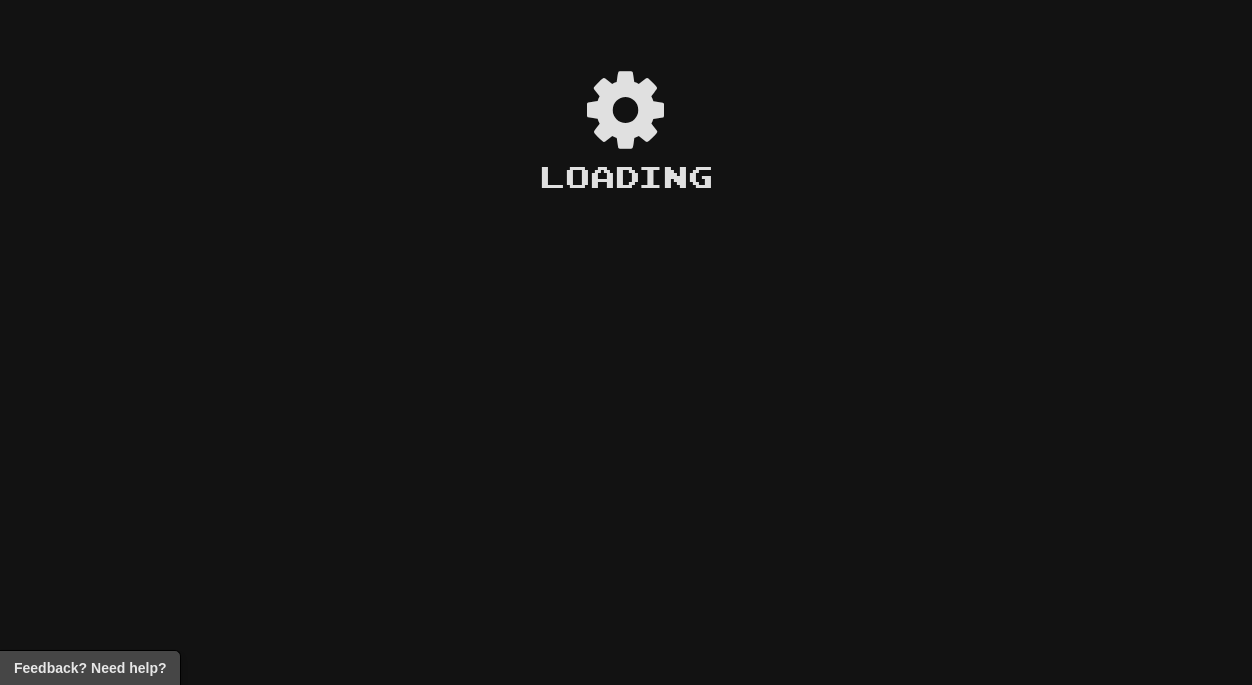 scroll, scrollTop: 0, scrollLeft: 0, axis: both 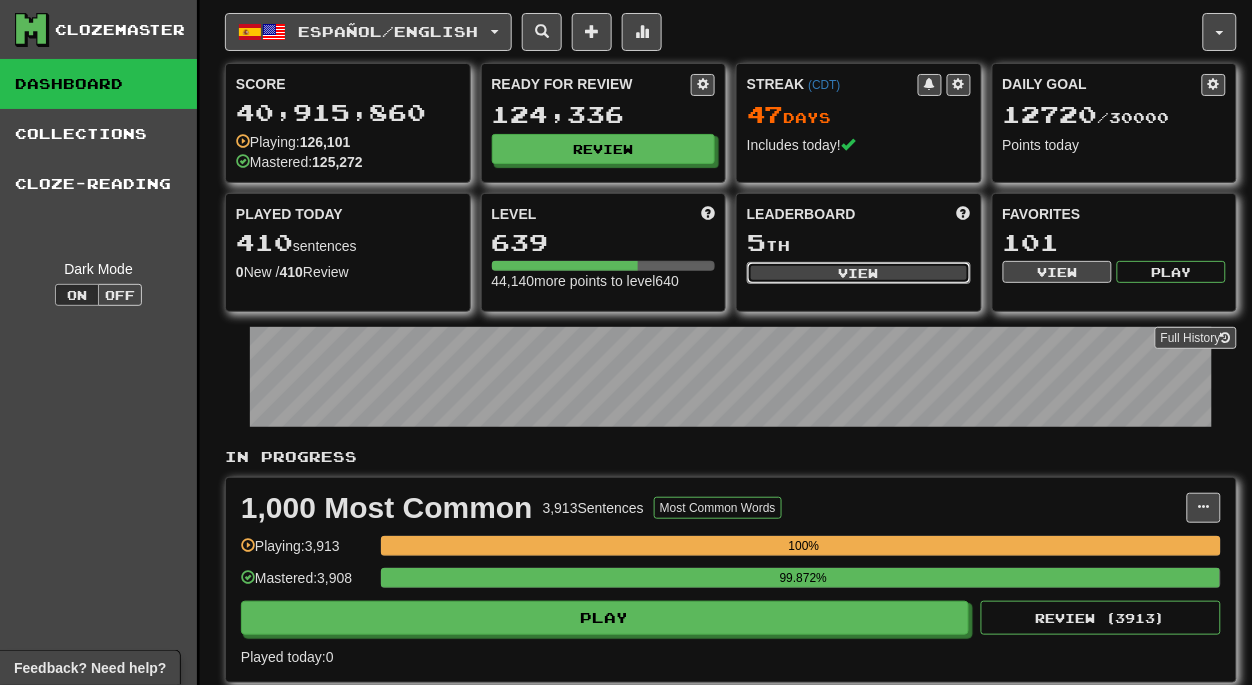 click on "View" at bounding box center (859, 273) 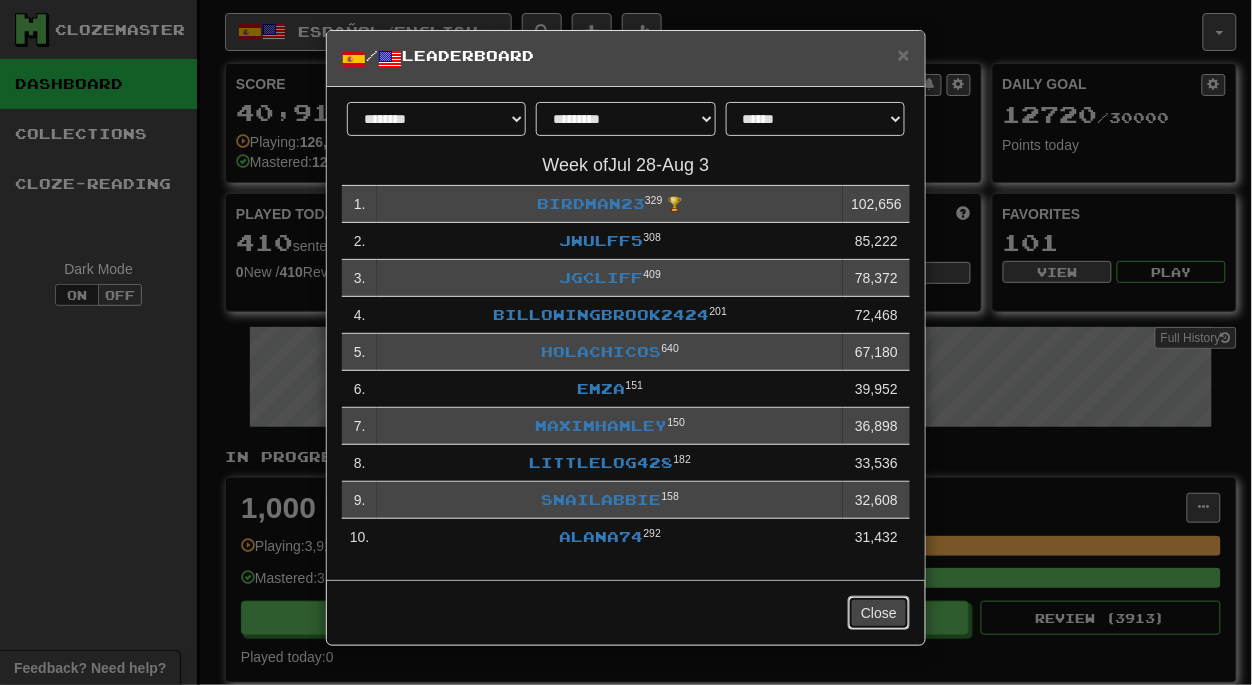 click on "Close" at bounding box center [879, 613] 